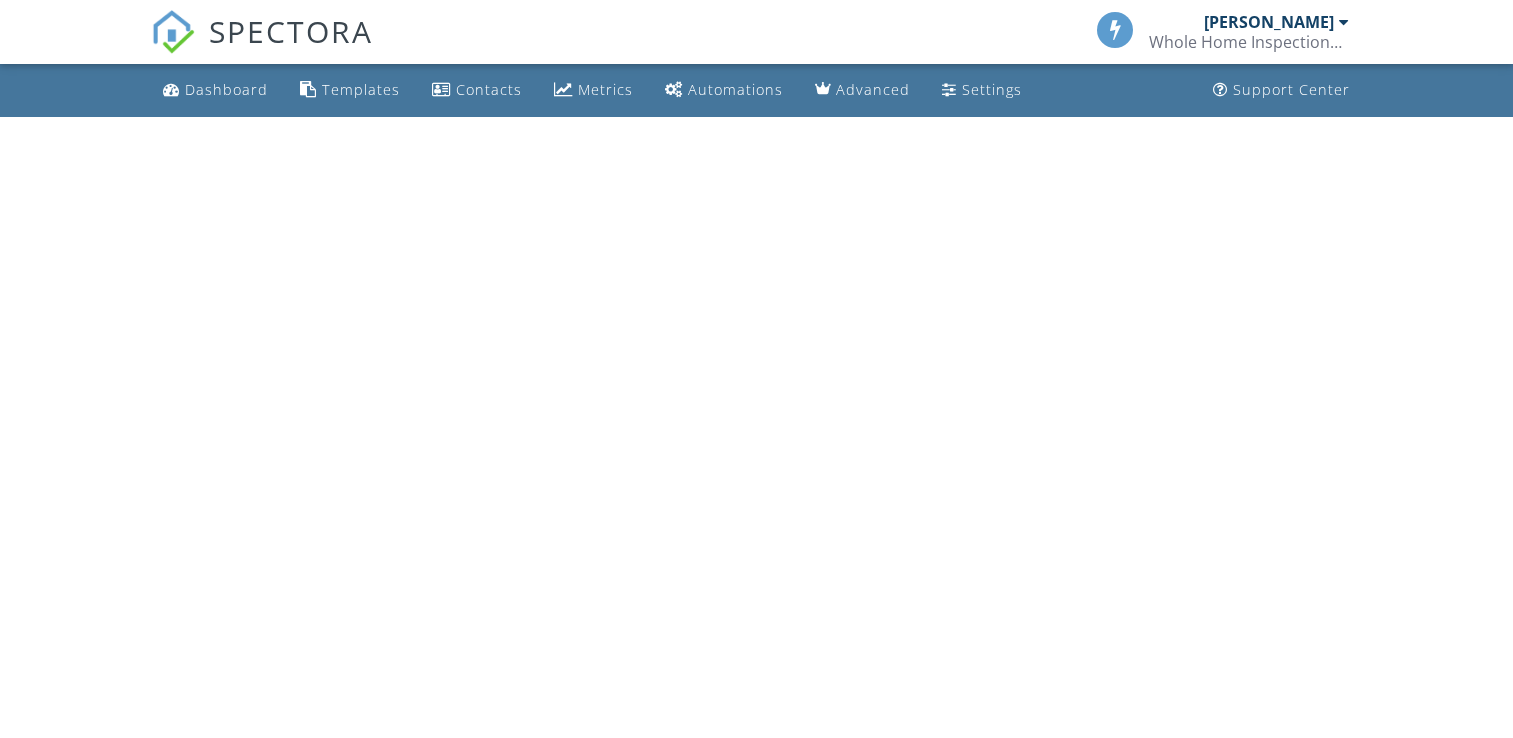 scroll, scrollTop: 0, scrollLeft: 0, axis: both 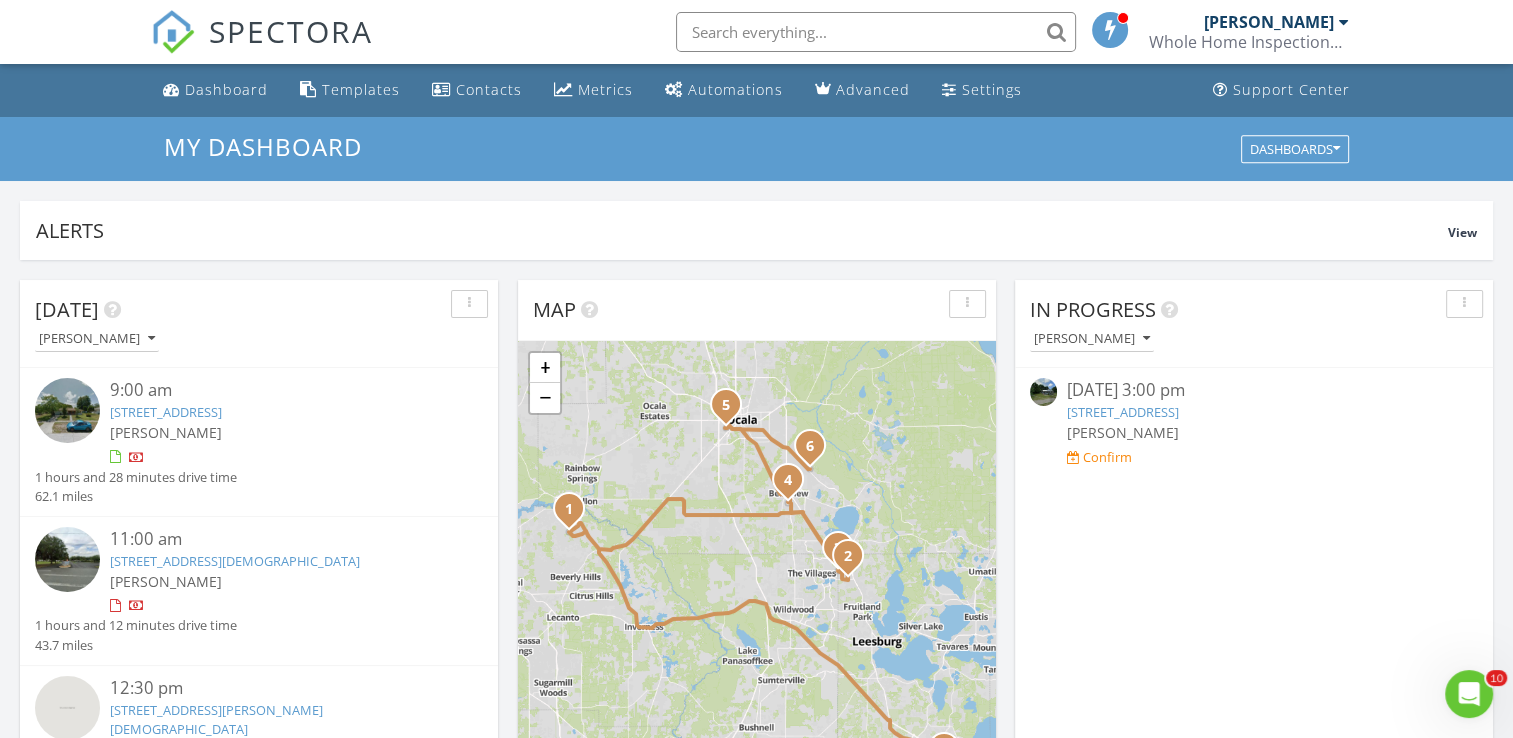 click on "Today
Carl Morrell
9:00 am
2430 W Nautilus Dr, Citrus Springs, FL 34434
Carl Morrell
1 hours and 28 minutes drive time   62.1 miles       11:00 am
609 Hwy 466 93, Lady Lake, FL 32159
Carl Morrell
1 hours and 12 minutes drive time   43.7 miles       12:30 pm
1235 Santos Pl, Lady Lake, FL 32159
Carl Morrell
6 minutes drive time   2.2 miles       1:00 pm
12106 SE 60th Avenue Rd, Belleview, FL 34420
Carl Morrell
22 minutes drive time   11.8 miles       3:00 pm
2906 SW 16th St, Ocala, FL 34474
Carl Morrell
25 minutes drive time   13.7 miles       4:30 pm
Confirm" at bounding box center [756, 1170] 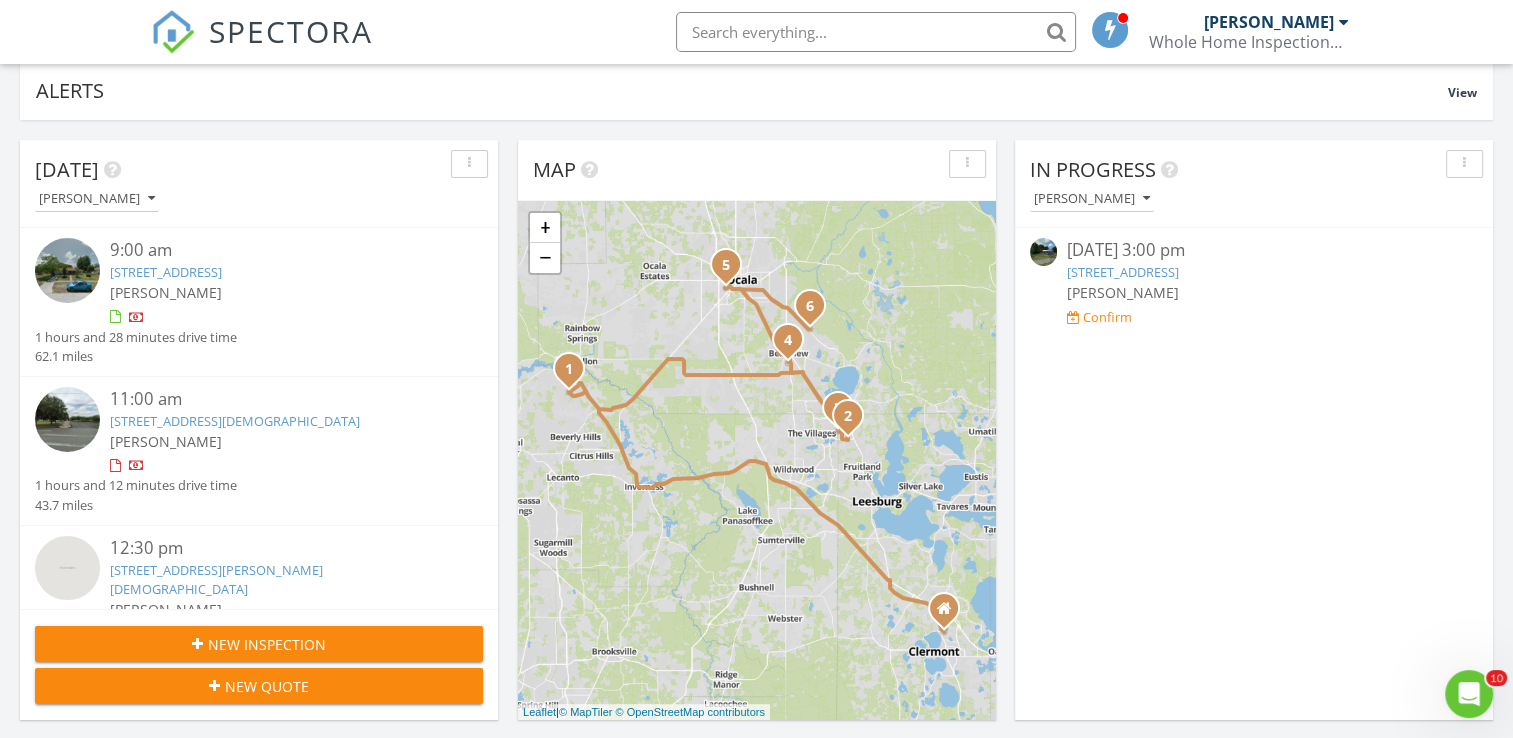 scroll, scrollTop: 160, scrollLeft: 0, axis: vertical 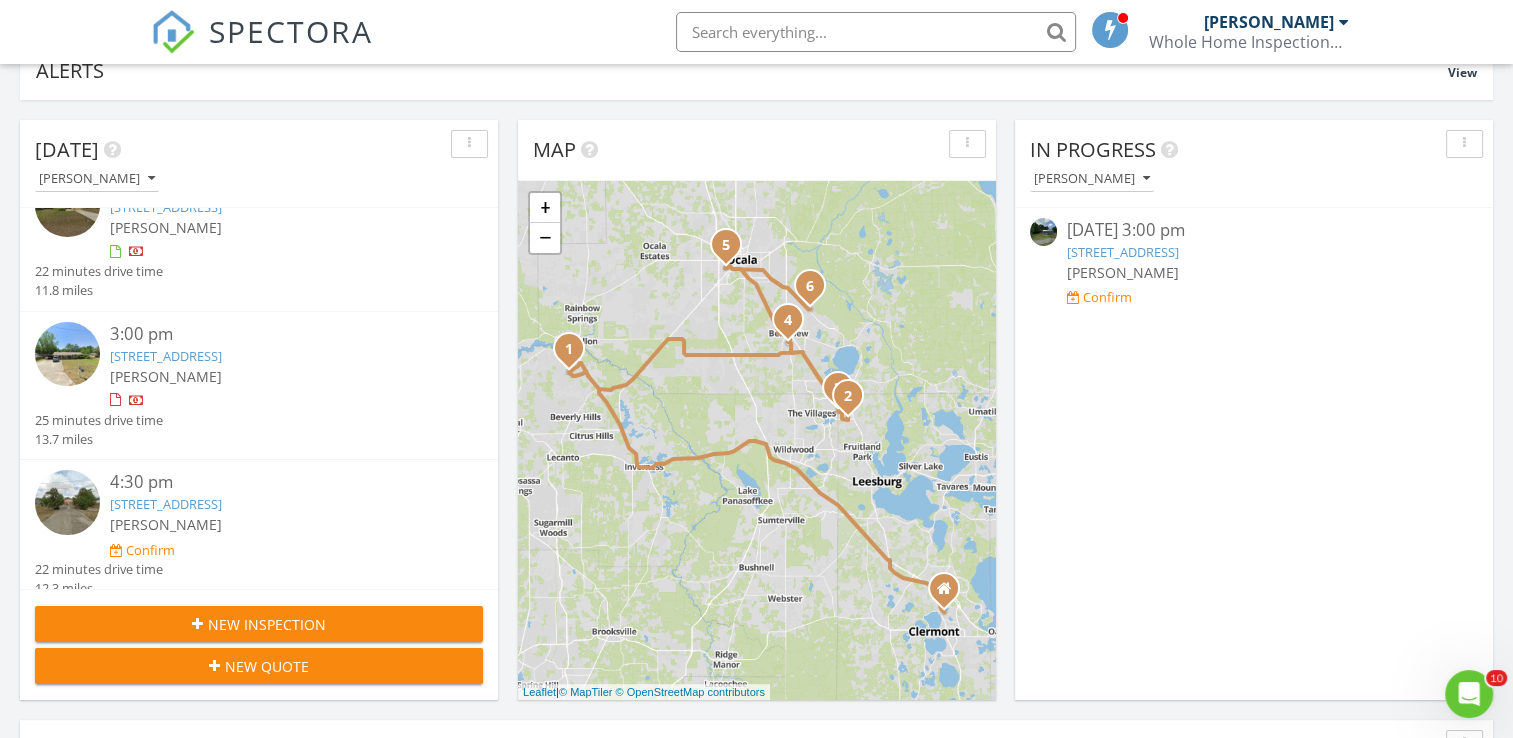 click on "506 Spring Lake Rd, Ocala, FL 34472" at bounding box center (166, 504) 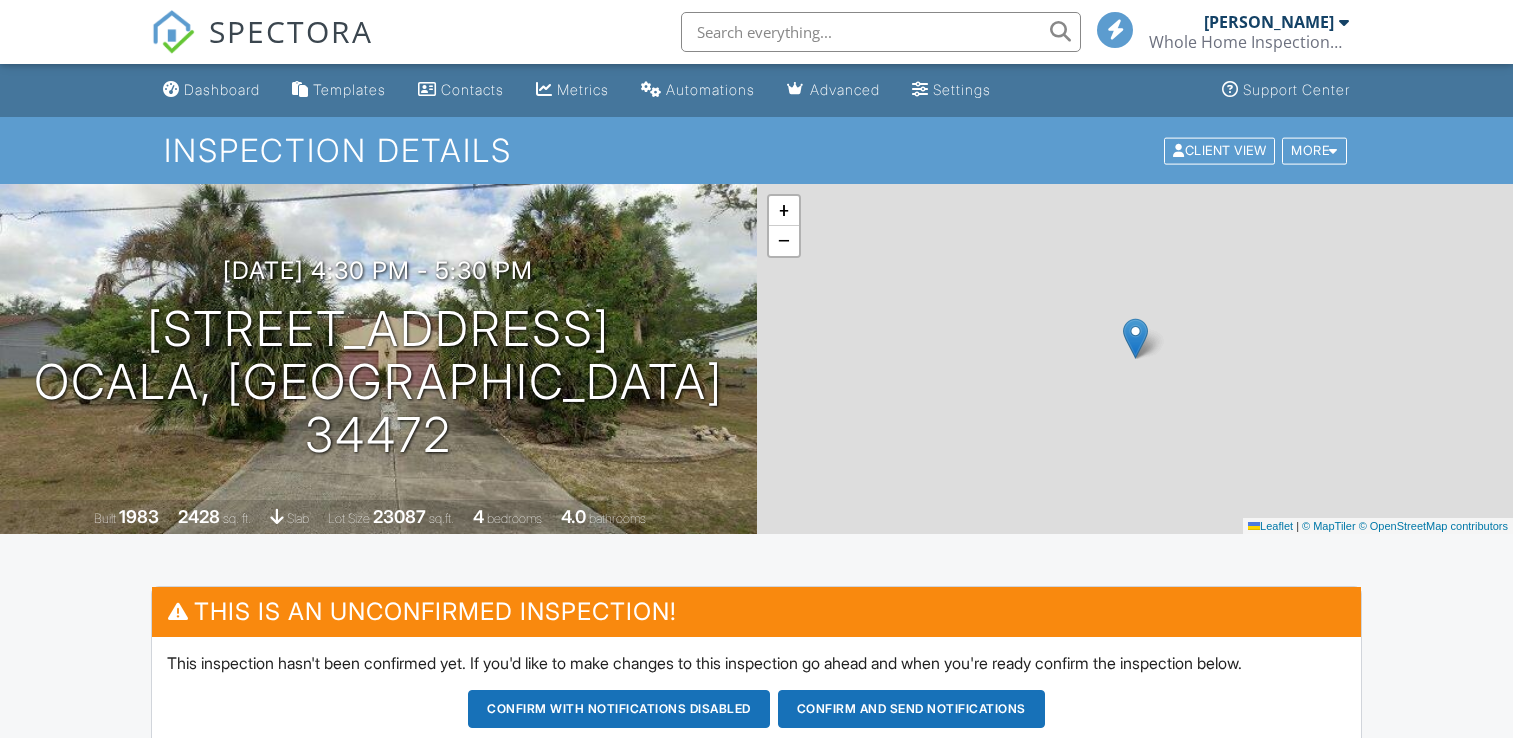 scroll, scrollTop: 0, scrollLeft: 0, axis: both 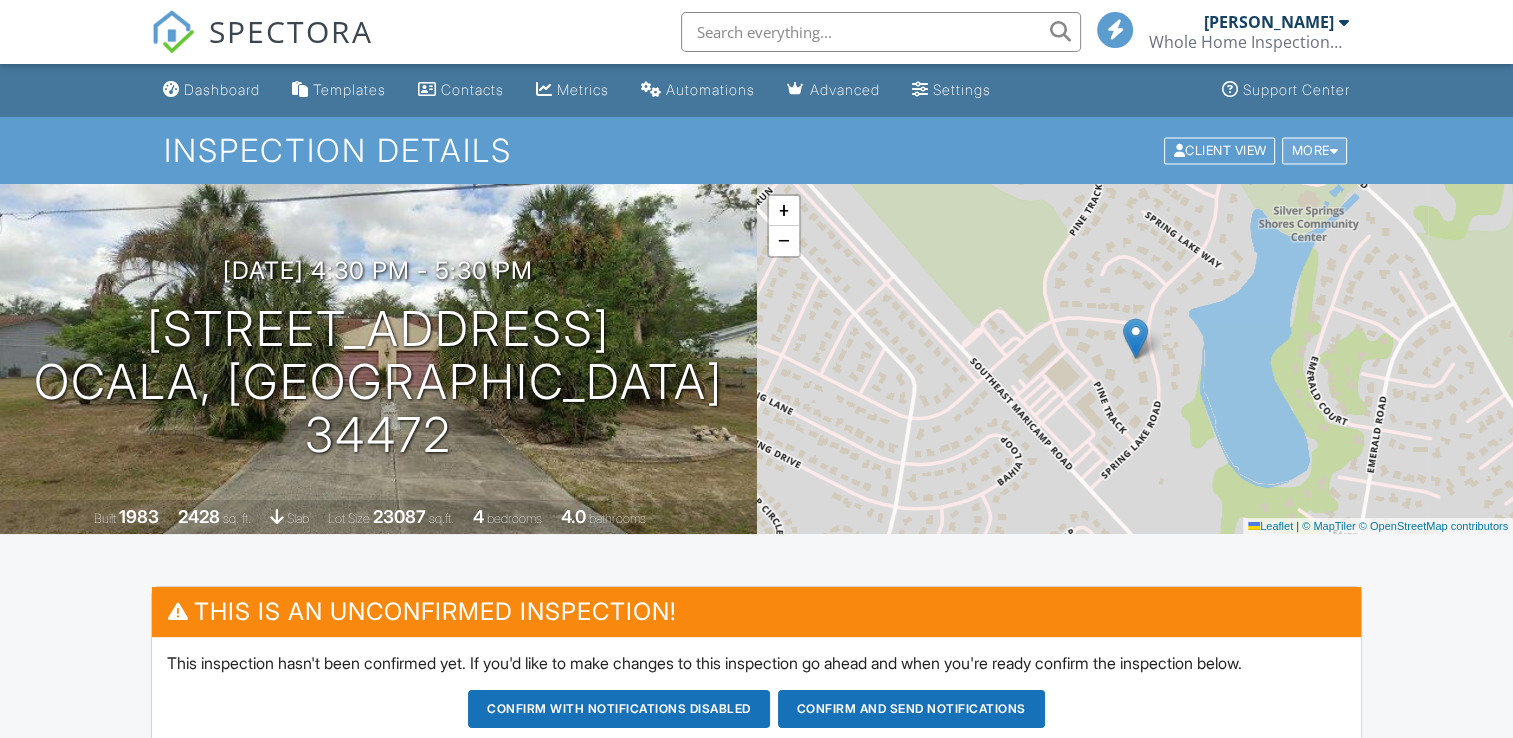 click on "More" at bounding box center [1314, 150] 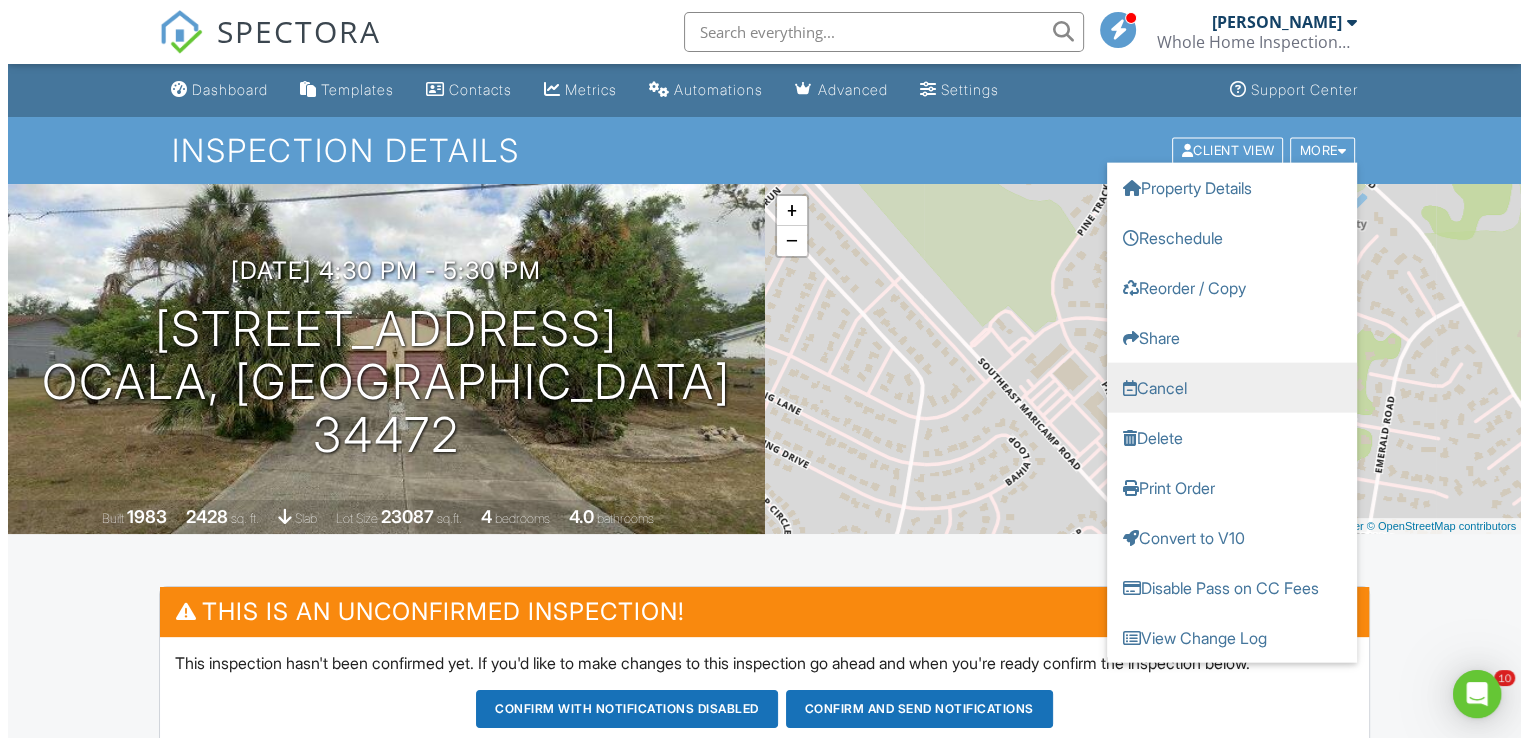 scroll, scrollTop: 0, scrollLeft: 0, axis: both 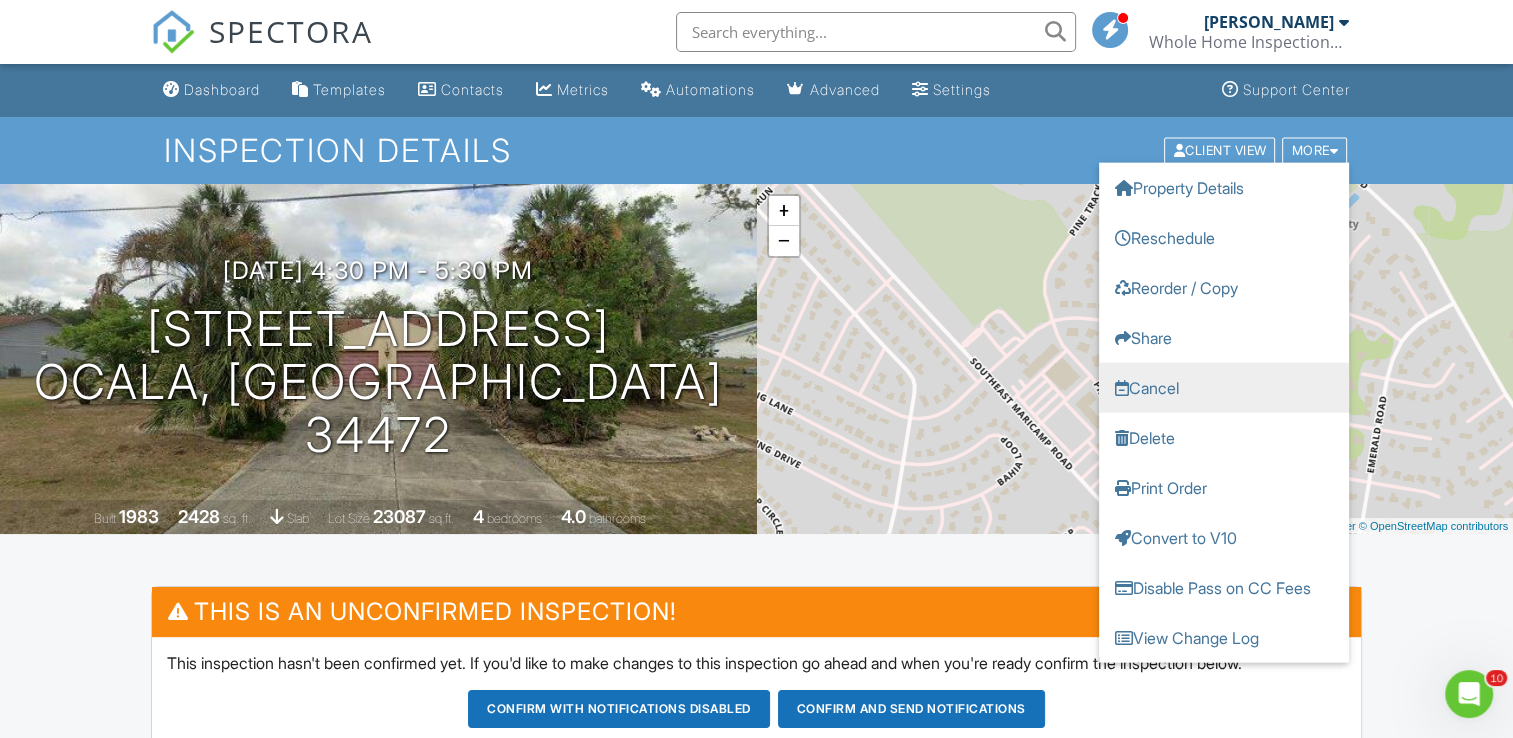 click on "Cancel" at bounding box center (1224, 387) 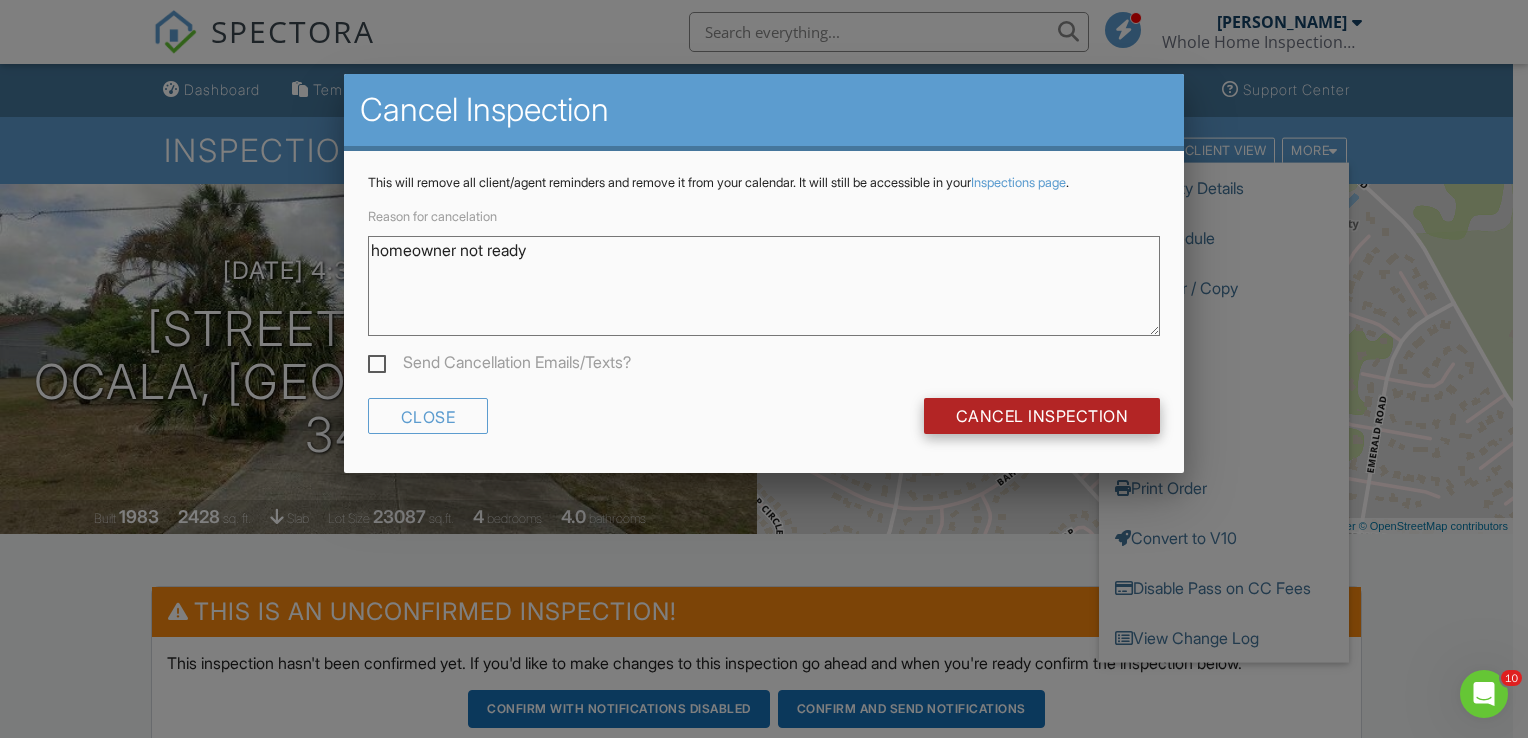 type on "homeowner not ready" 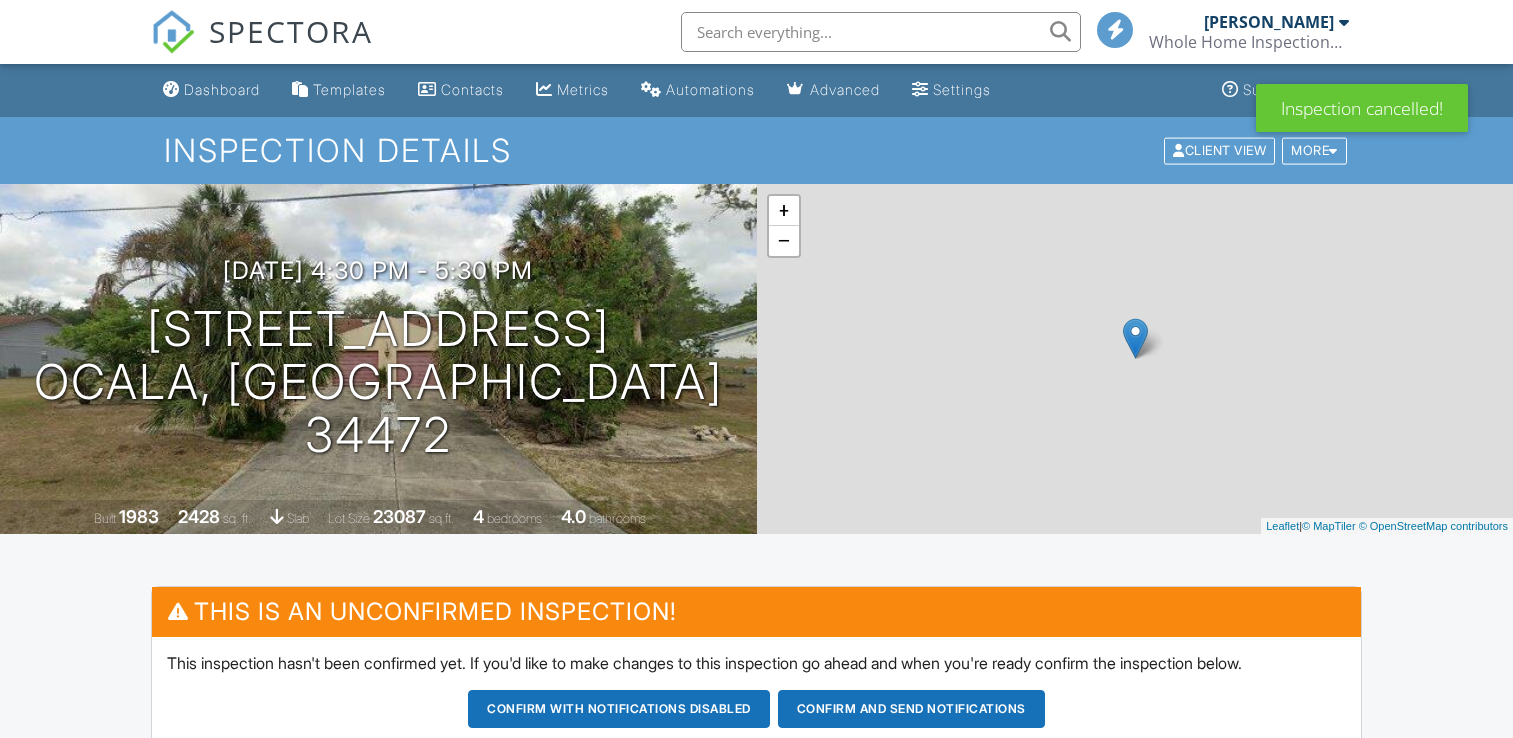 scroll, scrollTop: 0, scrollLeft: 0, axis: both 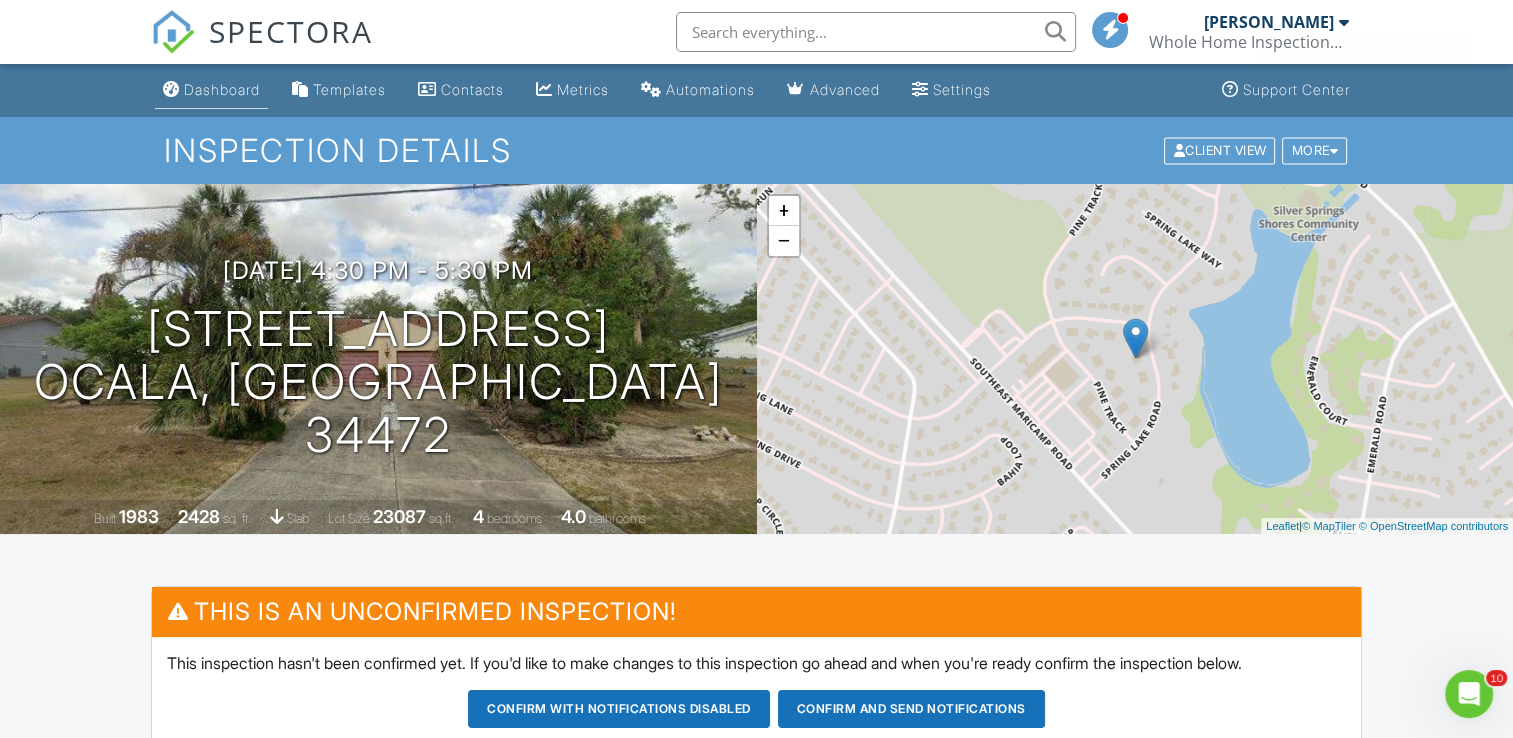 click on "Dashboard" at bounding box center [222, 89] 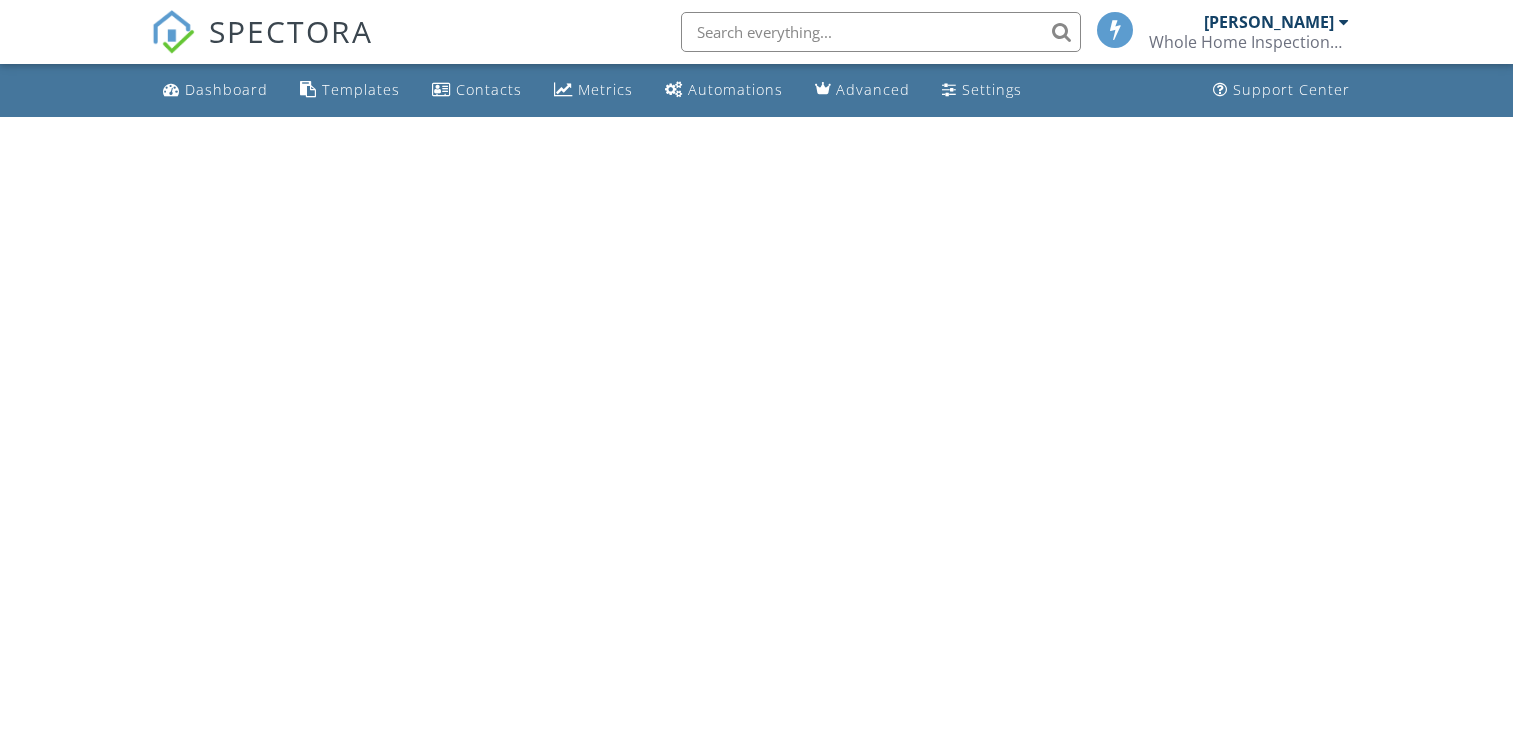 scroll, scrollTop: 0, scrollLeft: 0, axis: both 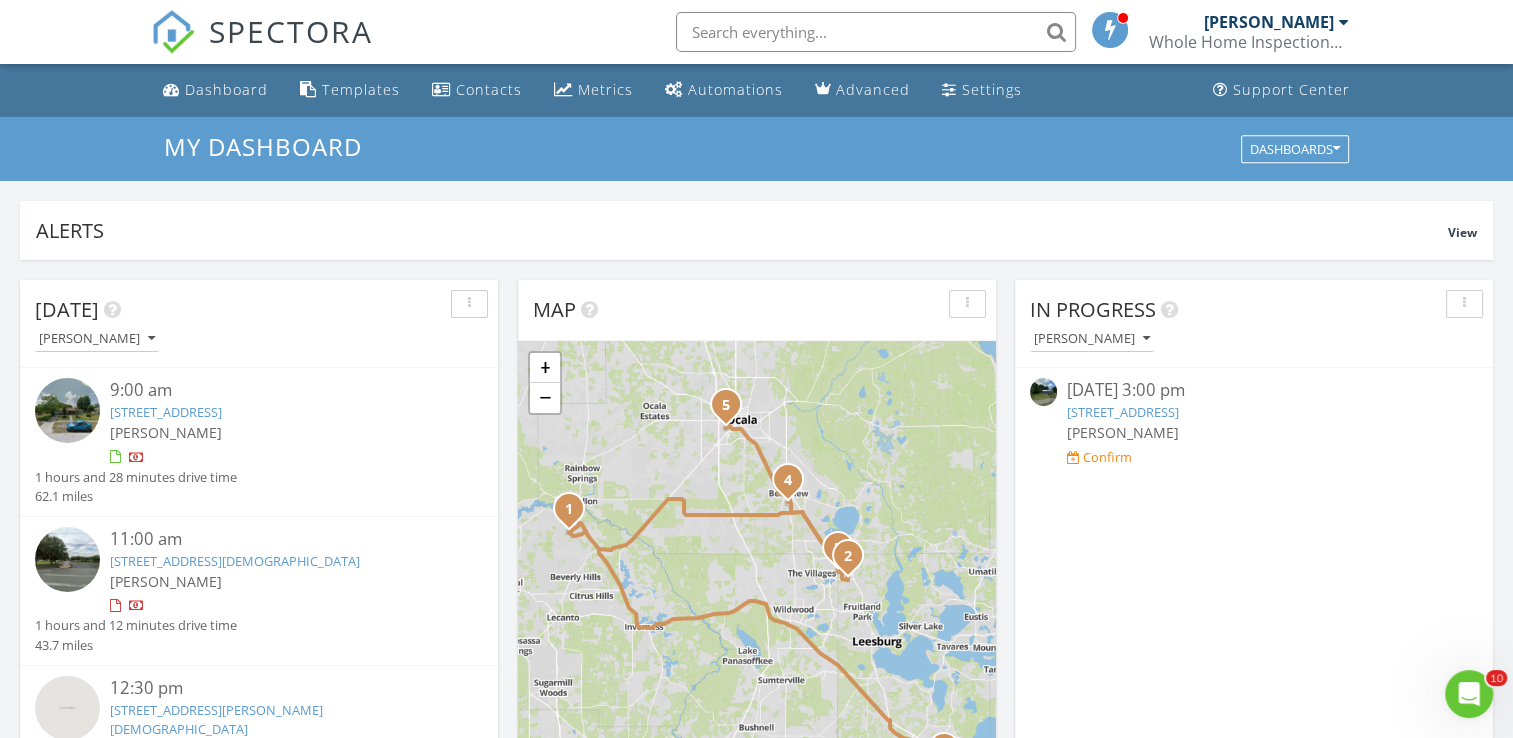 click on "Today
Carl Morrell
9:00 am
2430 W Nautilus Dr, Citrus Springs, FL 34434
Carl Morrell
1 hours and 28 minutes drive time   62.1 miles       11:00 am
609 Hwy 466 93, Lady Lake, FL 32159
Carl Morrell
1 hours and 12 minutes drive time   43.7 miles       12:30 pm
1235 Santos Pl, Lady Lake, FL 32159
Carl Morrell
6 minutes drive time   2.2 miles       1:00 pm
12106 SE 60th Avenue Rd, Belleview, FL 34420
Carl Morrell
22 minutes drive time   11.8 miles       3:00 pm
2906 SW 16th St, Ocala, FL 34474
Carl Morrell
24 minutes drive time   13.6 miles       New Inspection     New Quote         Map" at bounding box center [756, 1170] 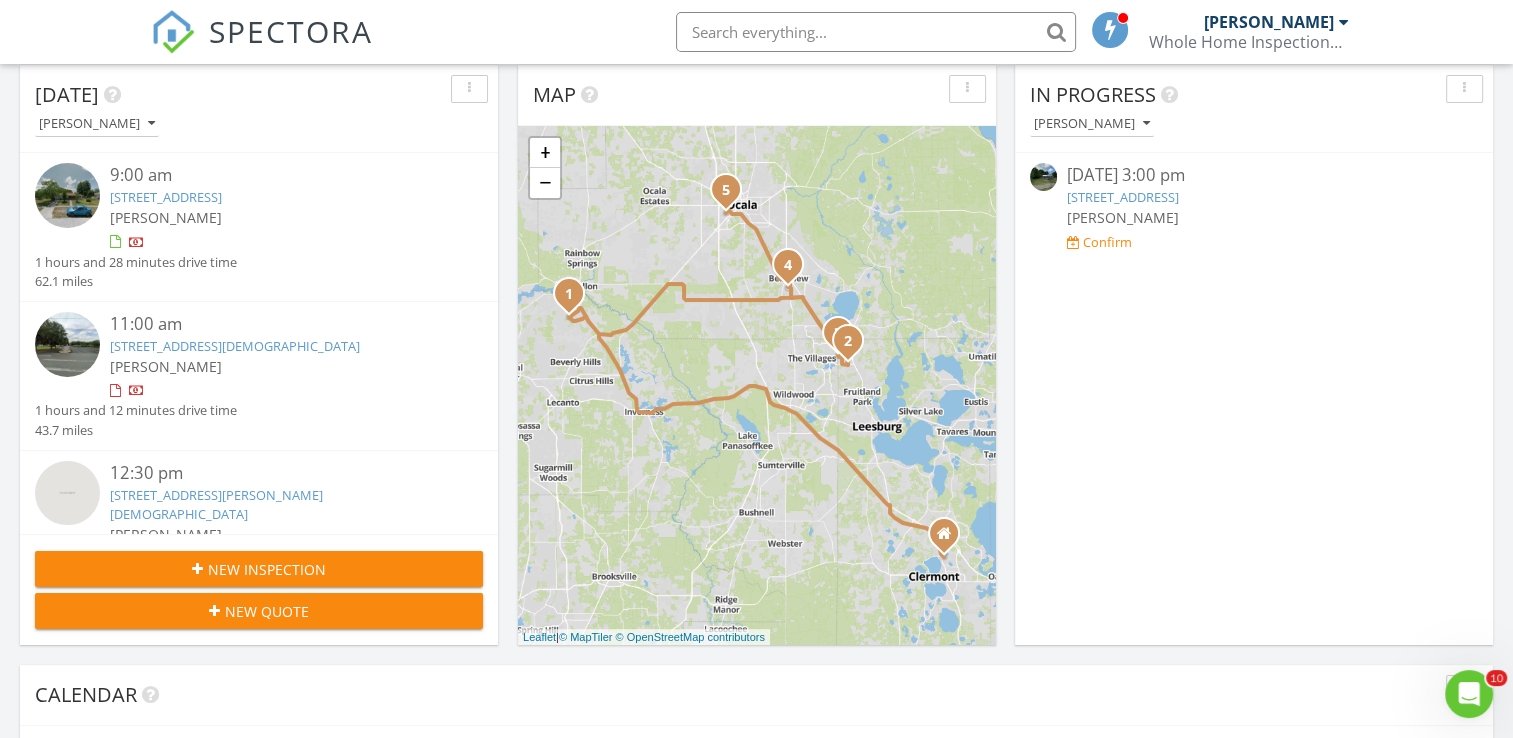 scroll, scrollTop: 280, scrollLeft: 0, axis: vertical 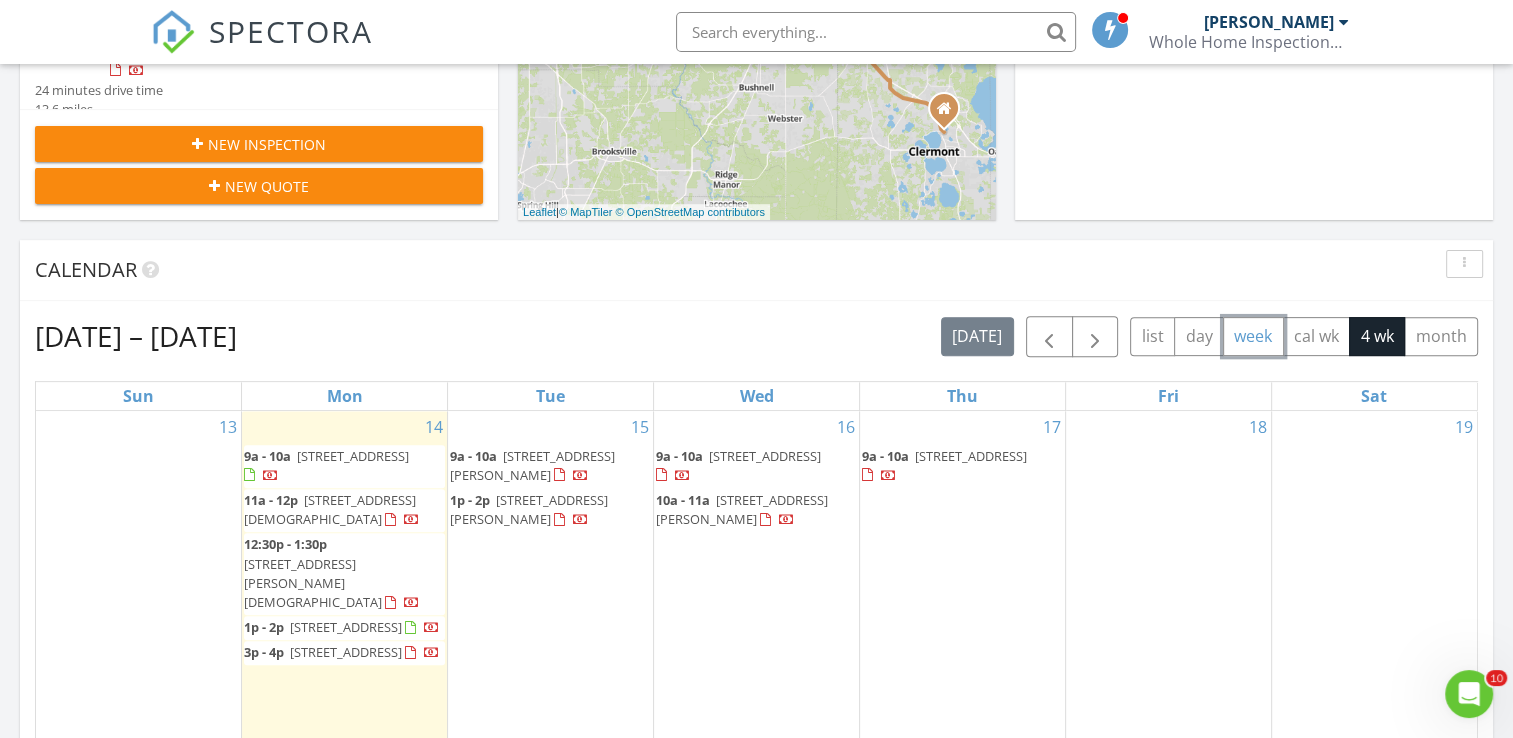 click on "week" at bounding box center (1253, 336) 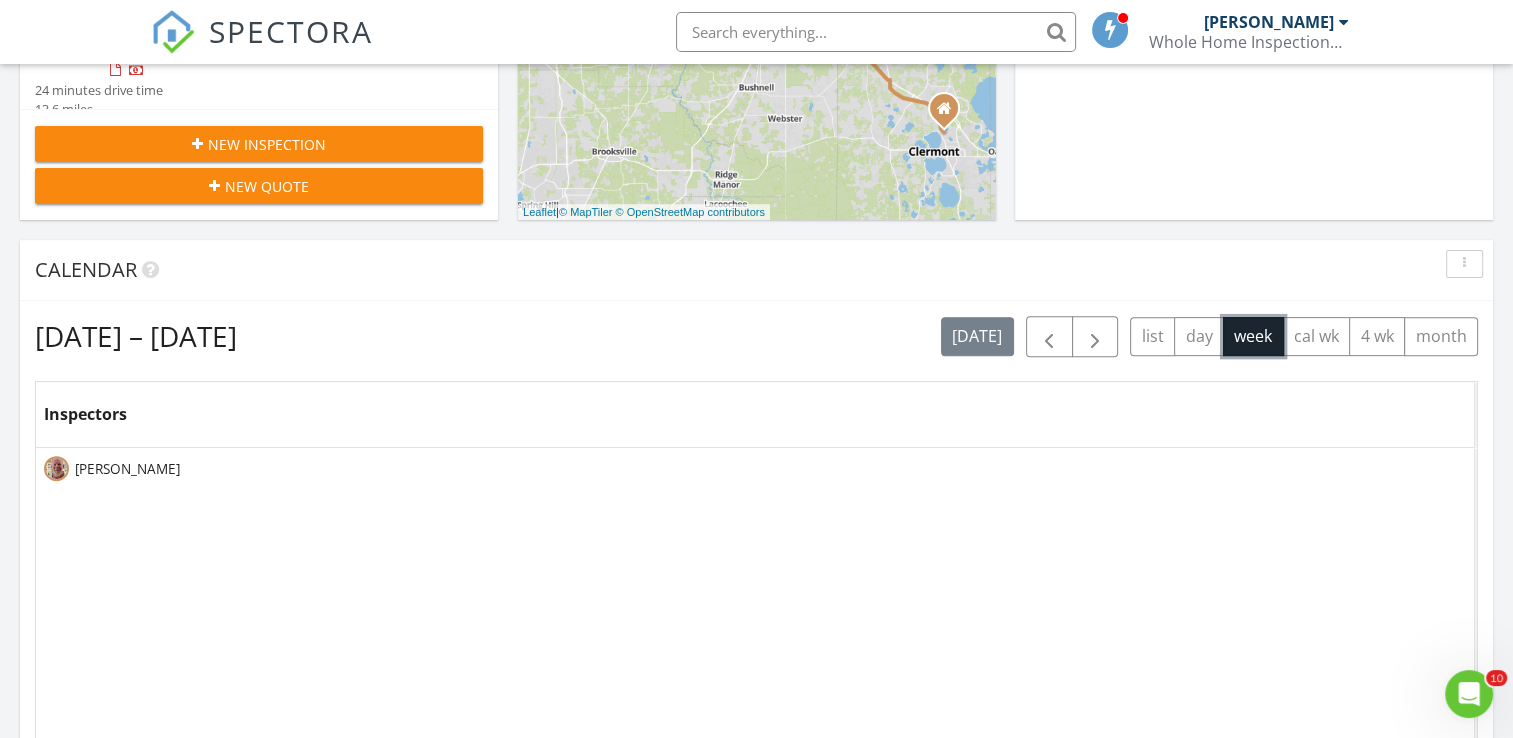type 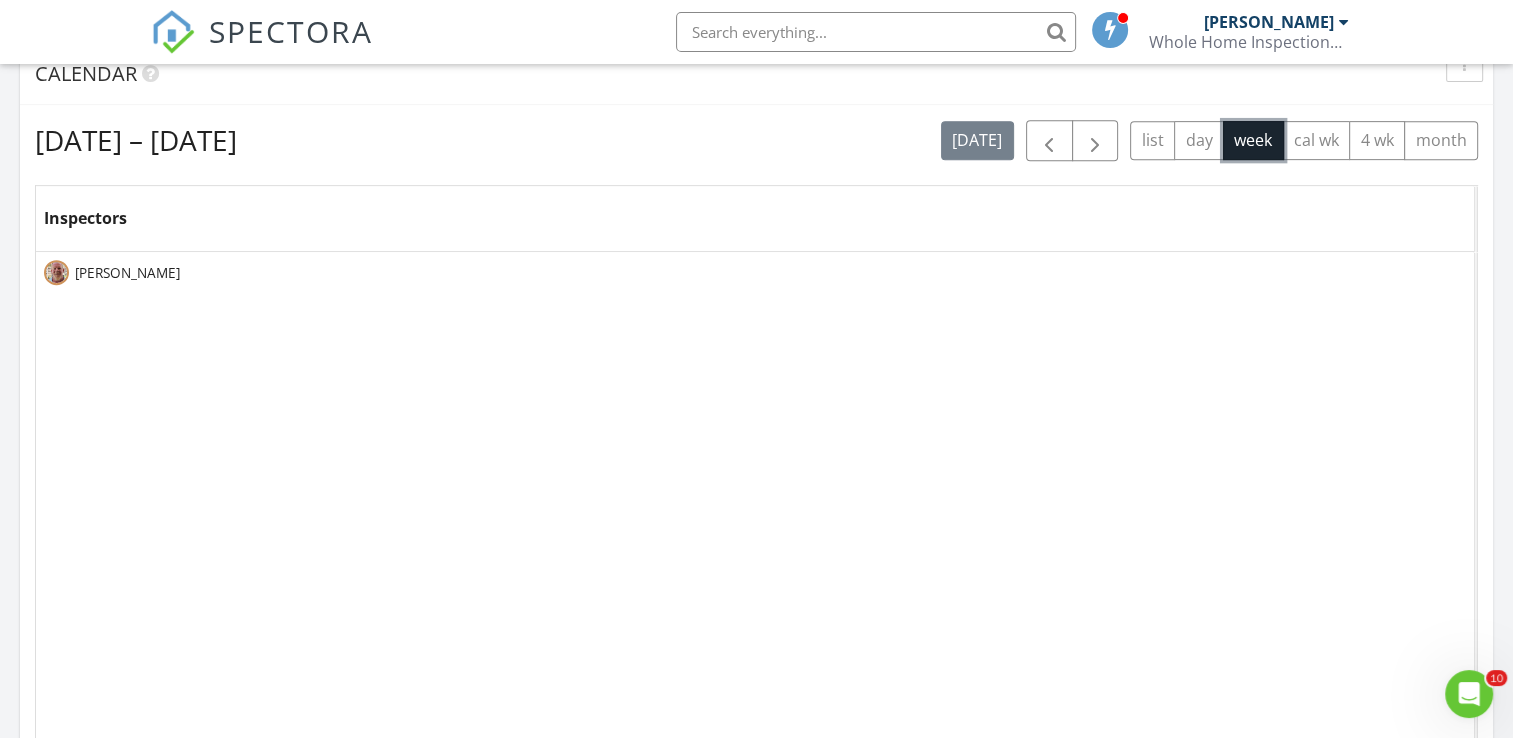 scroll, scrollTop: 800, scrollLeft: 0, axis: vertical 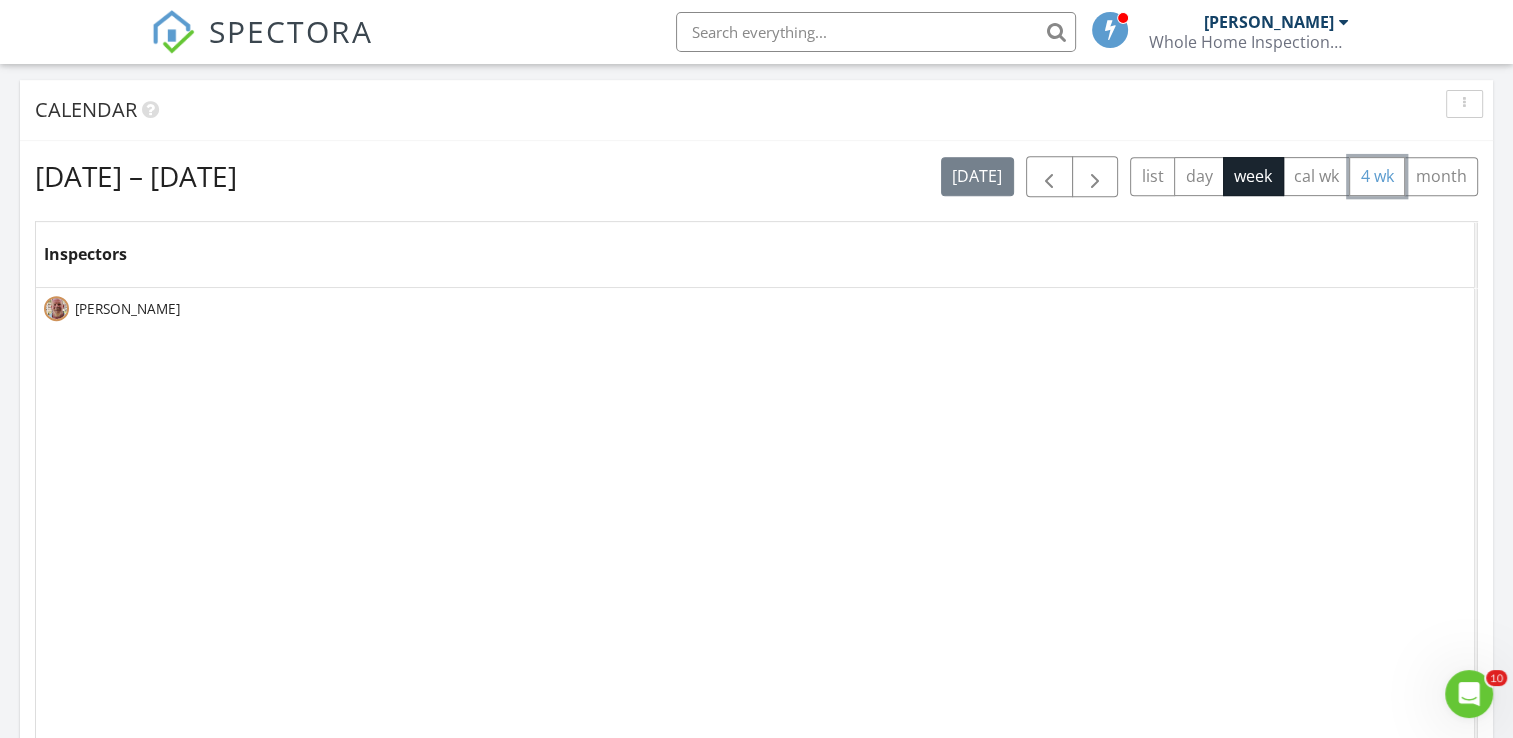 click on "4 wk" at bounding box center [1377, 176] 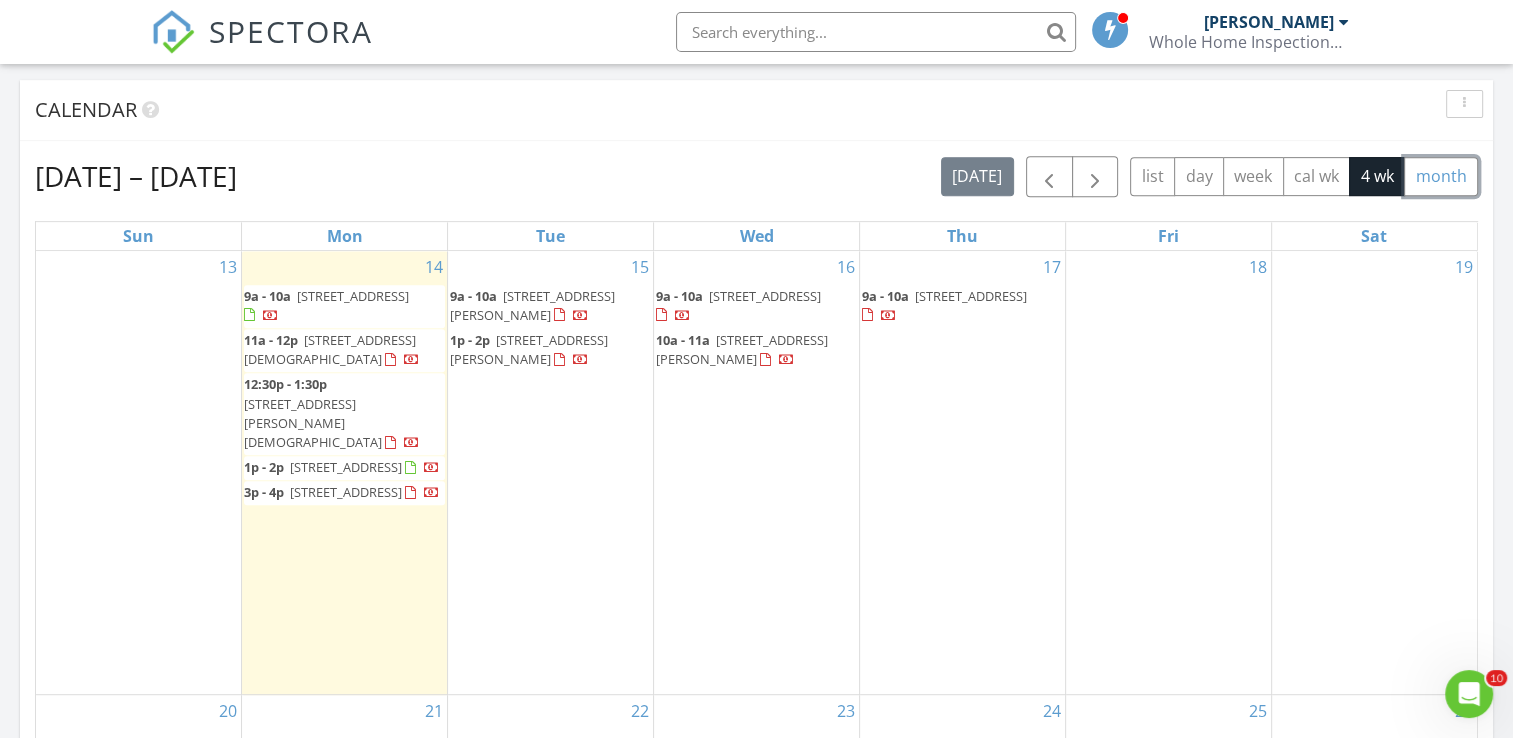 click on "month" at bounding box center (1441, 176) 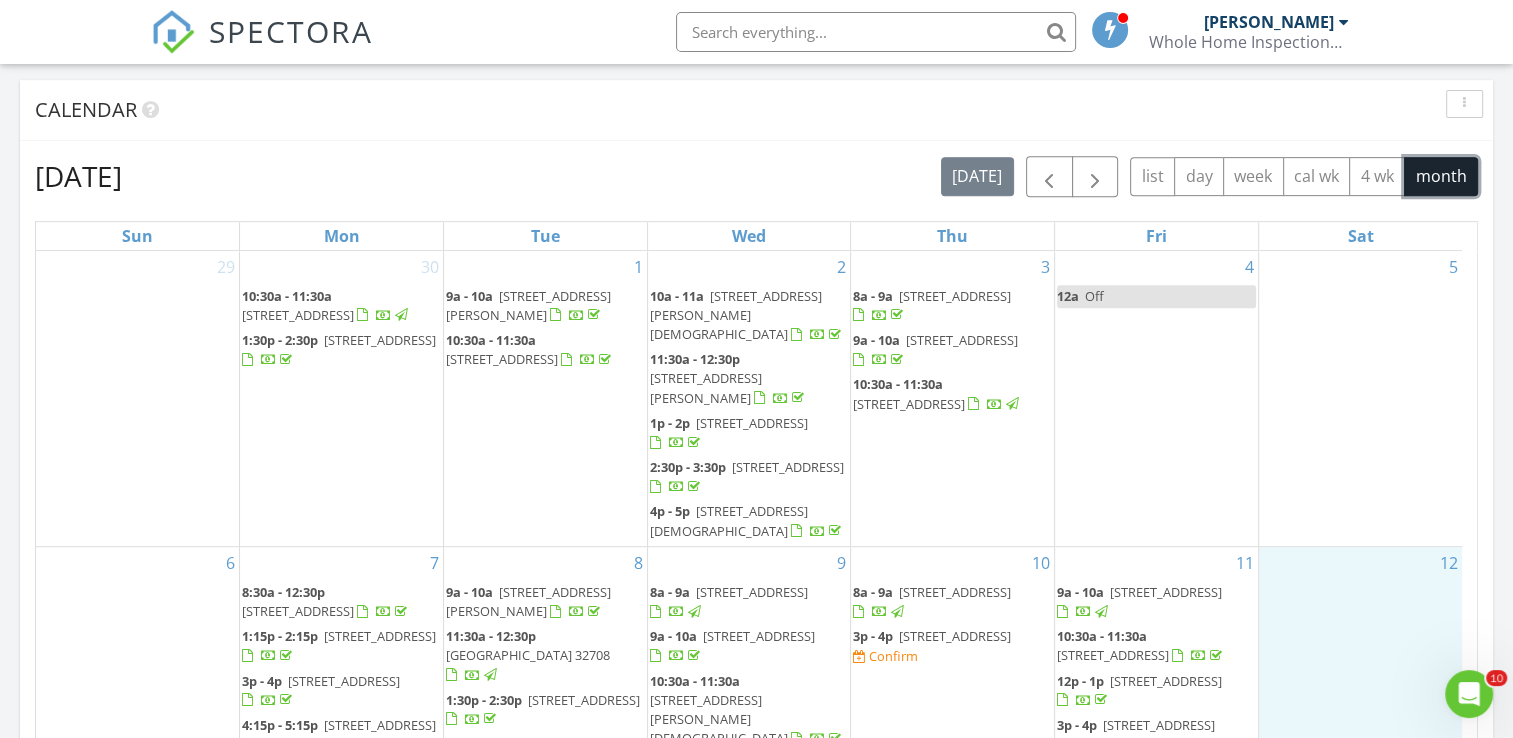 click on "12" at bounding box center (1360, 783) 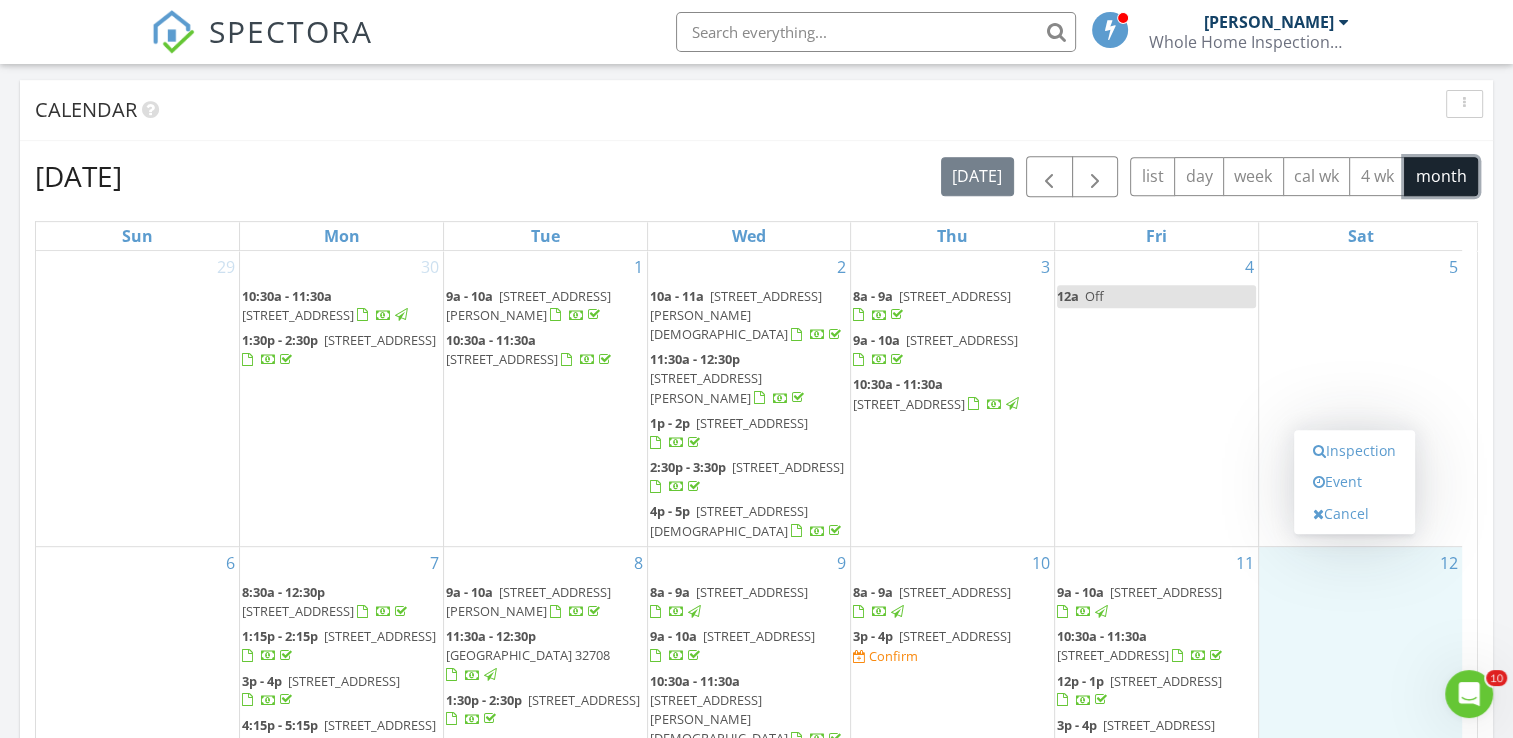 type 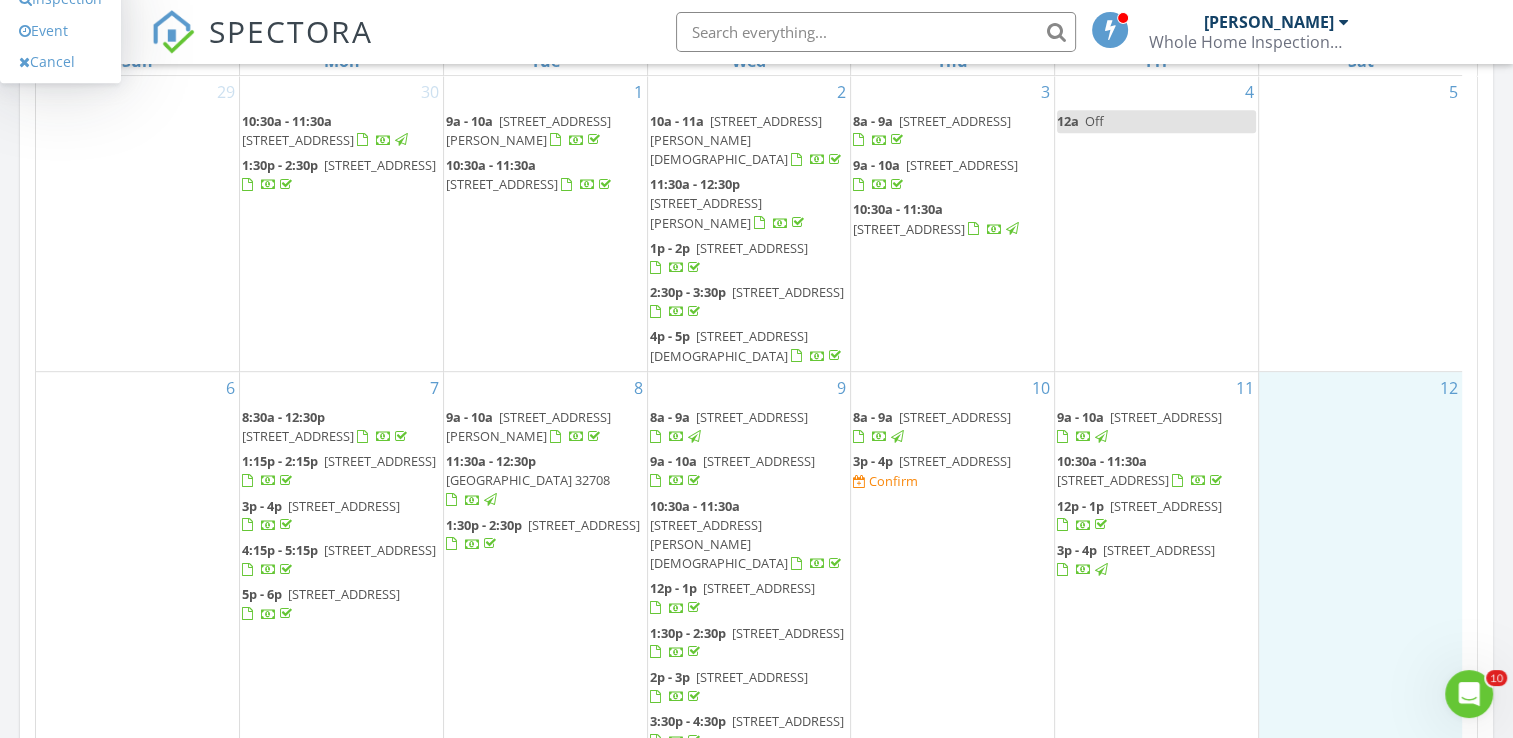 scroll, scrollTop: 1000, scrollLeft: 0, axis: vertical 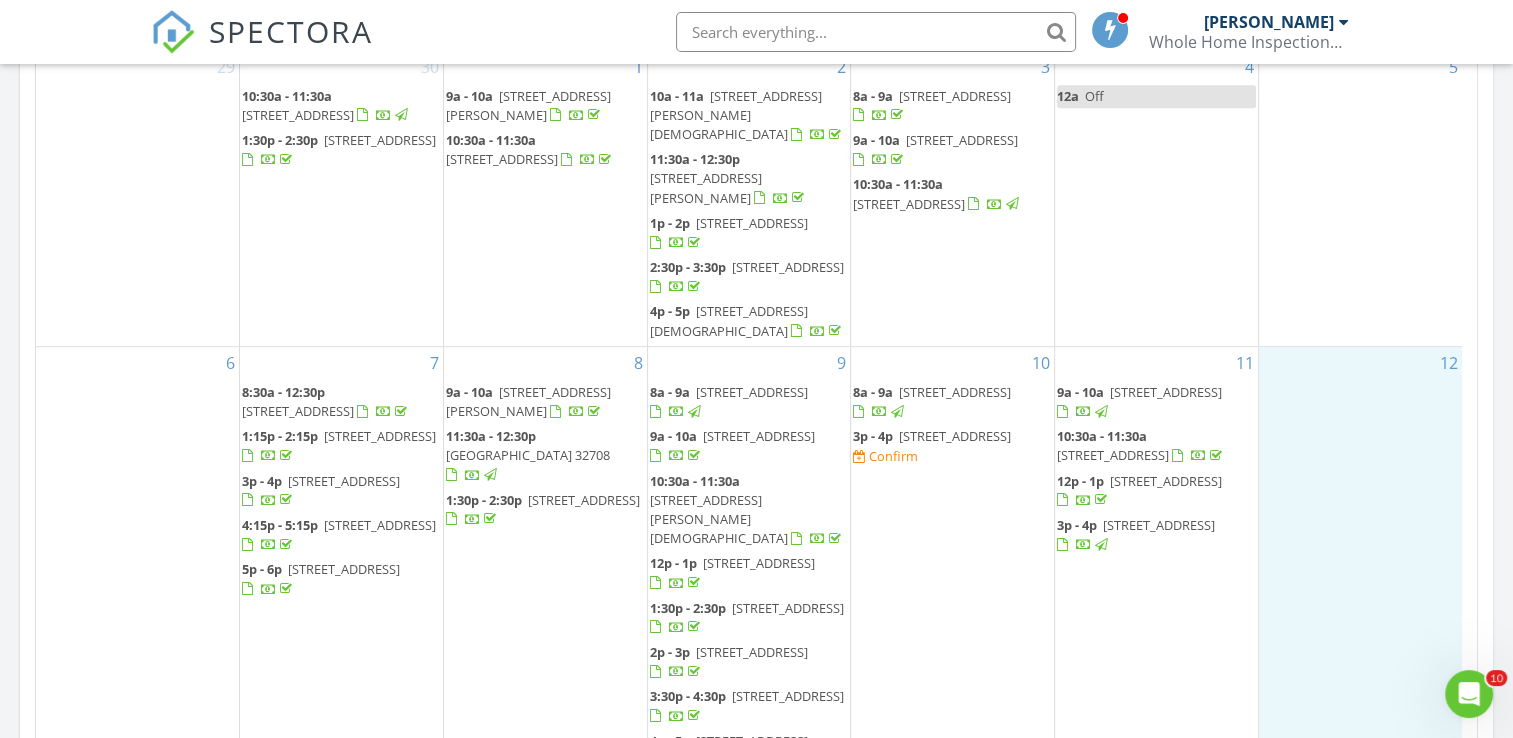 click on "9465 SE 124th Loop, SUMMERFIELD 34491" at bounding box center [1166, 481] 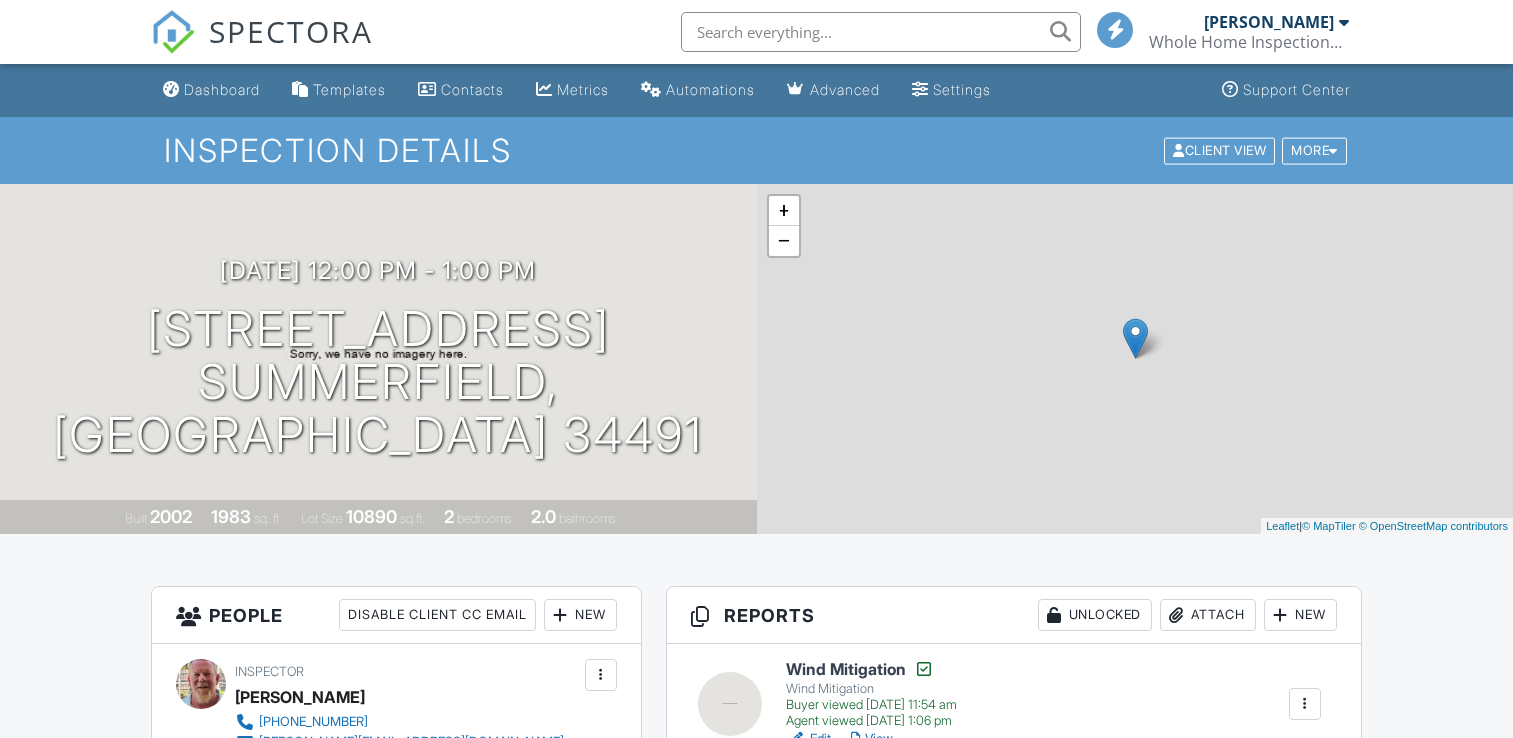 scroll, scrollTop: 0, scrollLeft: 0, axis: both 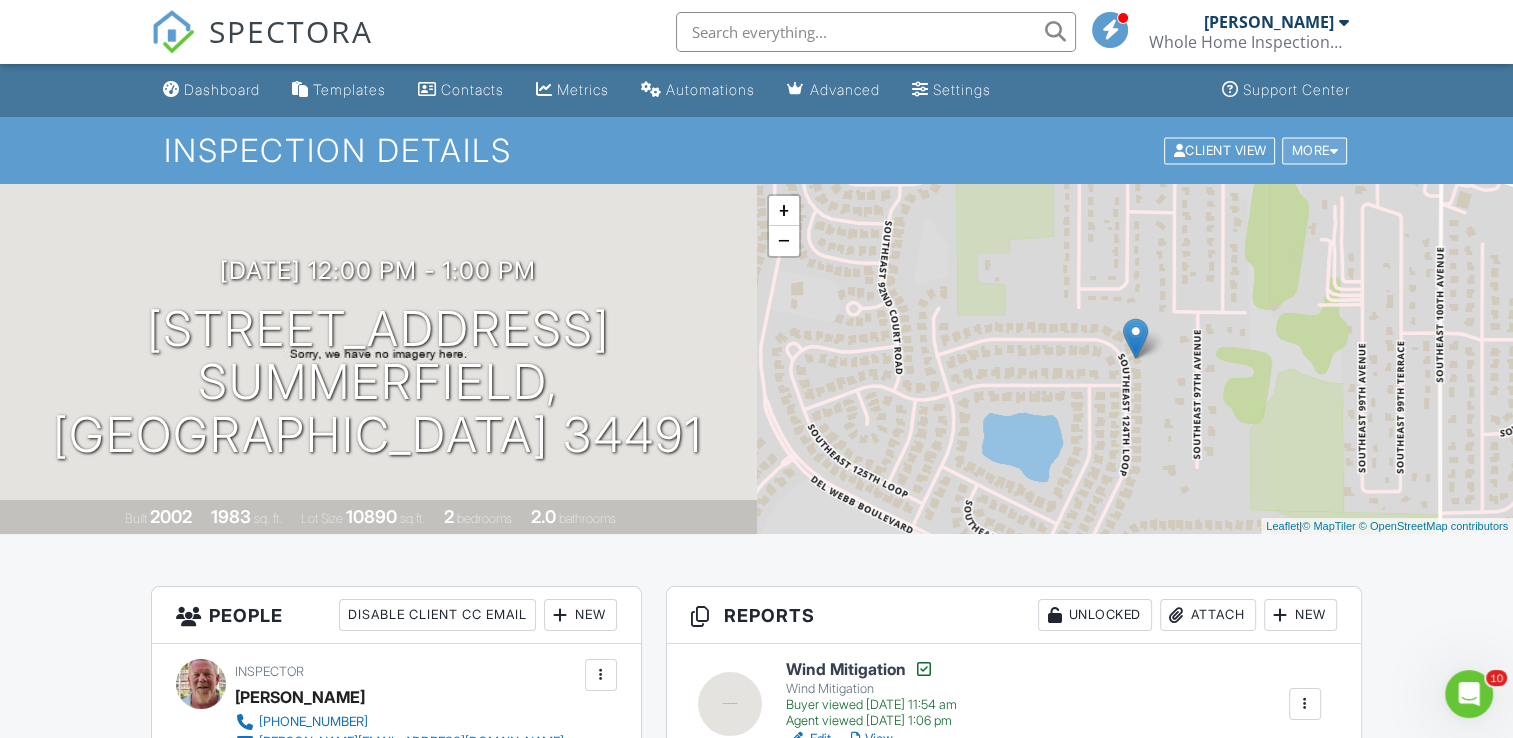 click on "More" at bounding box center (1314, 150) 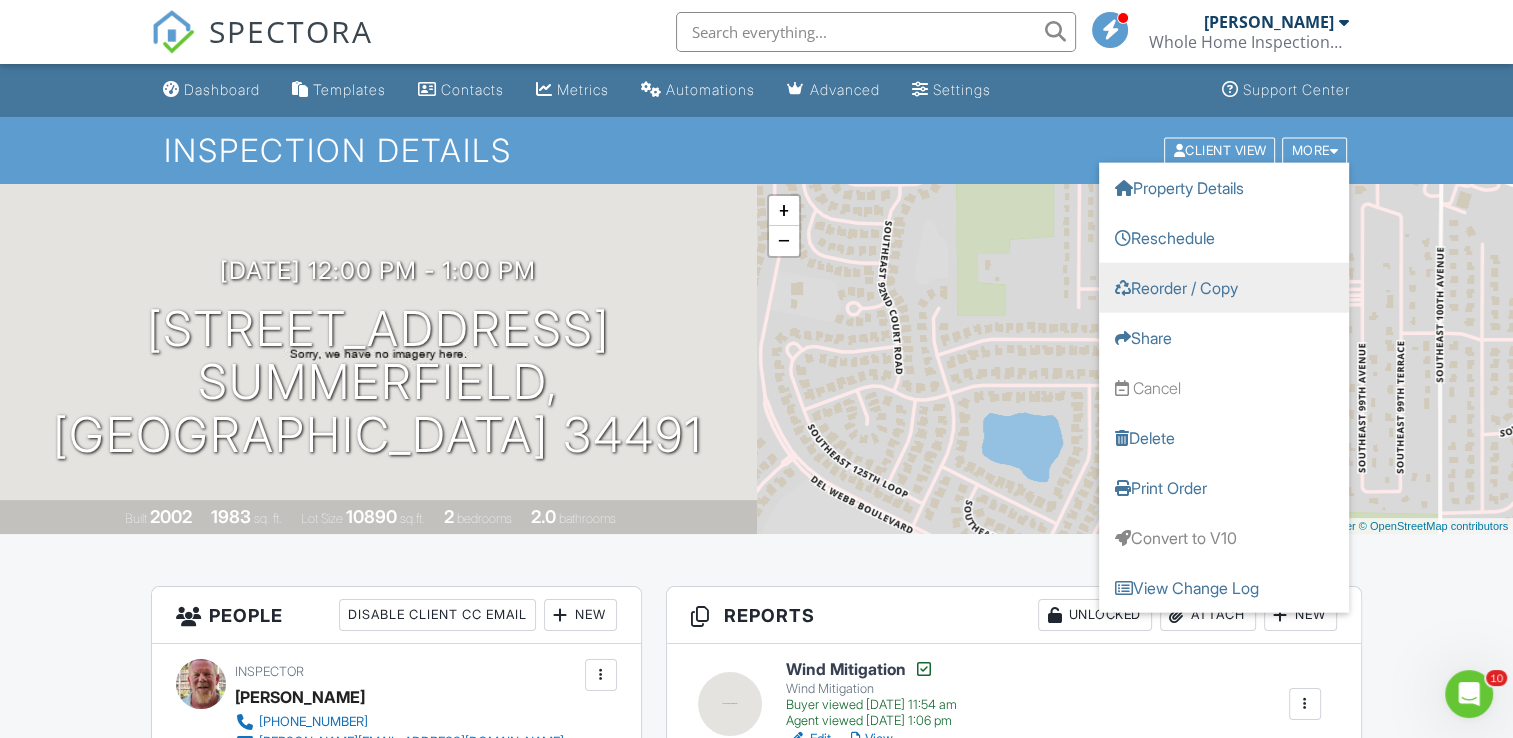 click on "Reorder / Copy" at bounding box center (1224, 287) 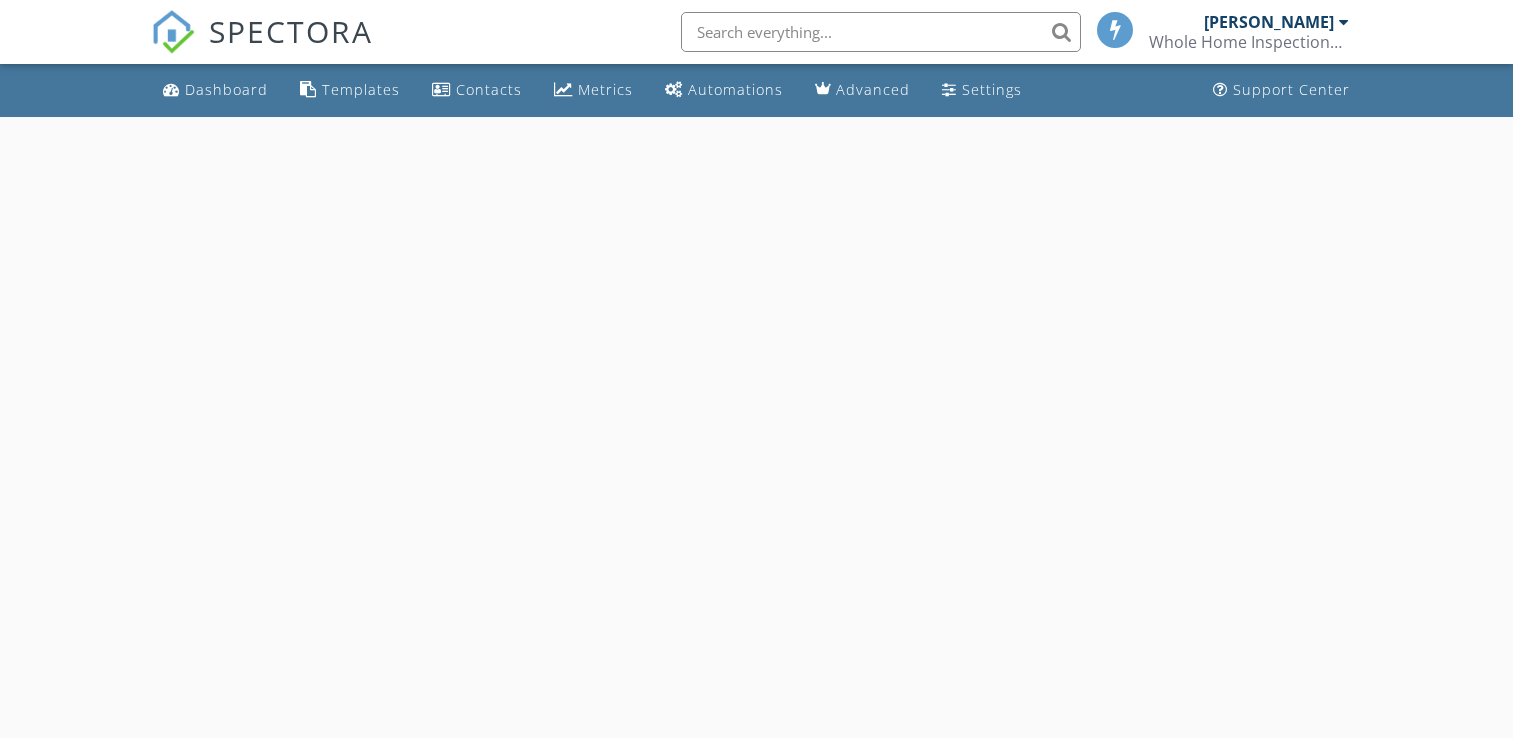 scroll, scrollTop: 0, scrollLeft: 0, axis: both 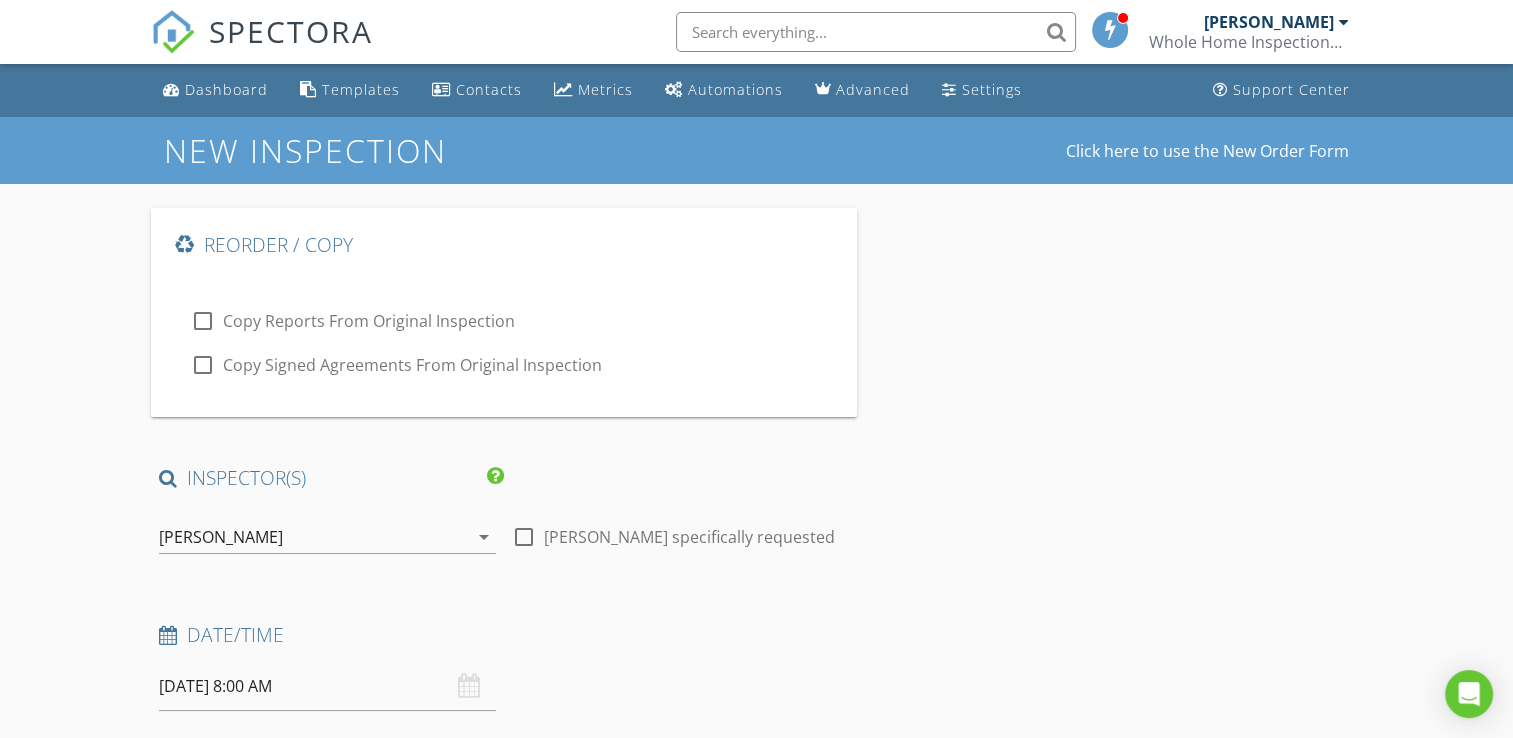 type on "[PERSON_NAME]" 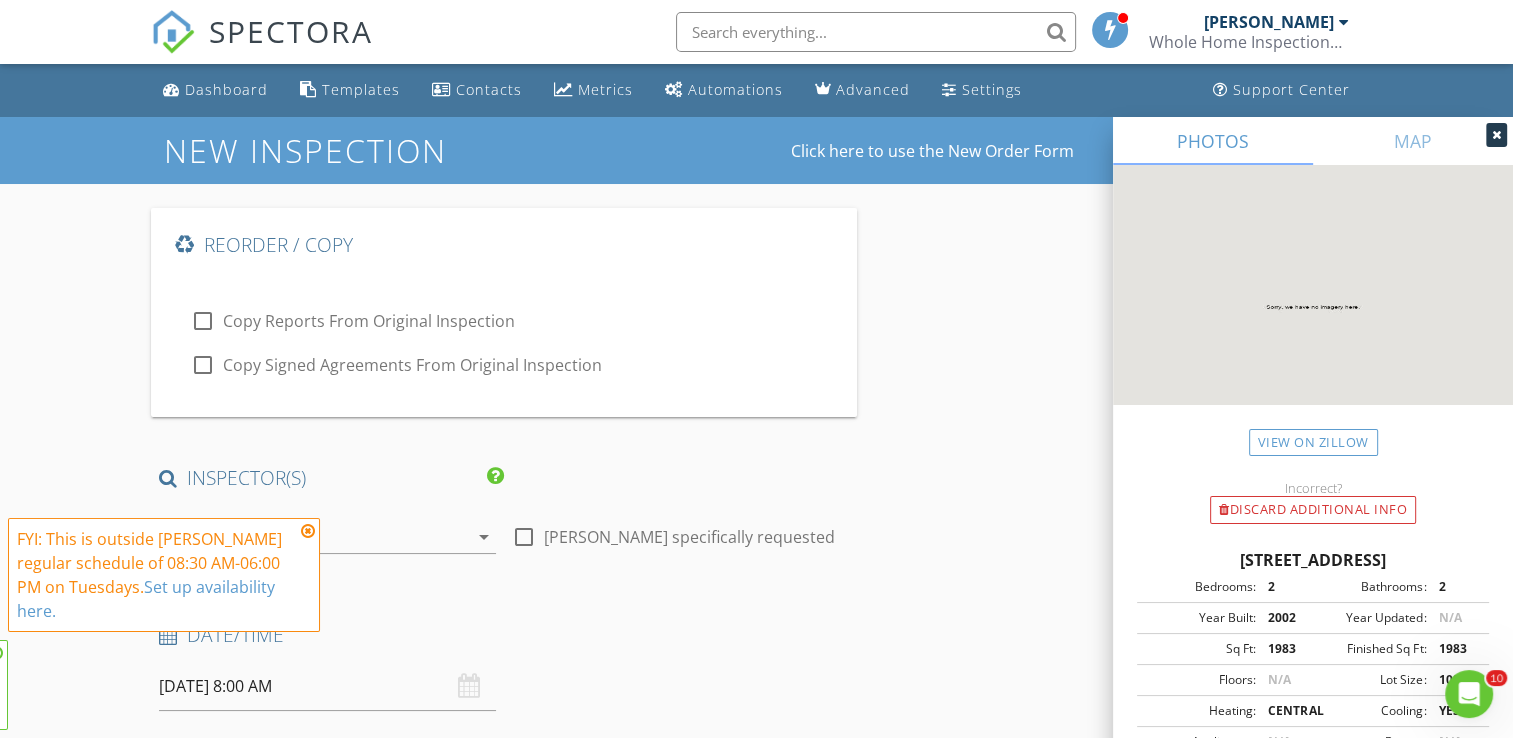 scroll, scrollTop: 0, scrollLeft: 0, axis: both 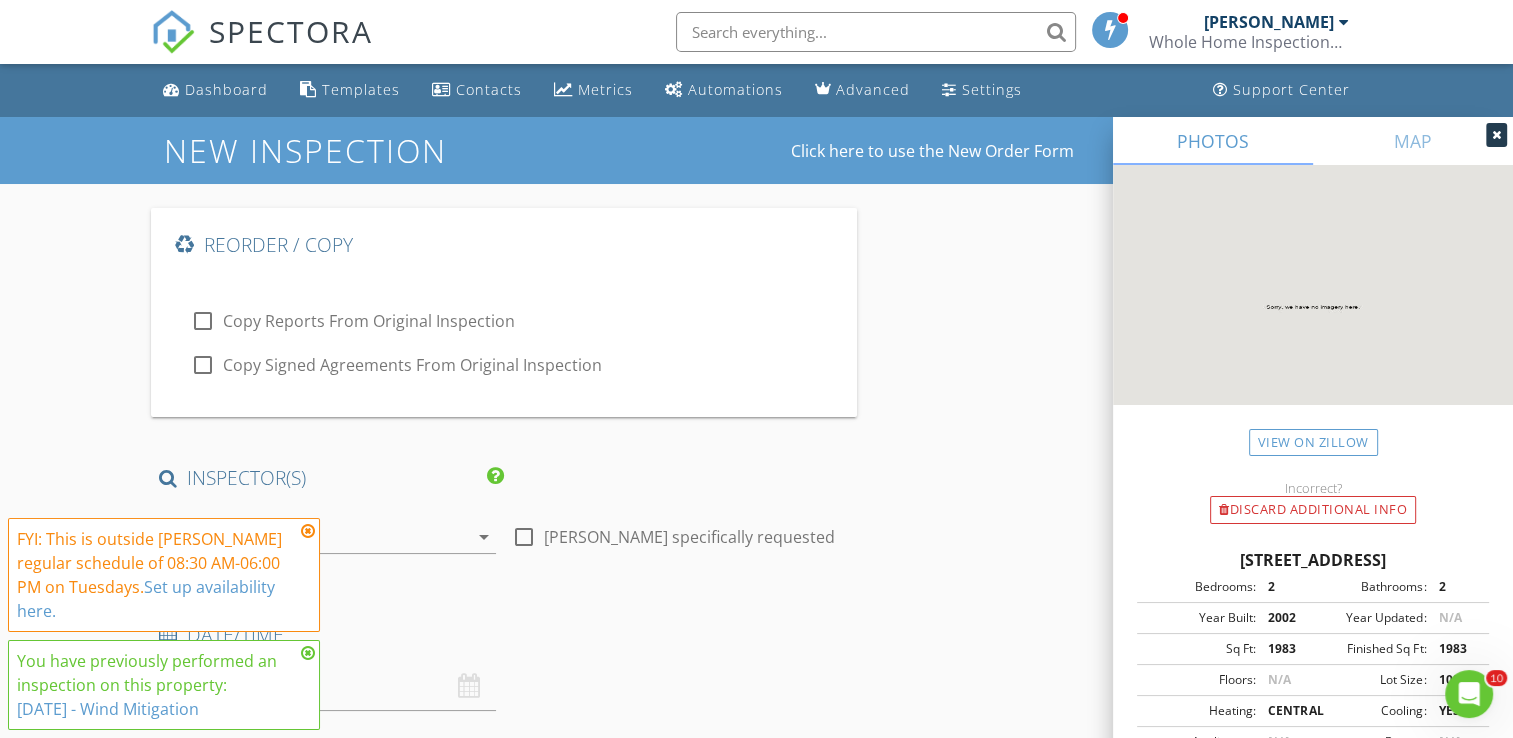 click on "Date/Time
07/15/2025 8:00 AM" at bounding box center [504, 666] 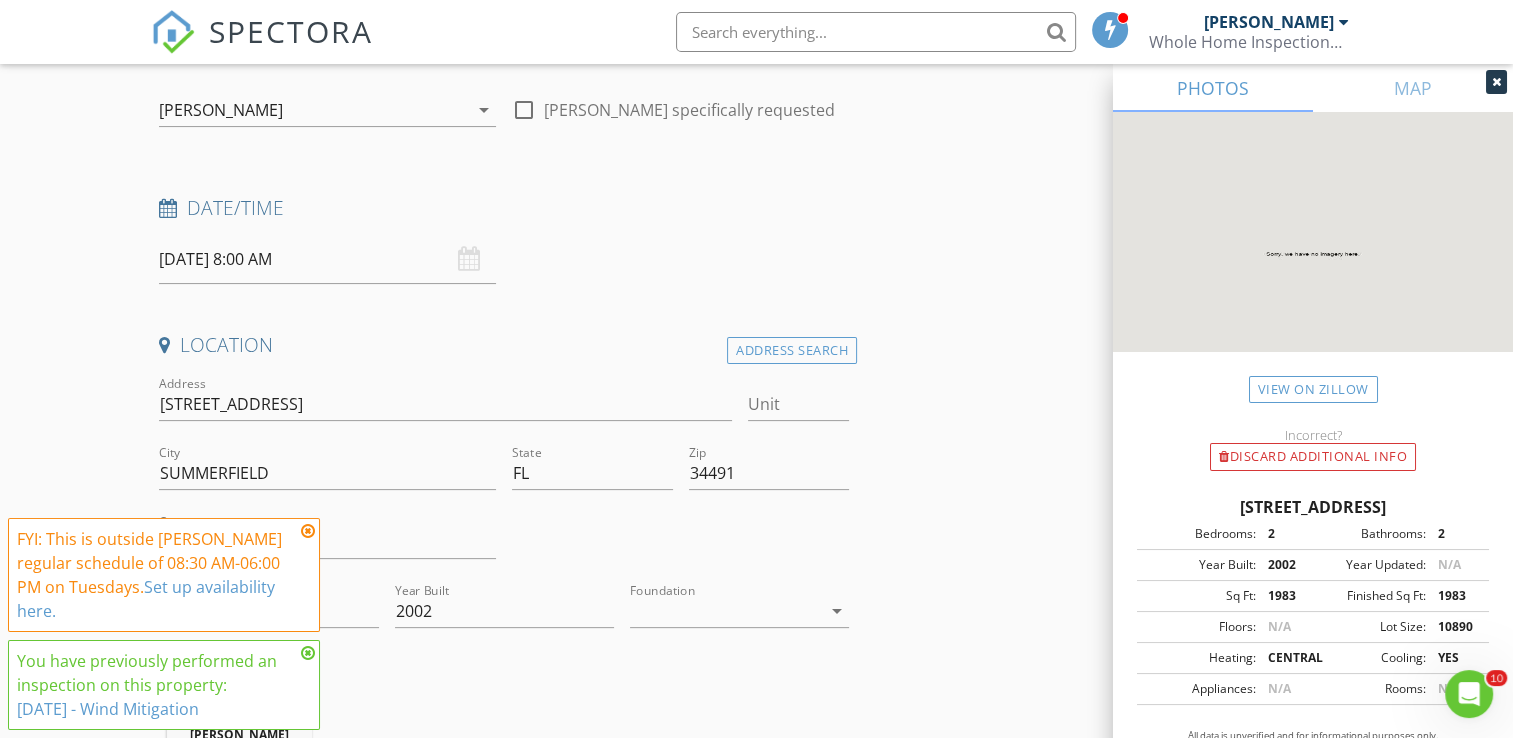 scroll, scrollTop: 440, scrollLeft: 0, axis: vertical 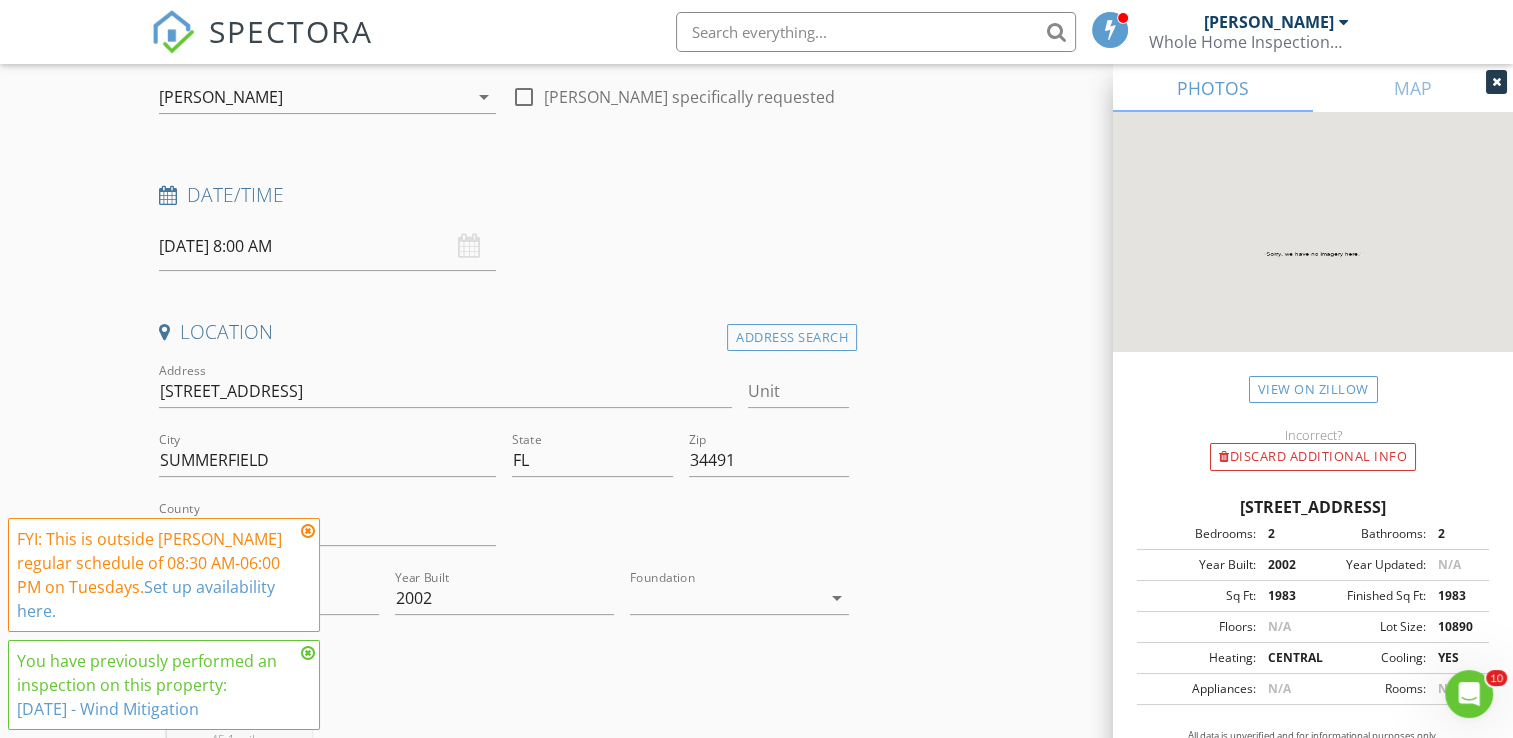 click on "07/15/2025 8:00 AM" at bounding box center (327, 246) 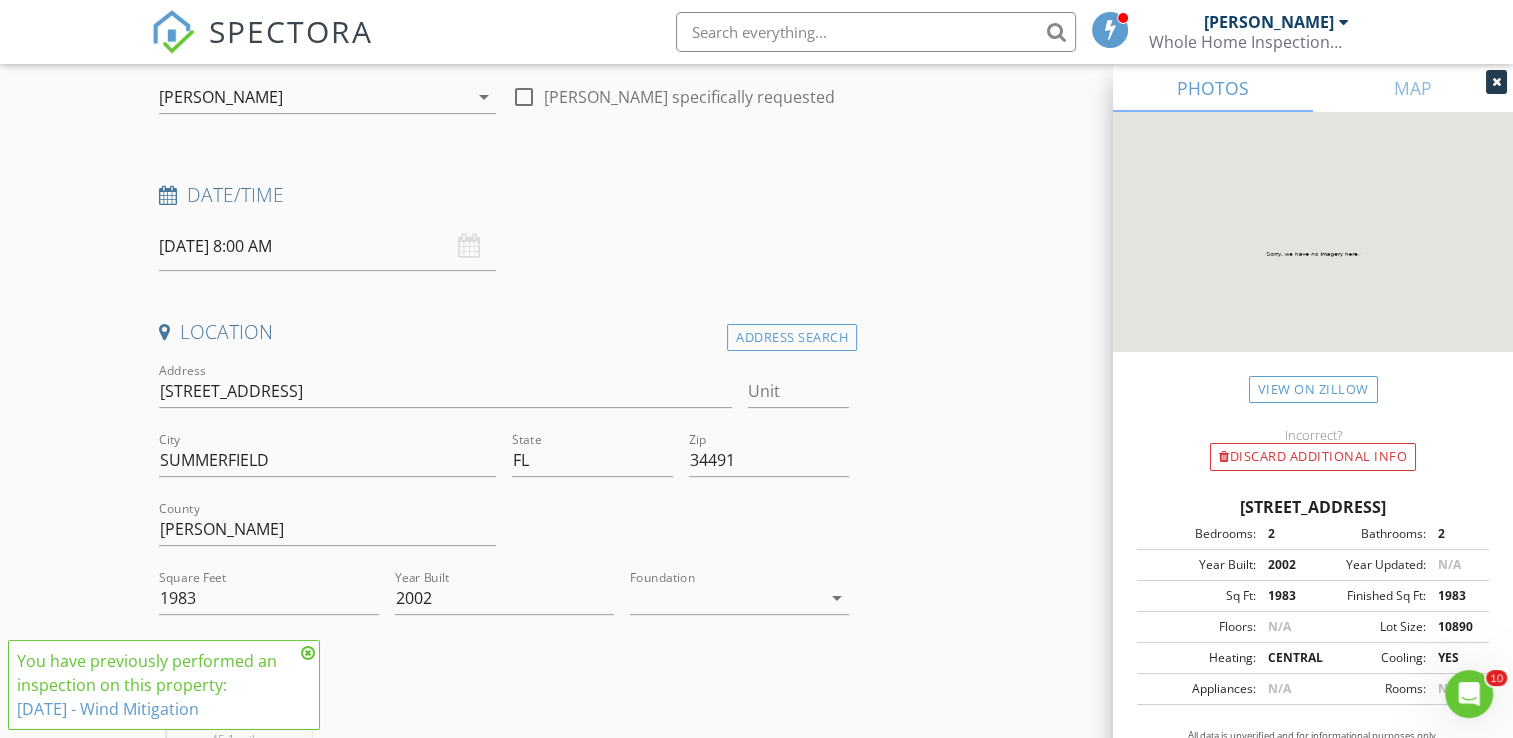 click on "07/15/2025 8:00 AM" at bounding box center (327, 246) 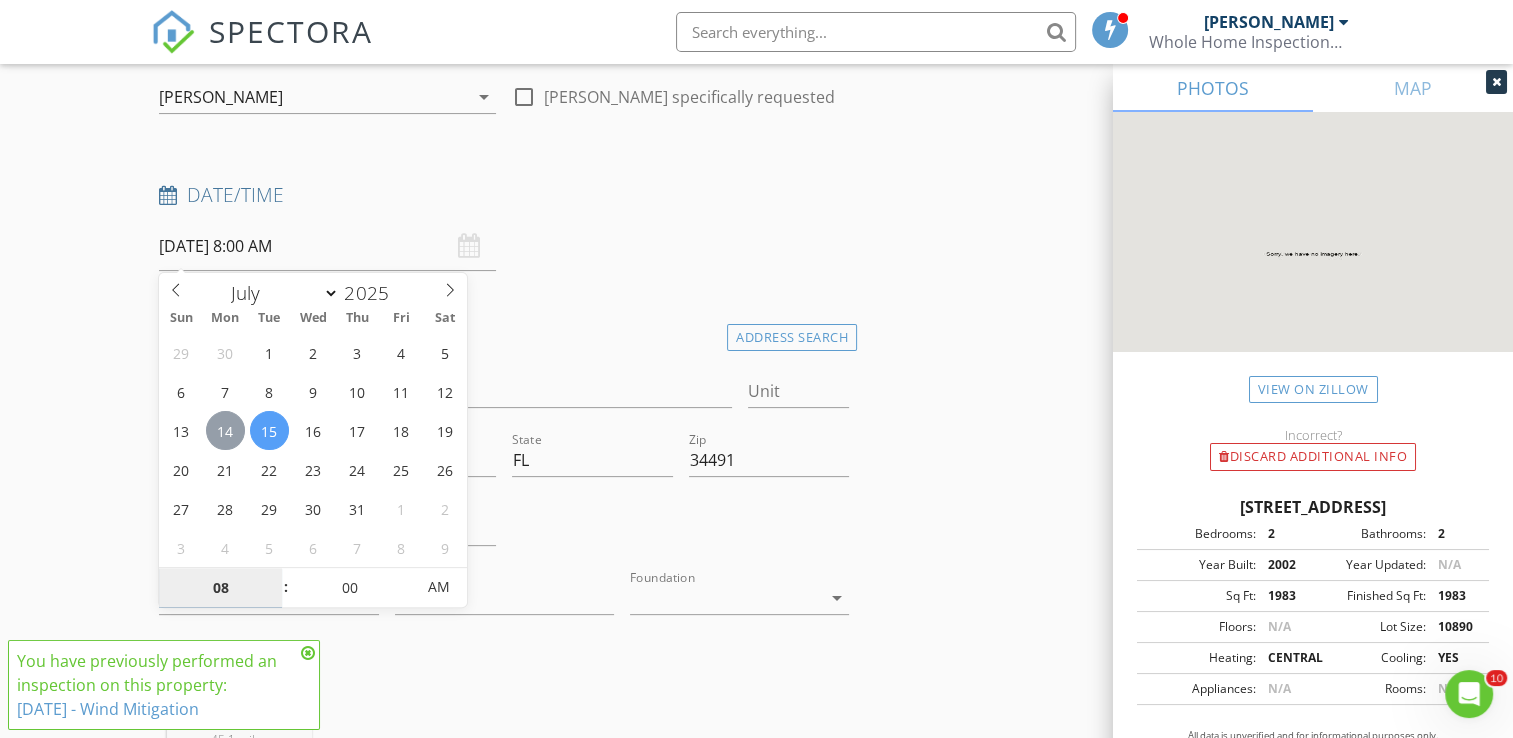 type on "07/14/2025 8:00 AM" 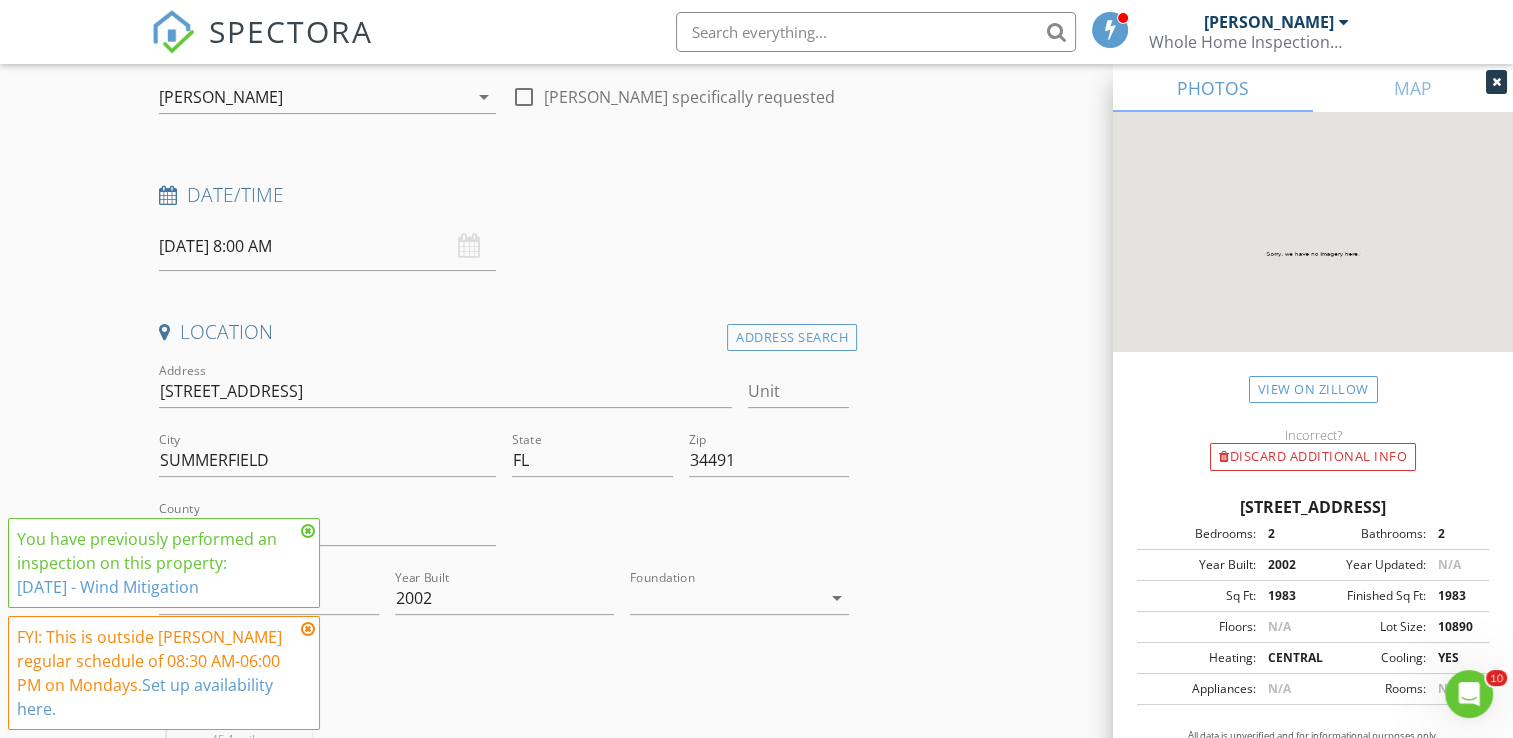click on "Reorder / Copy
check_box_outline_blank Copy Reports From Original Inspection   check_box_outline_blank Copy Signed Agreements From Original Inspection
INSPECTOR(S)
check_box   Carl Morrell   PRIMARY   Carl Morrell arrow_drop_down   check_box_outline_blank Carl Morrell specifically requested
Date/Time
07/14/2025 8:00 AM
Location
Address Search       Address 9465 SE 124th Loop   Unit   City SUMMERFIELD   State FL   Zip 34491   County Marion     Square Feet 1983   Year Built 2002   Foundation arrow_drop_down     Carl Morrell     45.1 miles     (an hour)
client
check_box Enable Client CC email for this inspection   Client Search     check_box_outline_blank Client is a Company/Organization     First Name Barbara   Last Name Niemczyk   Email bniemczyk@yahoo.com   CC Email   Phone 978-587-6975           Notes   Private Notes" at bounding box center [756, 1763] 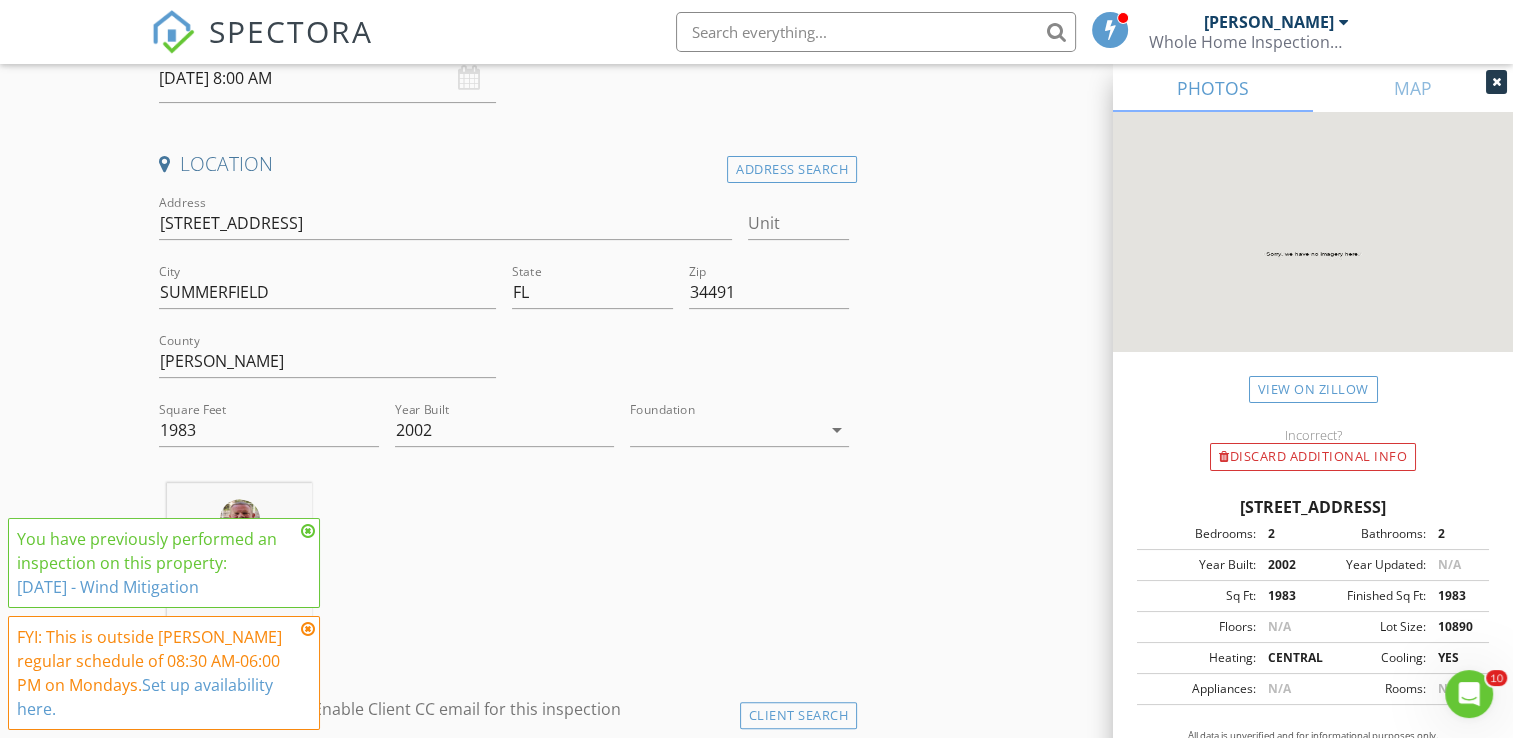 scroll, scrollTop: 600, scrollLeft: 0, axis: vertical 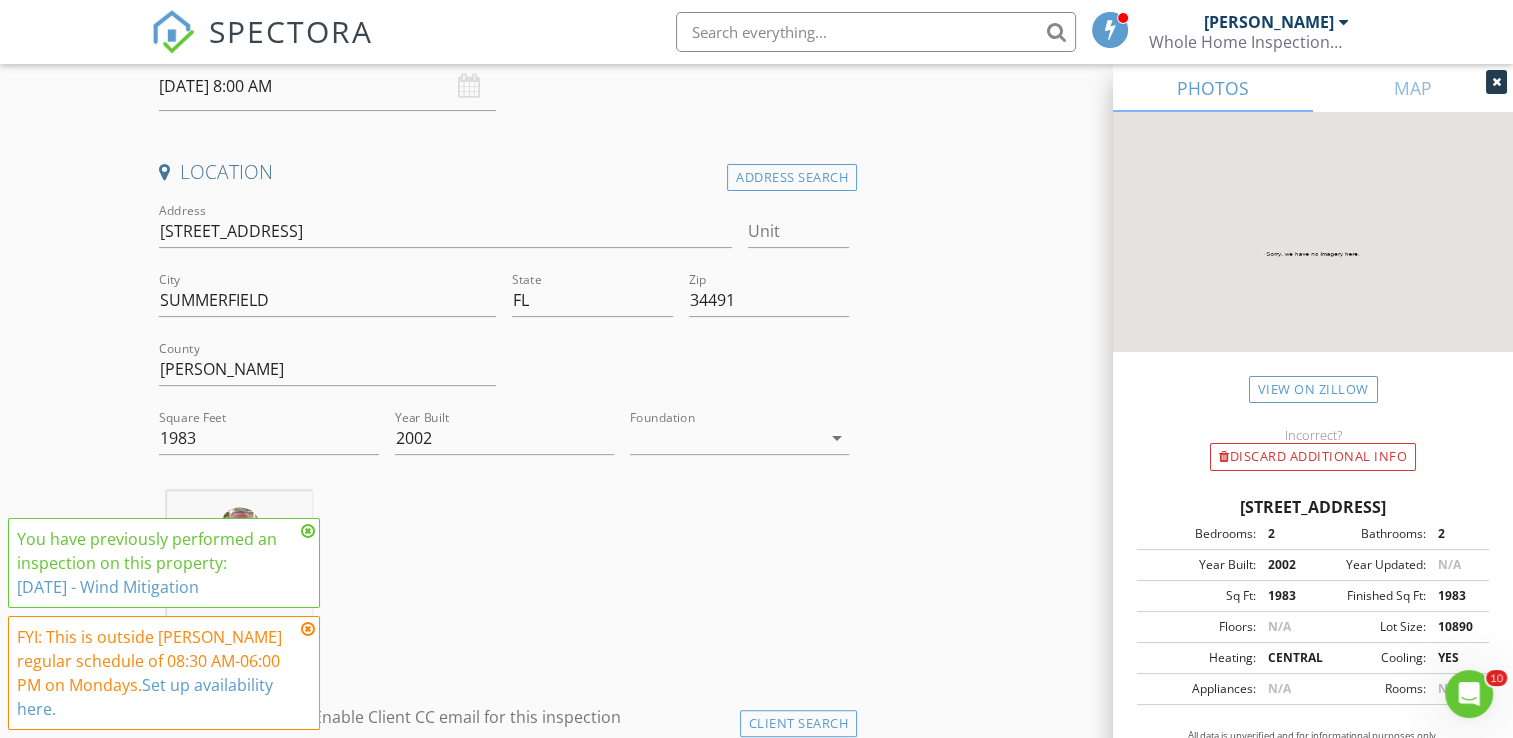 click on "07/14/2025 8:00 AM" at bounding box center (327, 86) 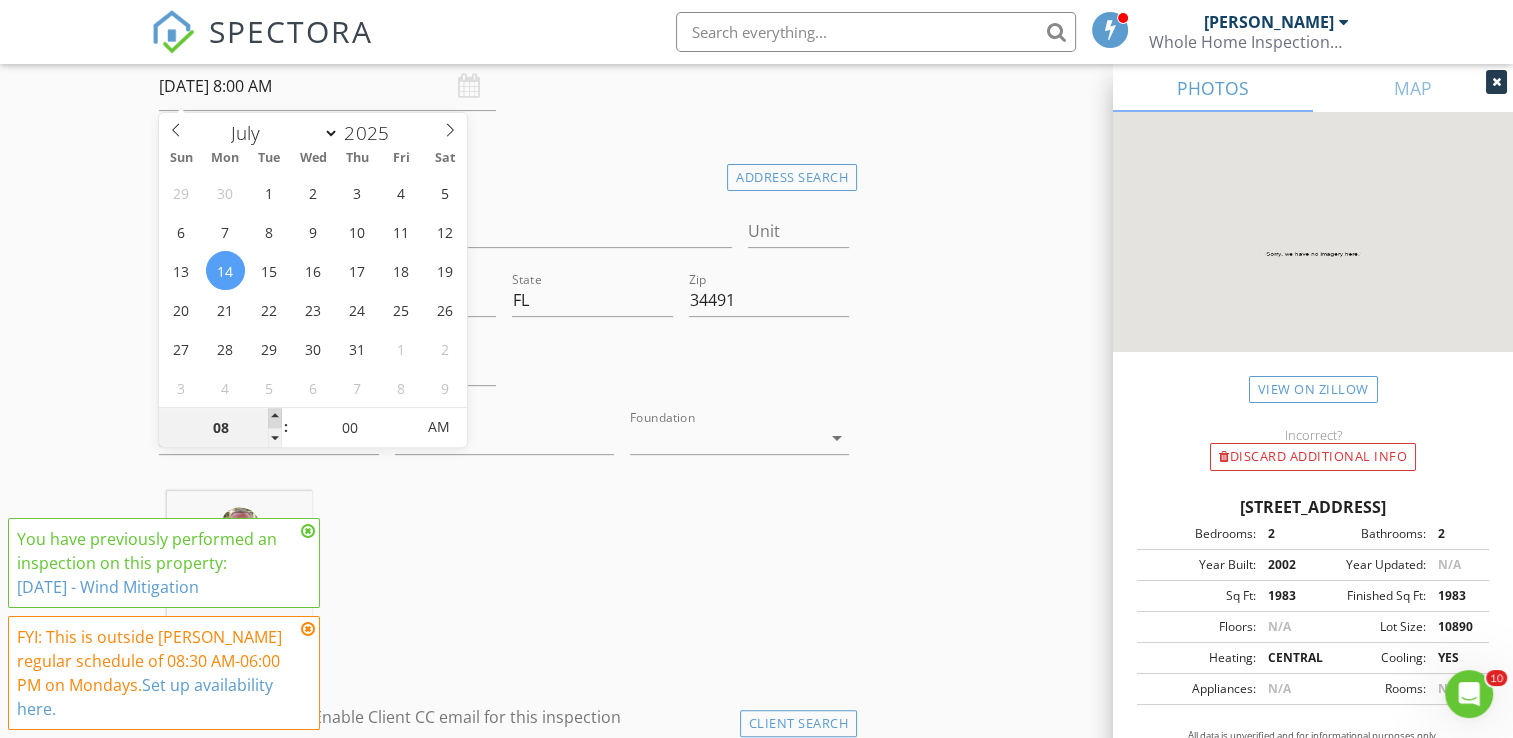 type on "09" 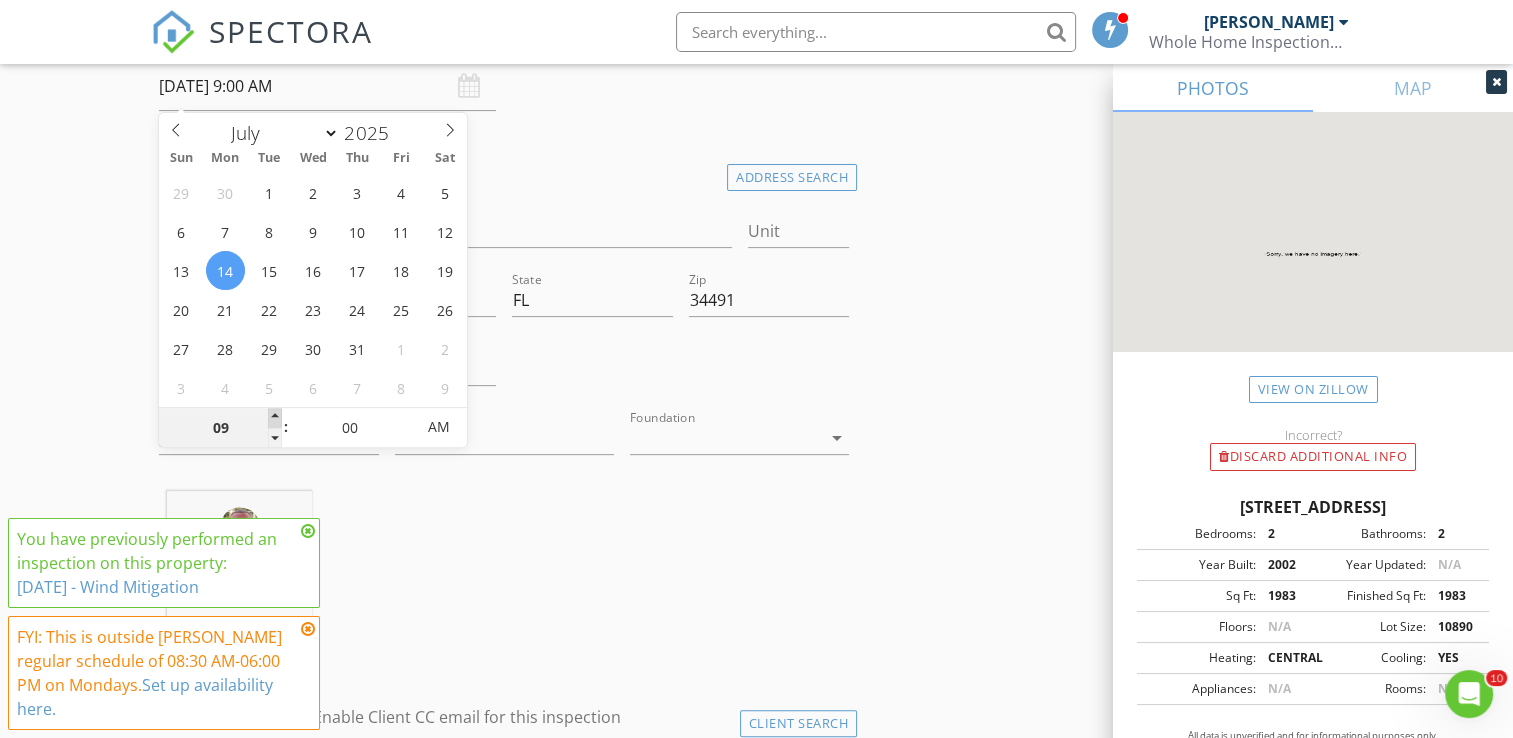 click at bounding box center (275, 418) 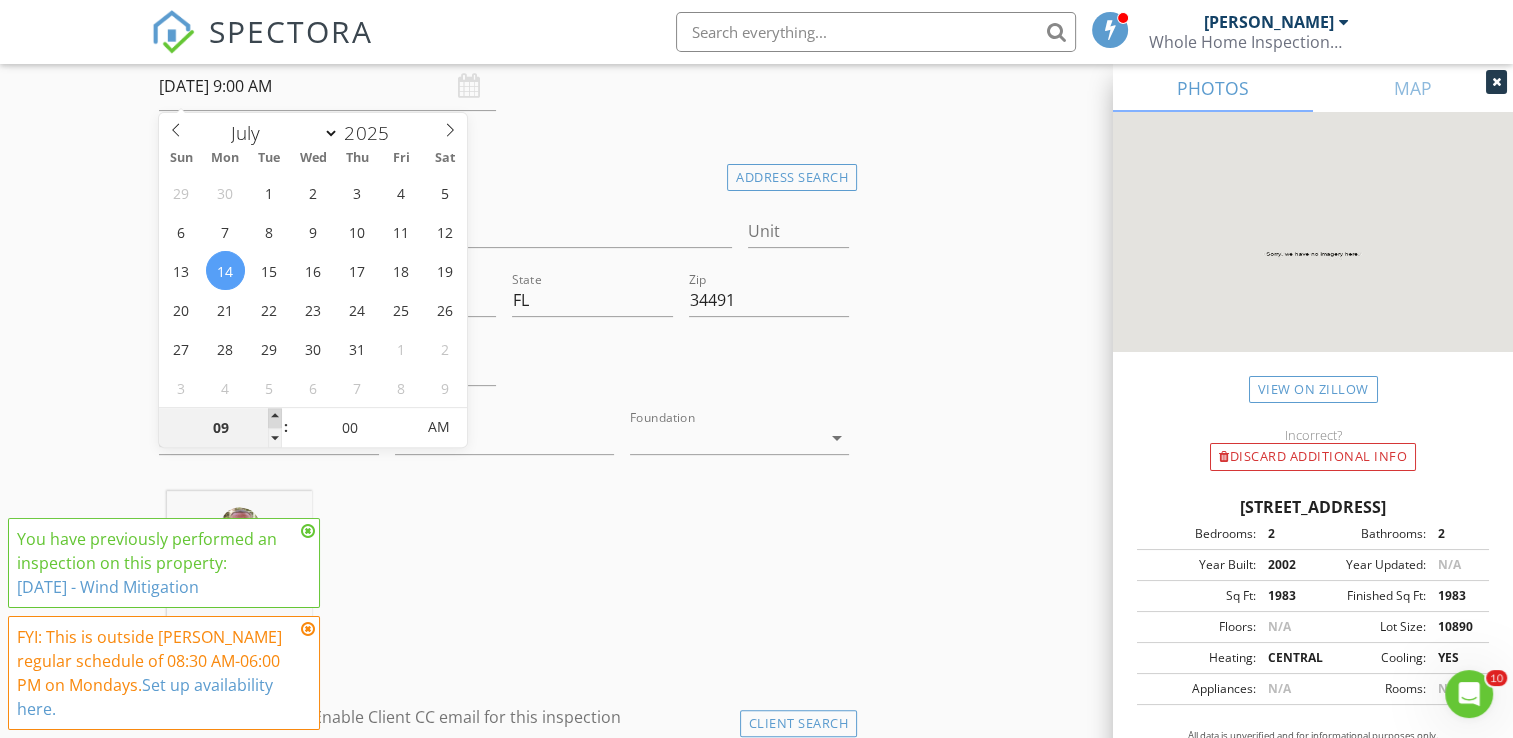 type on "10" 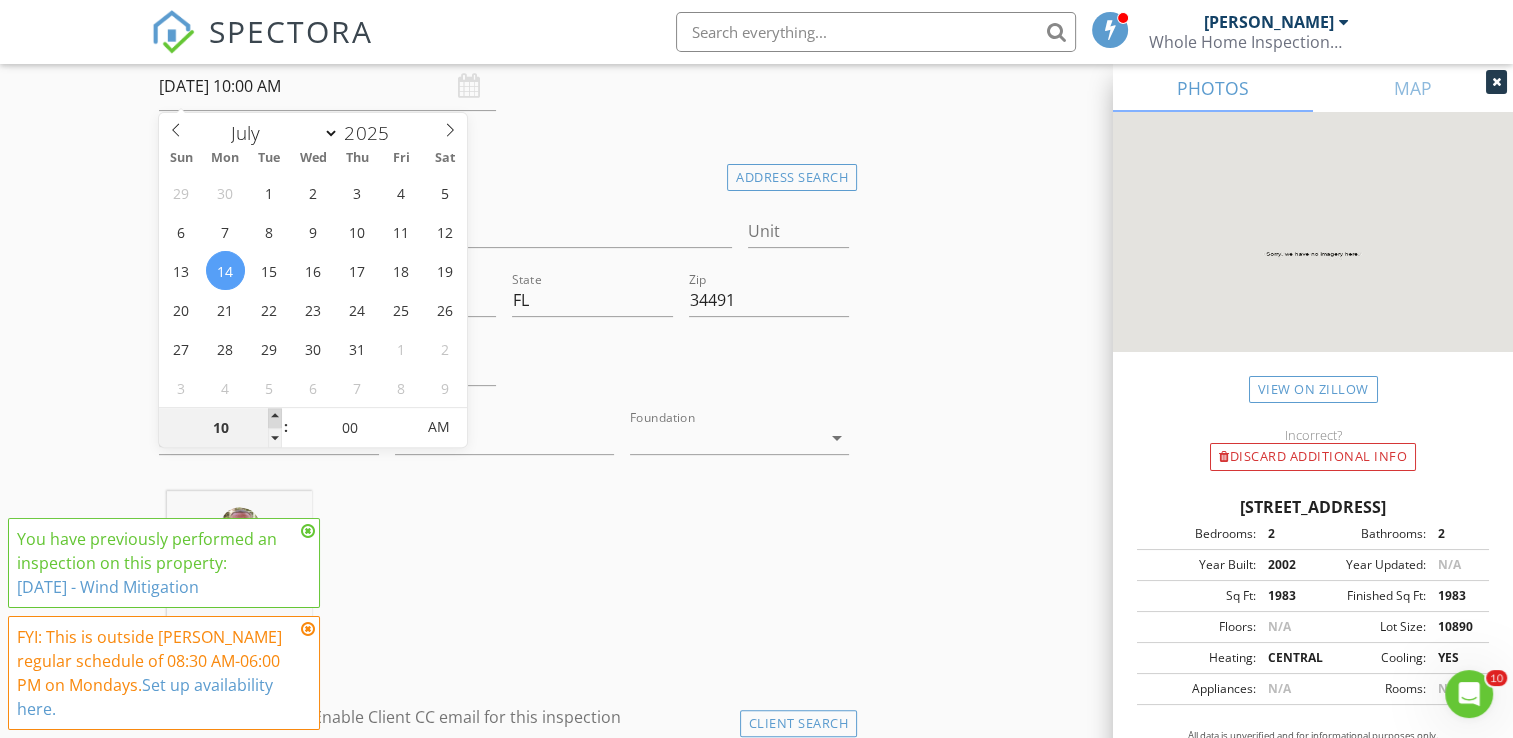 click at bounding box center (275, 418) 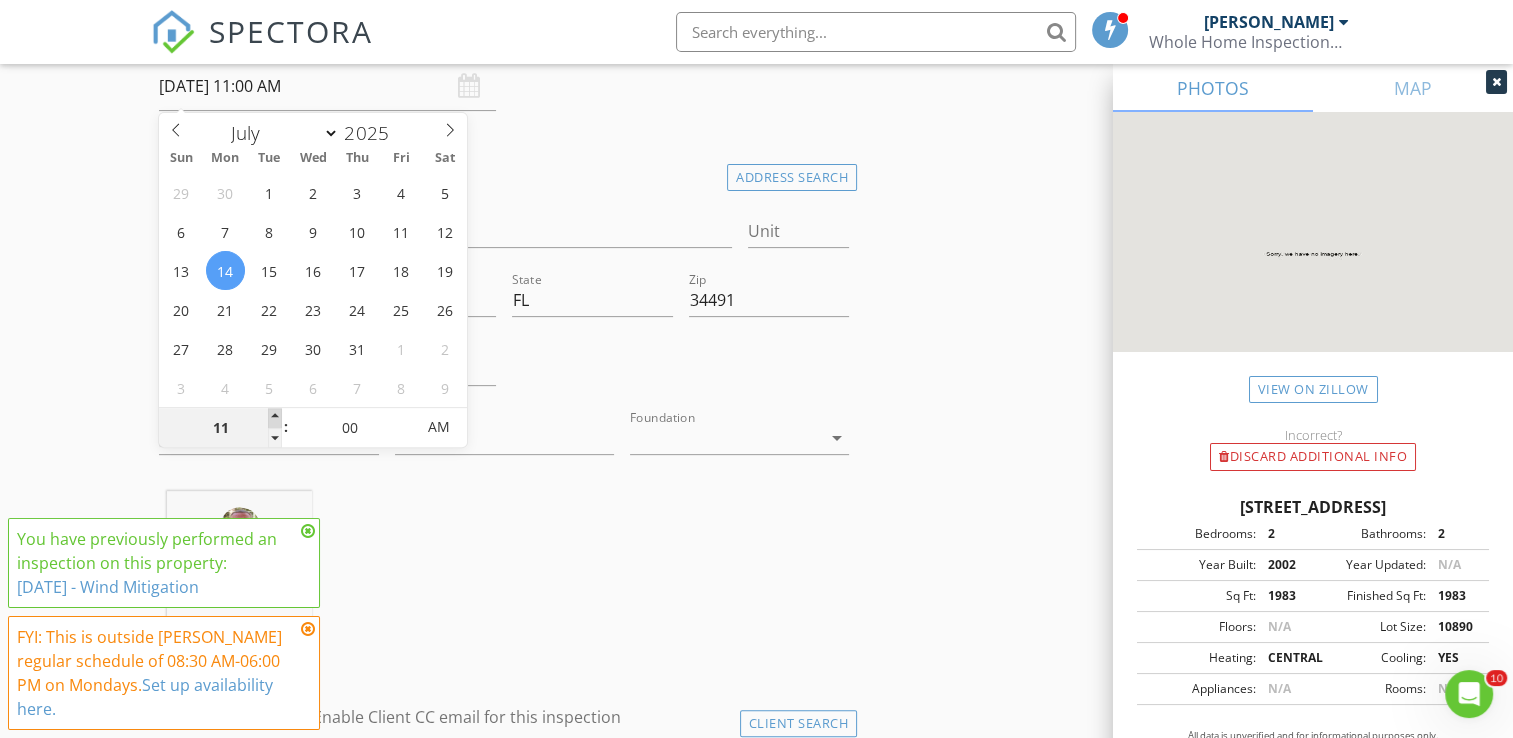 click at bounding box center (275, 418) 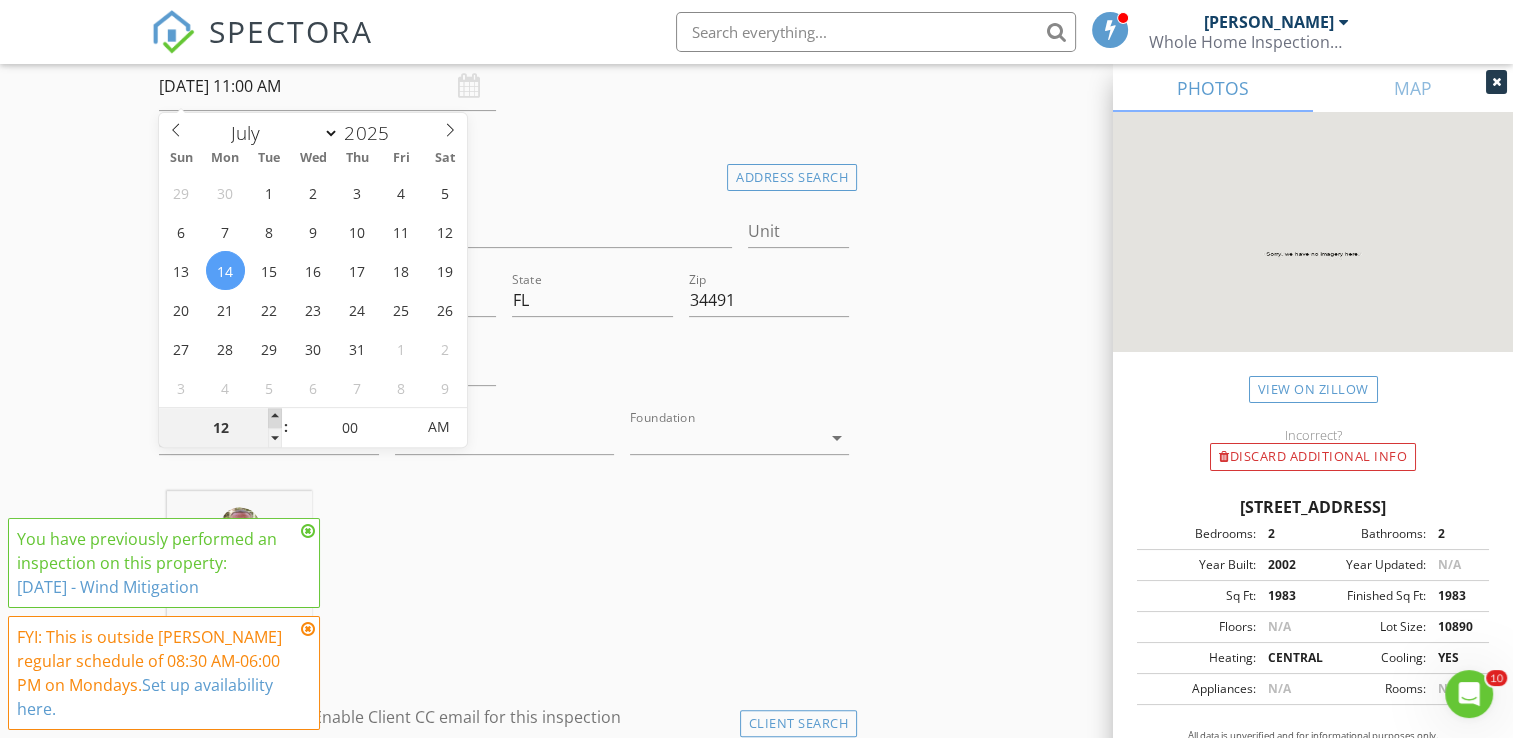 type on "07/14/2025 12:00 PM" 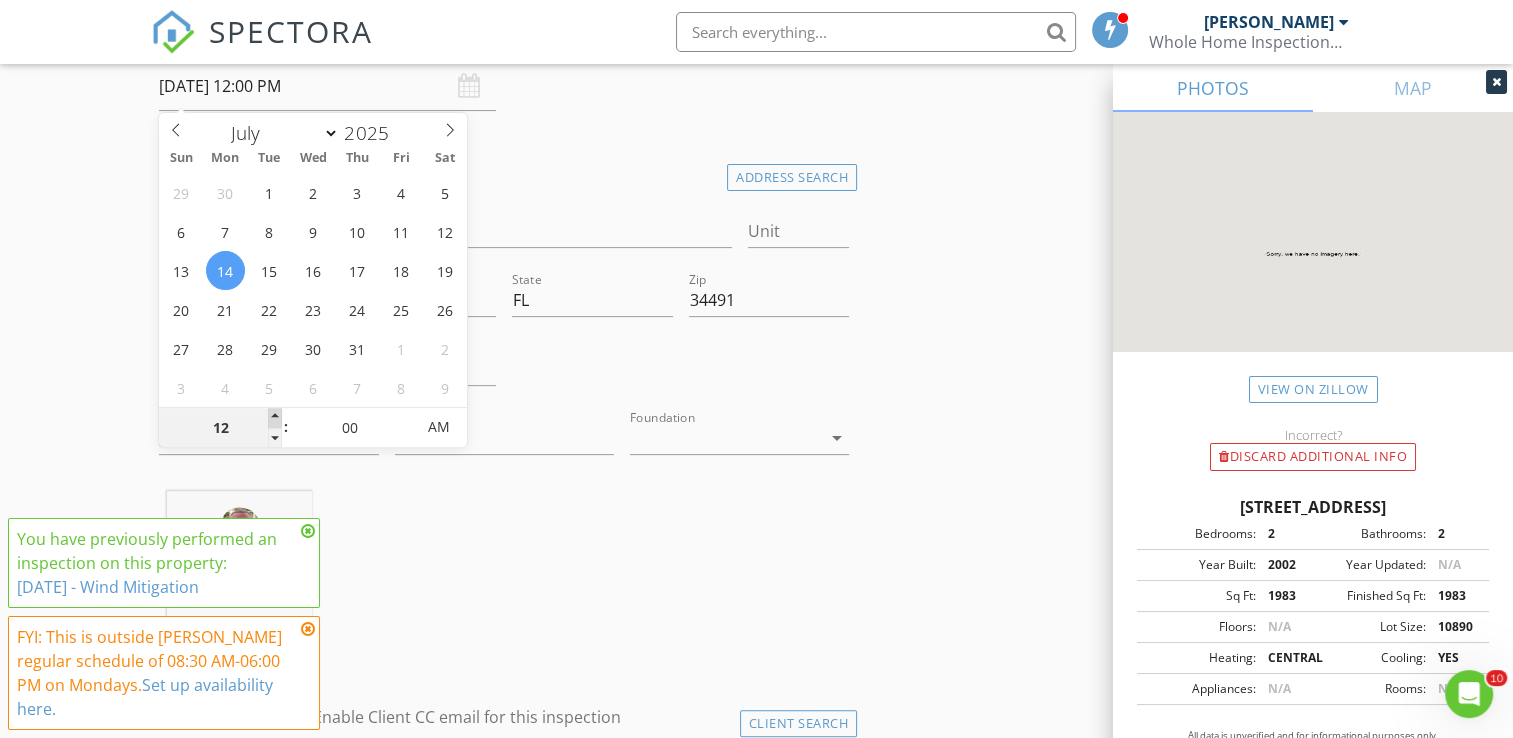 click at bounding box center (275, 418) 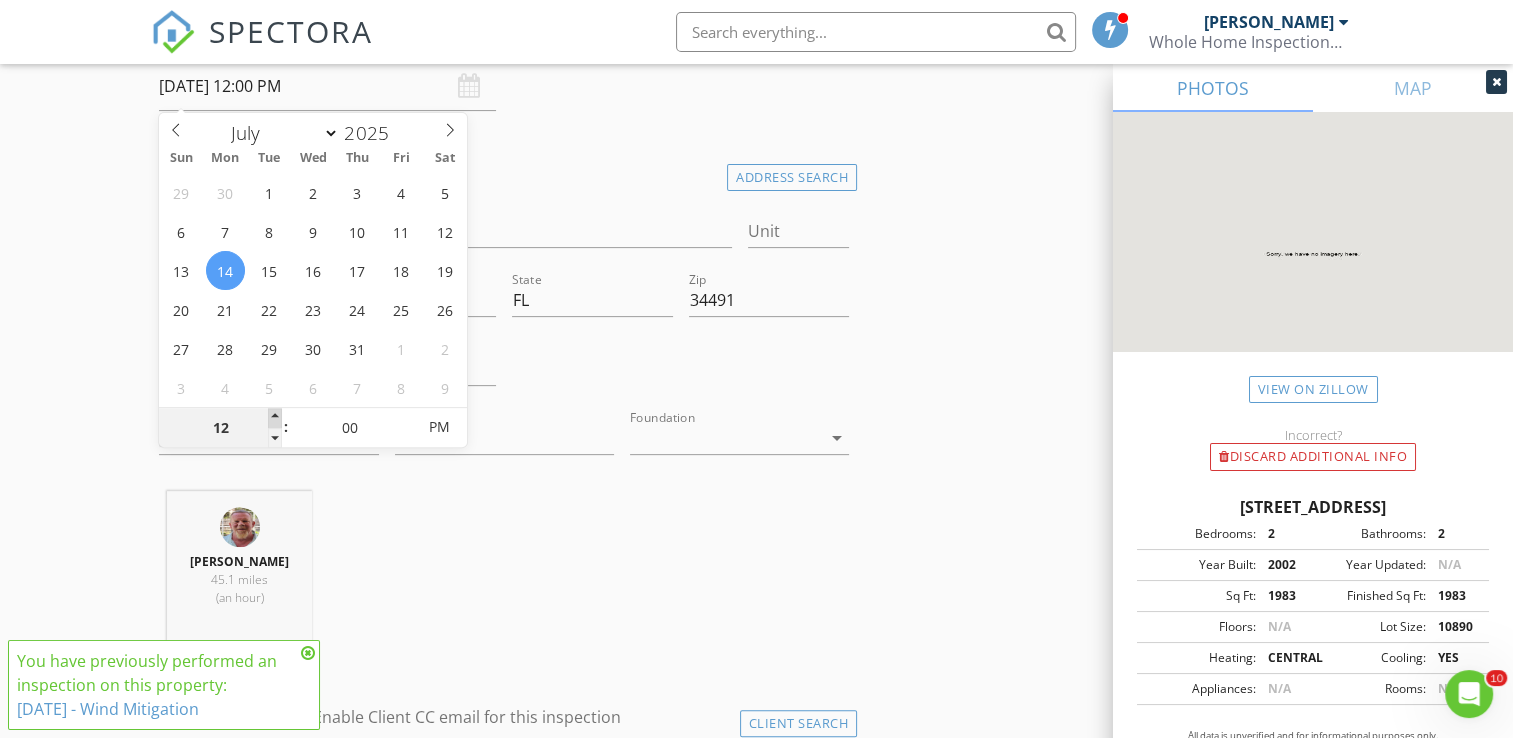 type on "01" 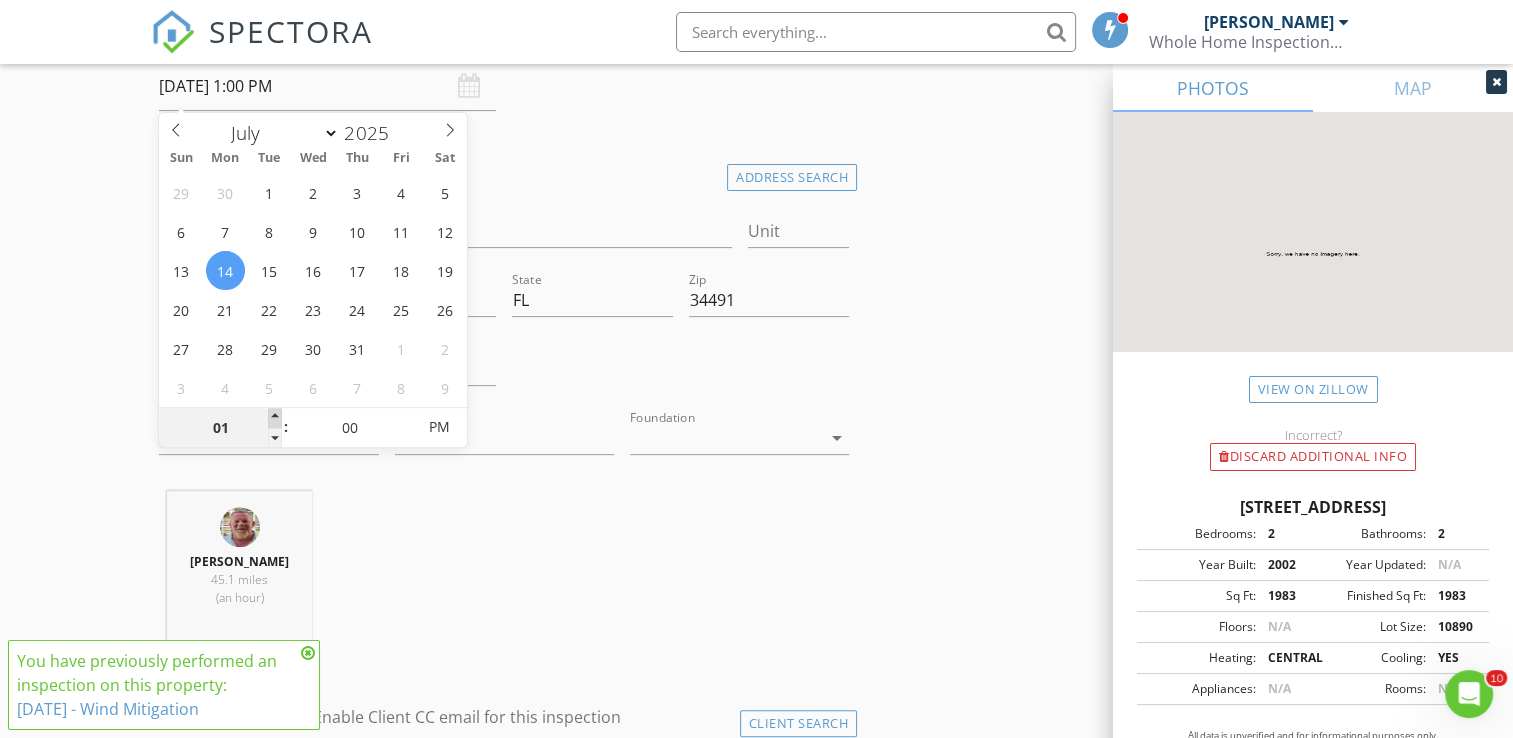 click at bounding box center (275, 418) 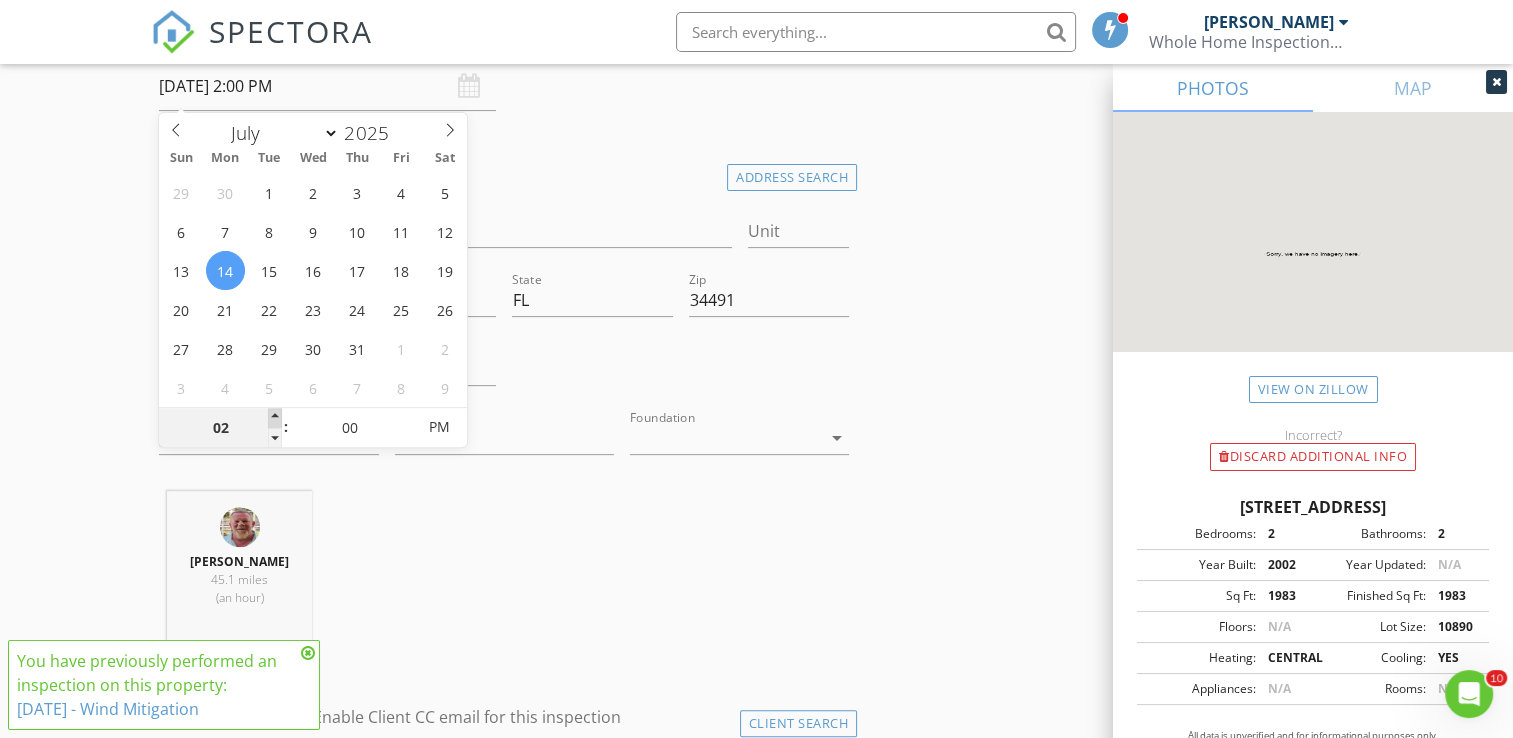click at bounding box center (275, 418) 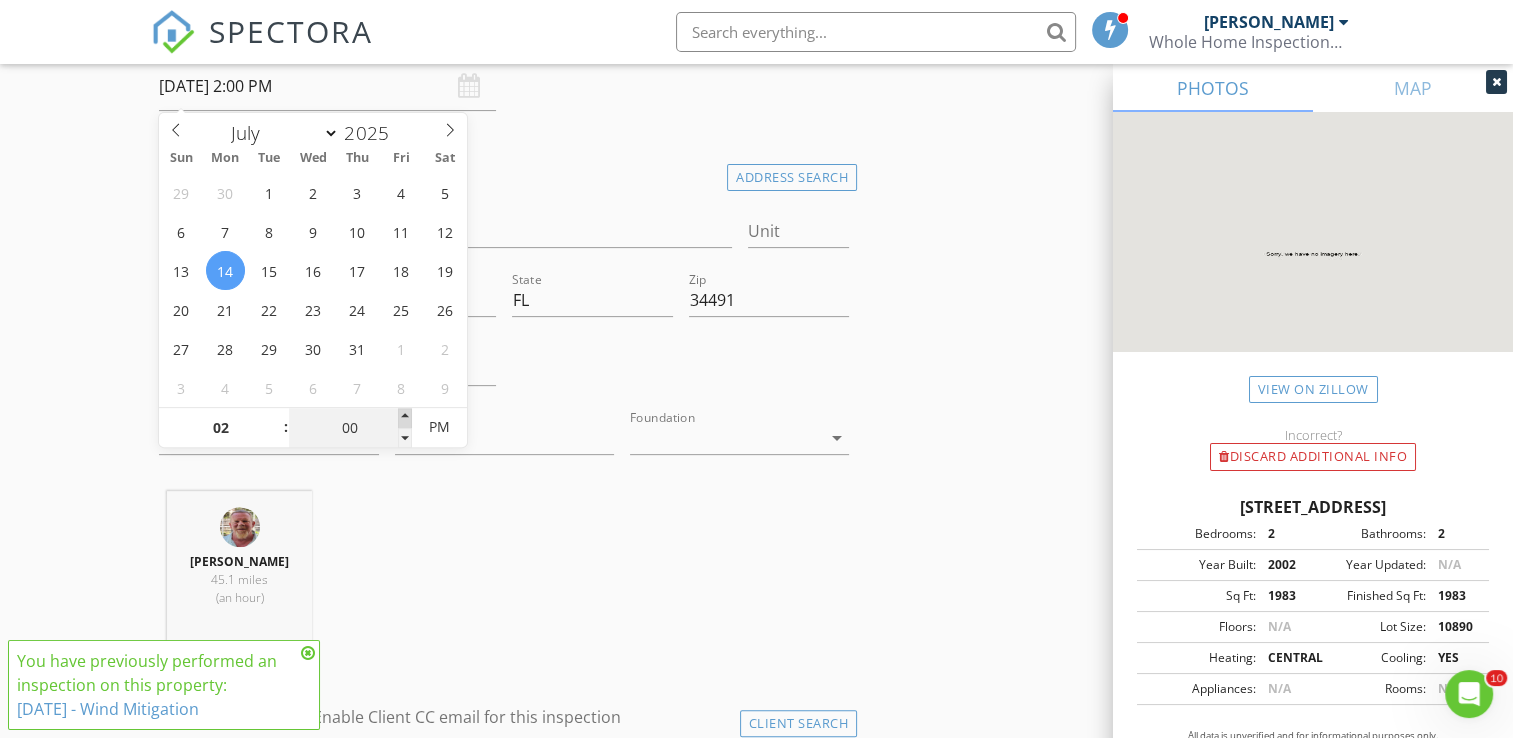 type on "05" 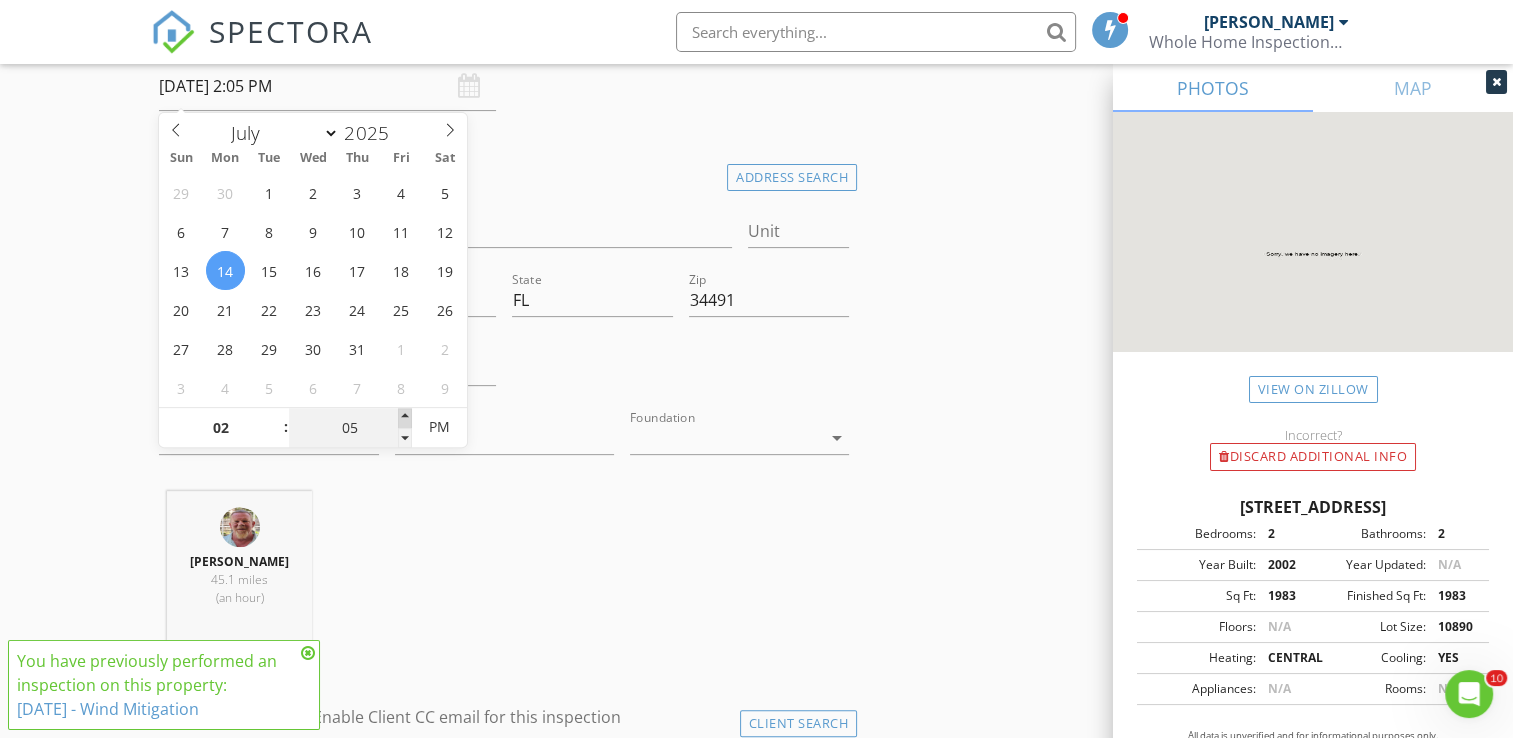 click at bounding box center (405, 418) 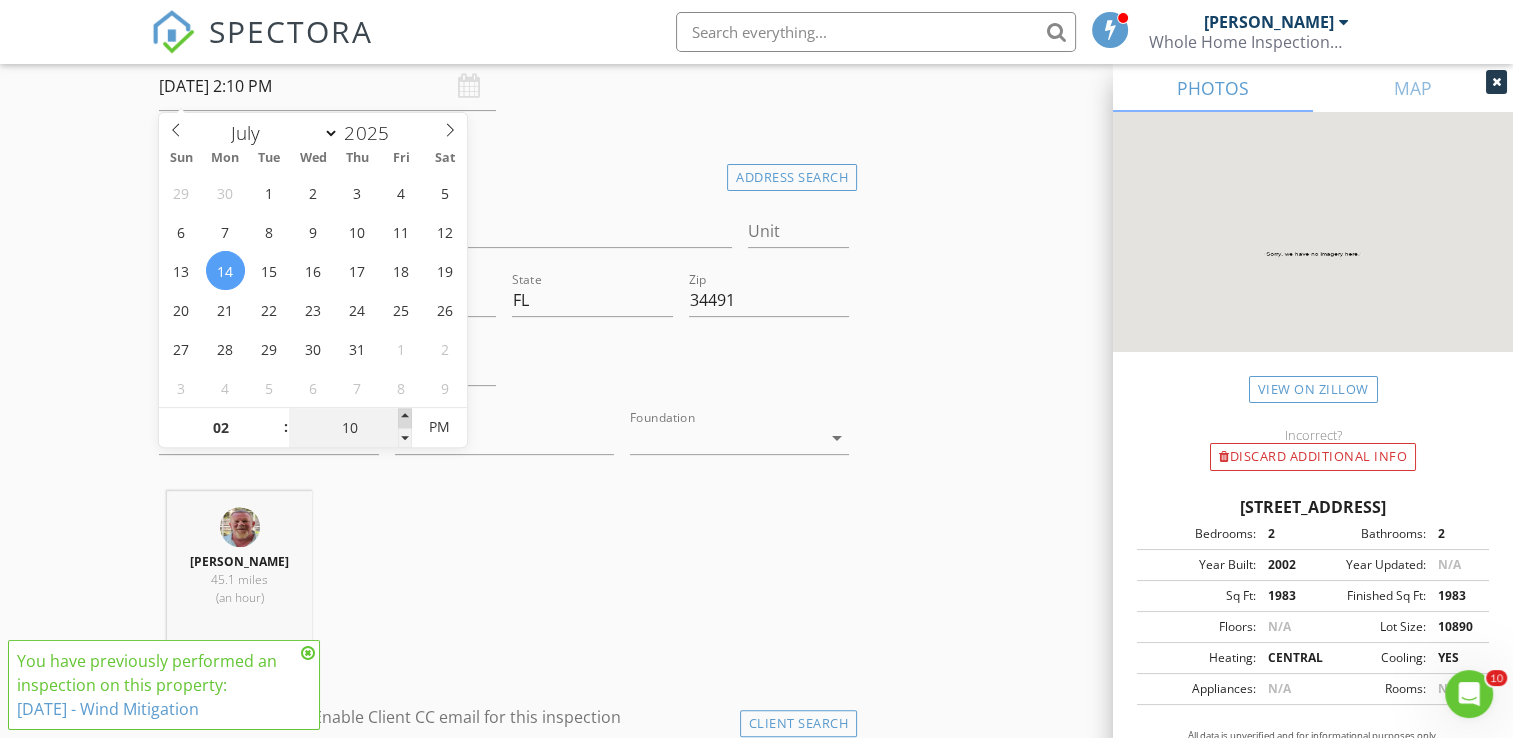 click at bounding box center (405, 418) 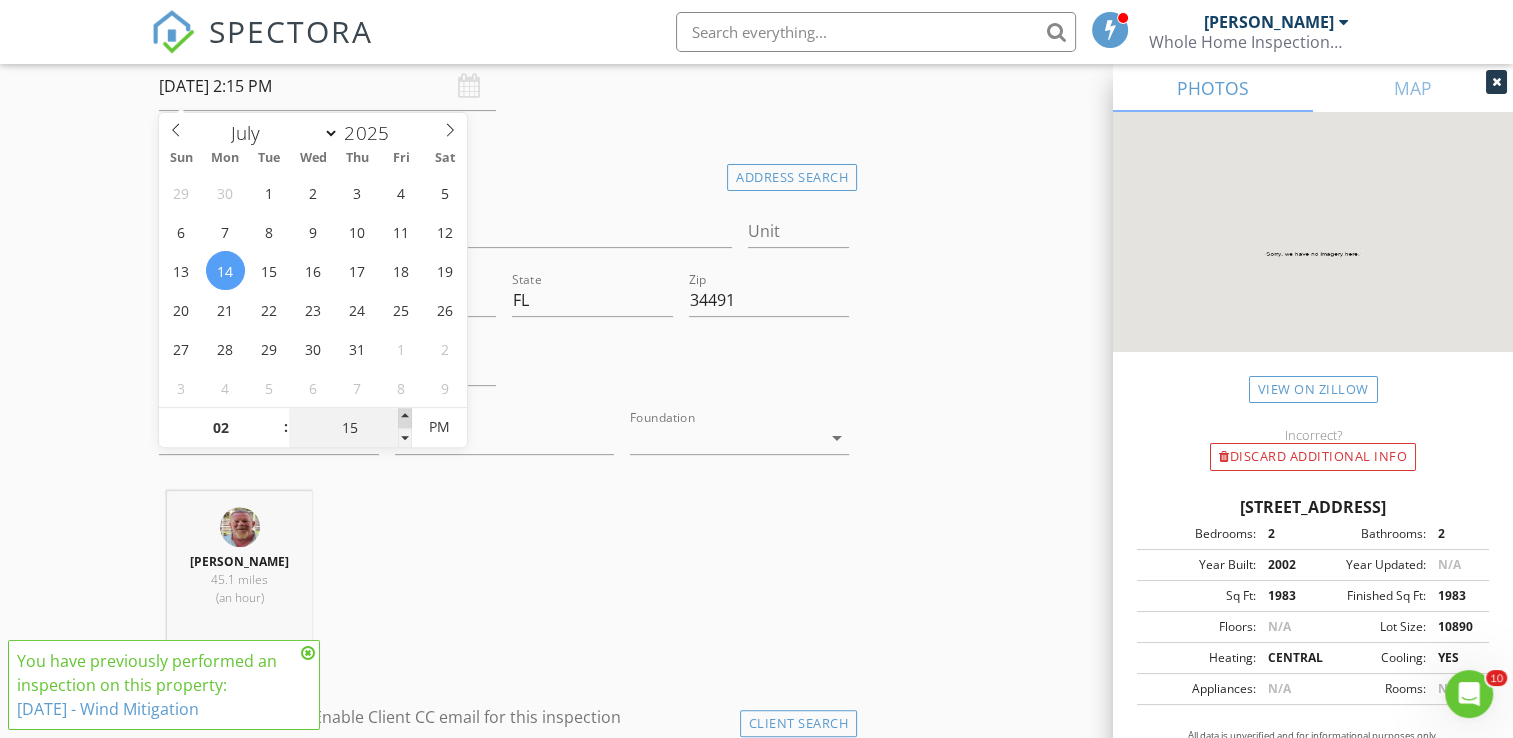 click at bounding box center [405, 418] 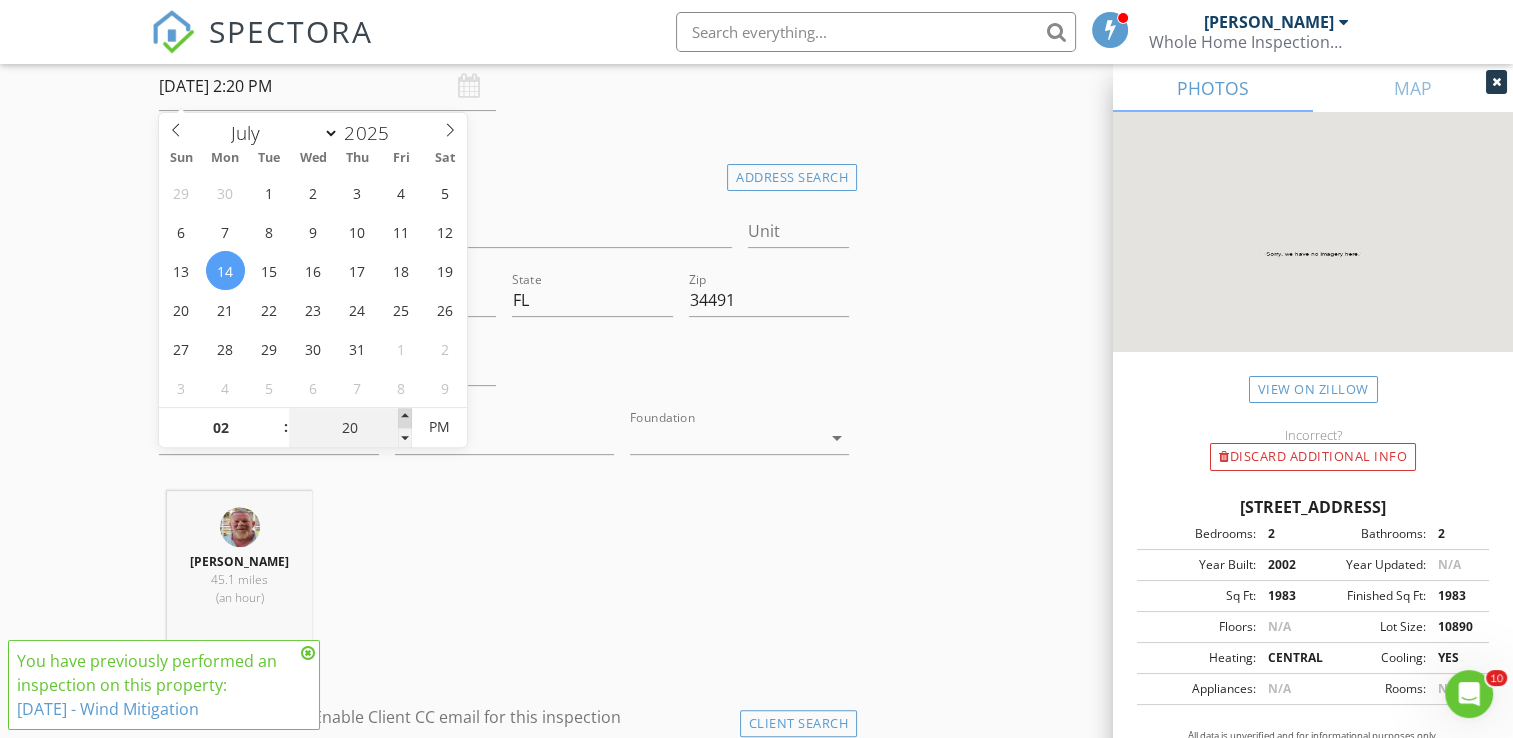 click at bounding box center (405, 418) 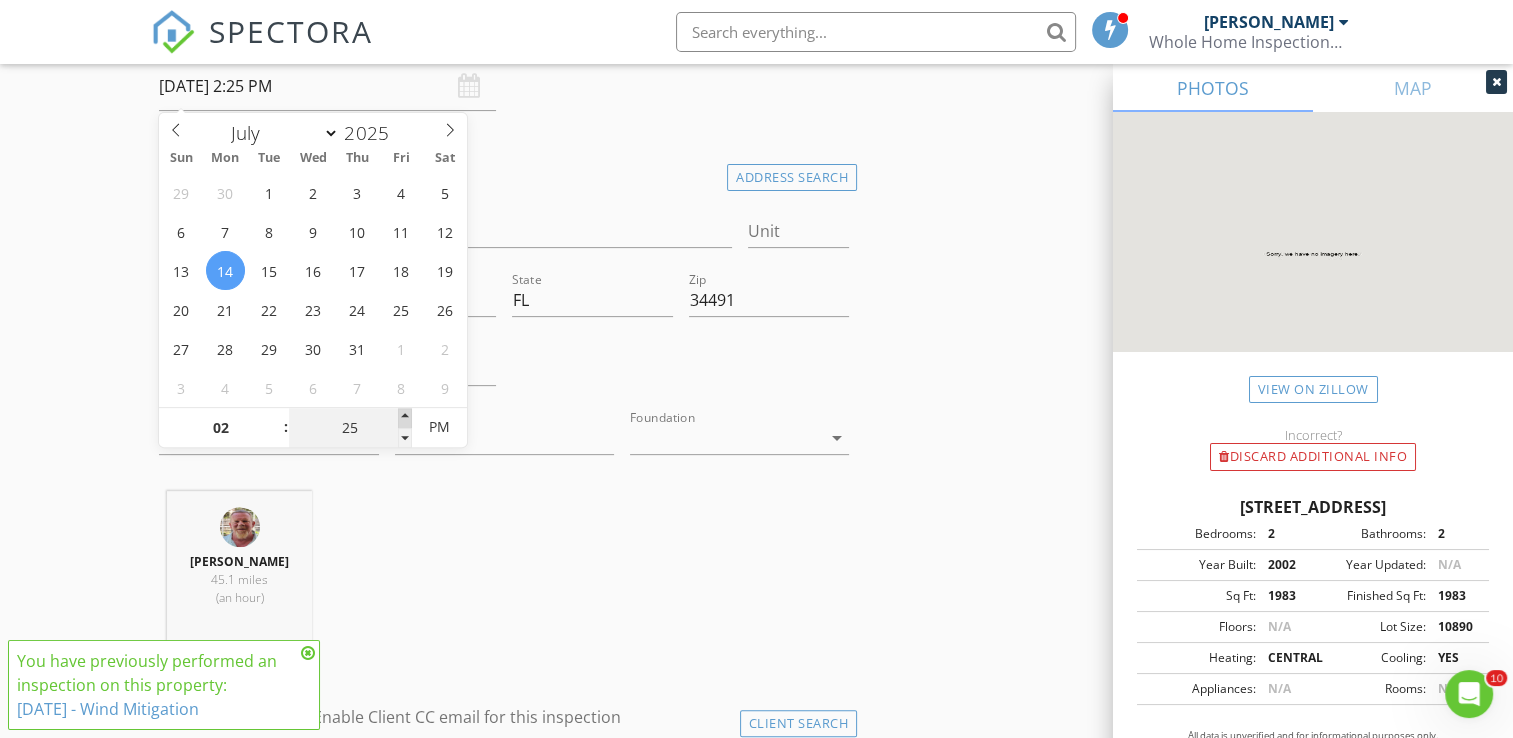 click at bounding box center (405, 418) 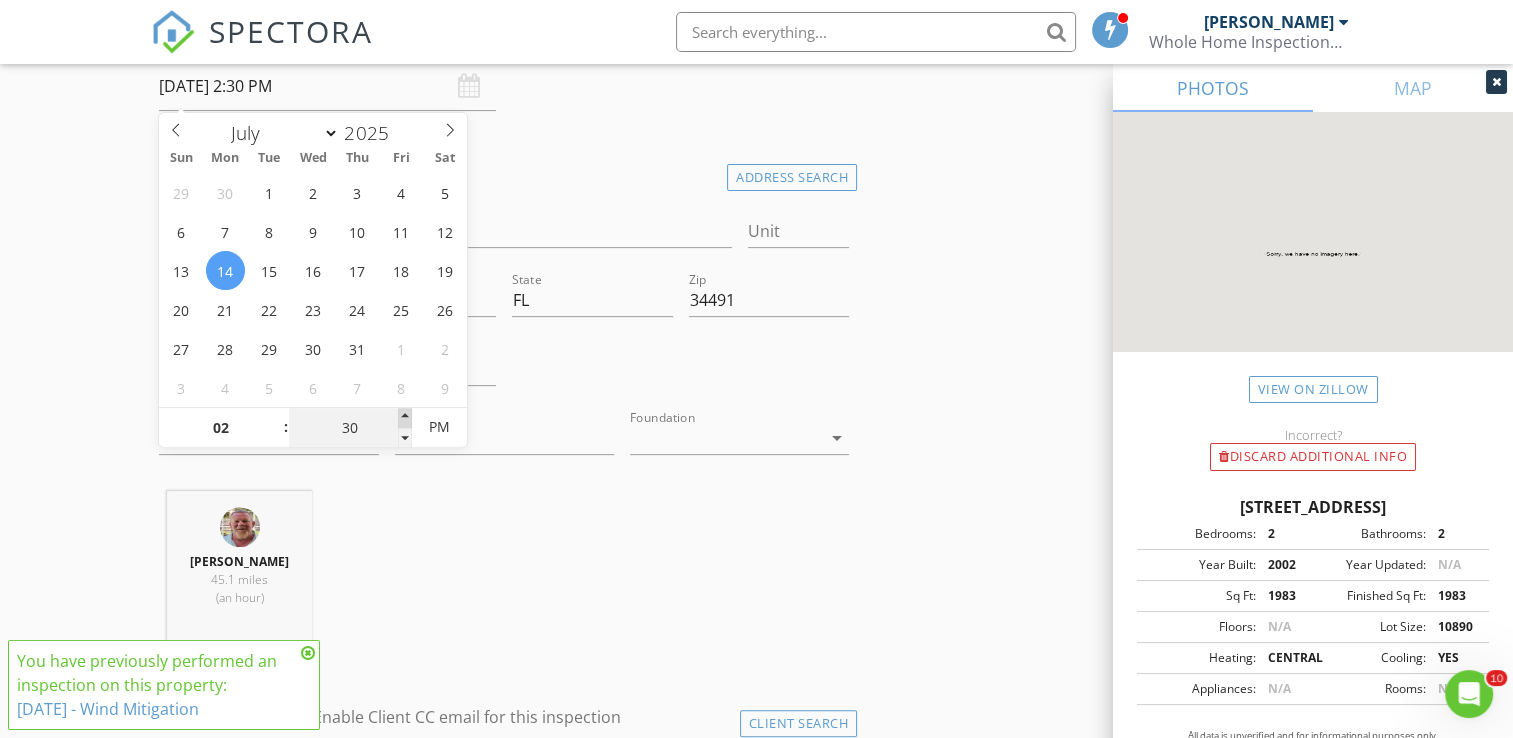 click at bounding box center (405, 418) 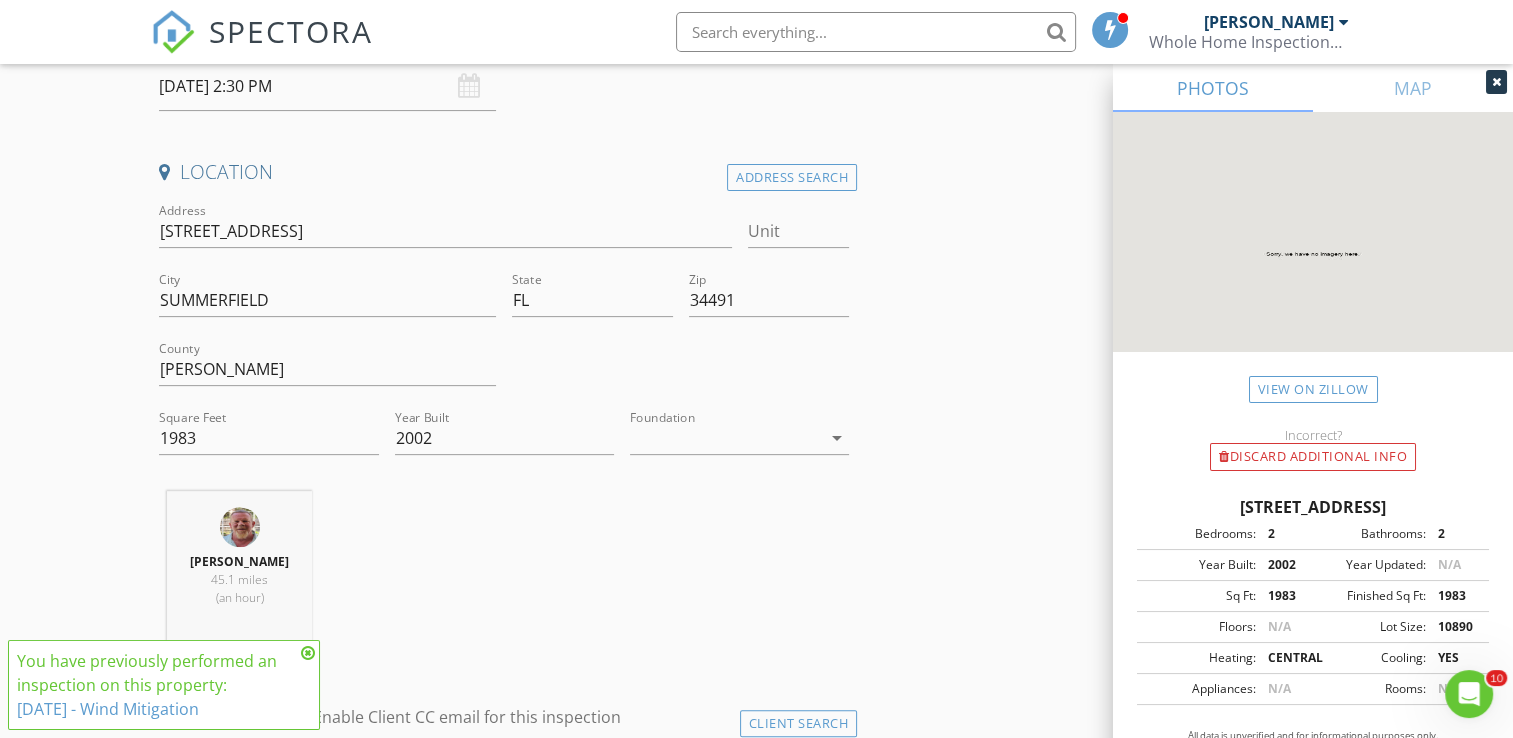 click on "Carl Morrell     45.1 miles     (an hour)" at bounding box center (504, 574) 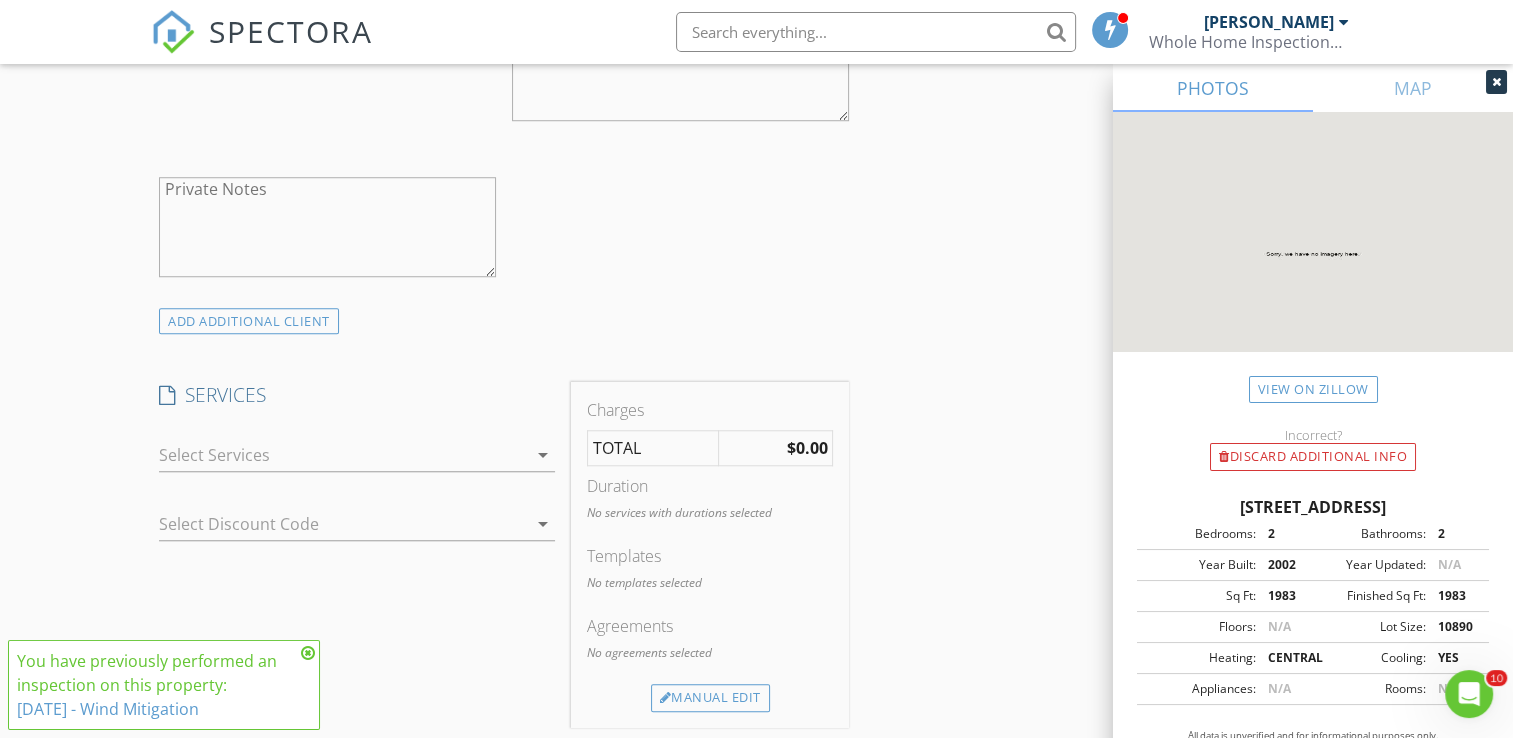 scroll, scrollTop: 1640, scrollLeft: 0, axis: vertical 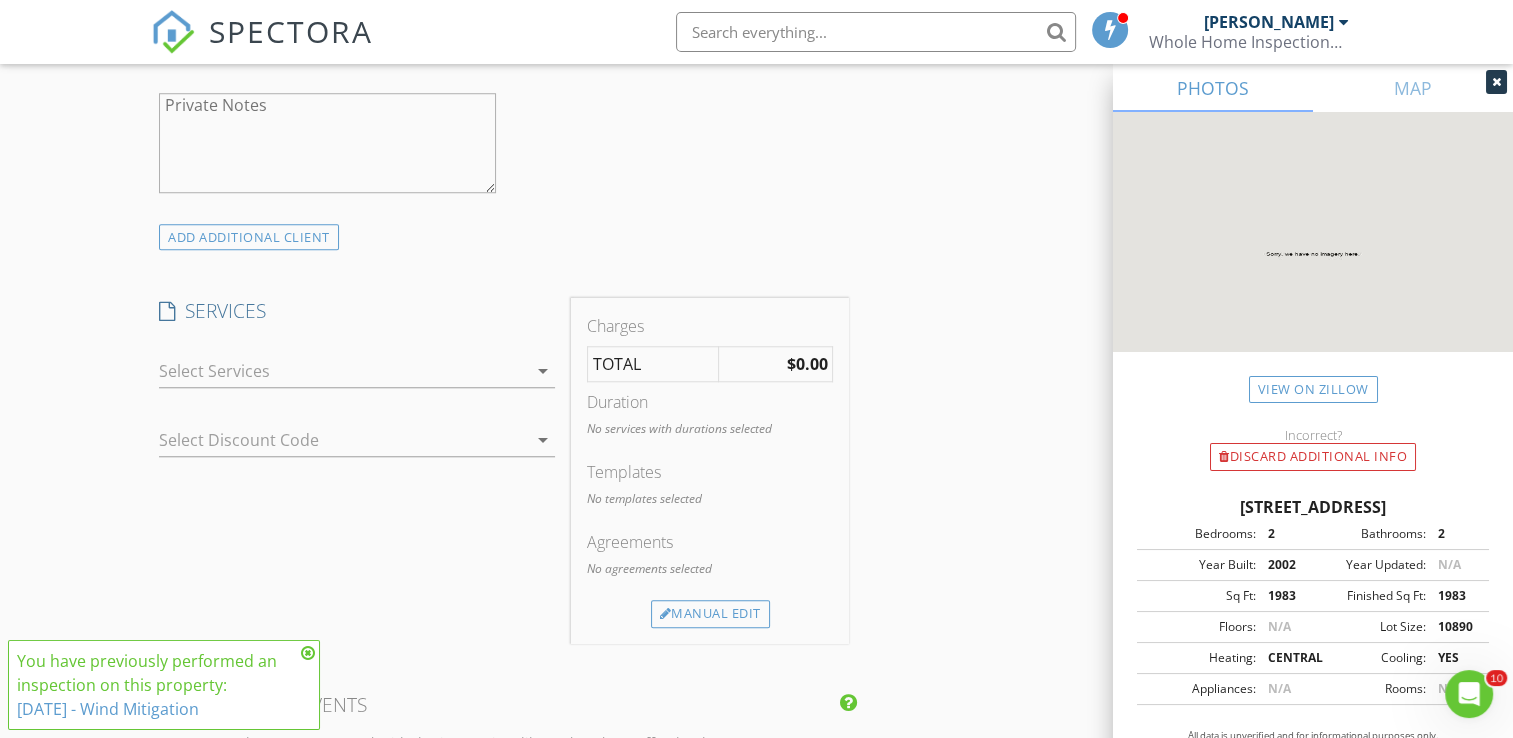 click on "arrow_drop_down" at bounding box center (543, 371) 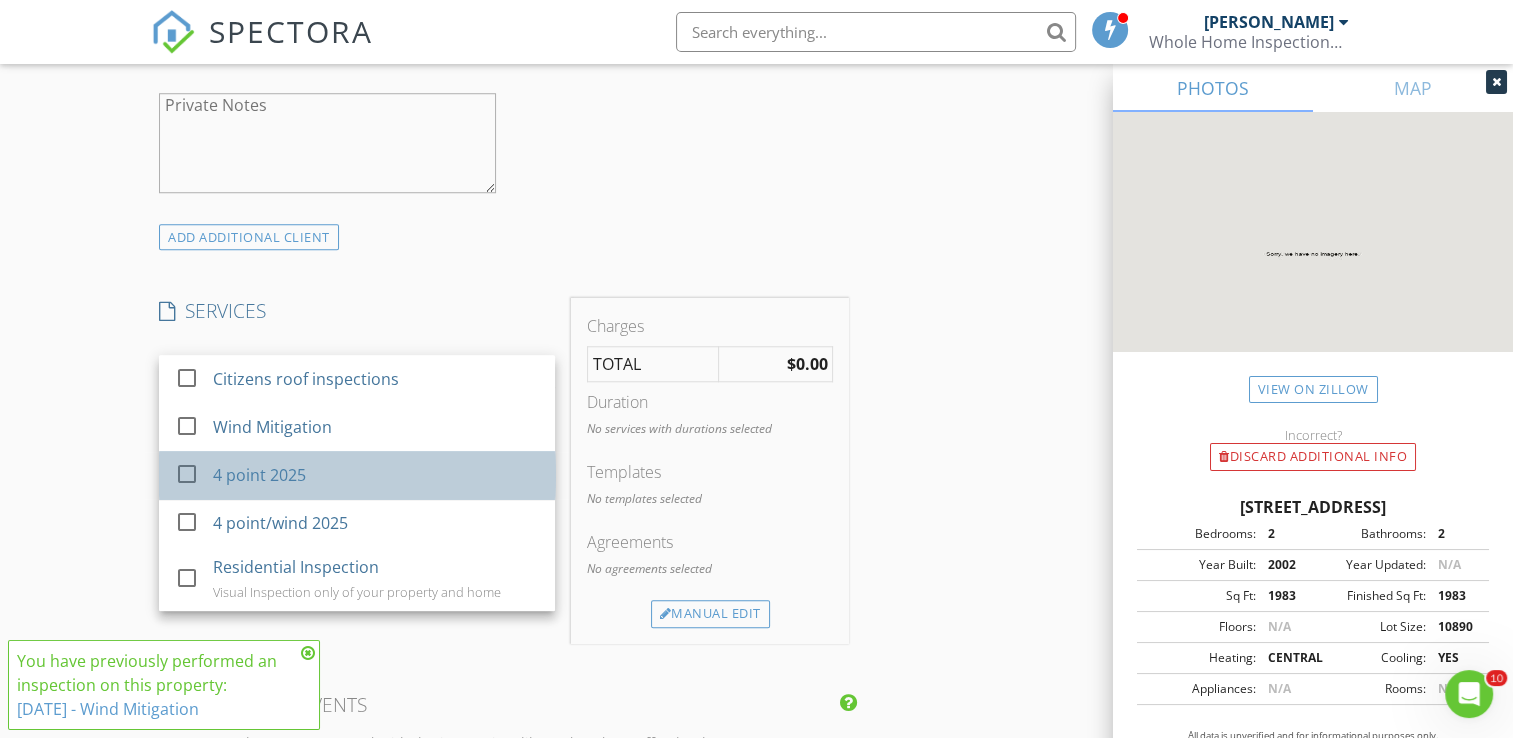 click on "4 point 2025" at bounding box center [377, 475] 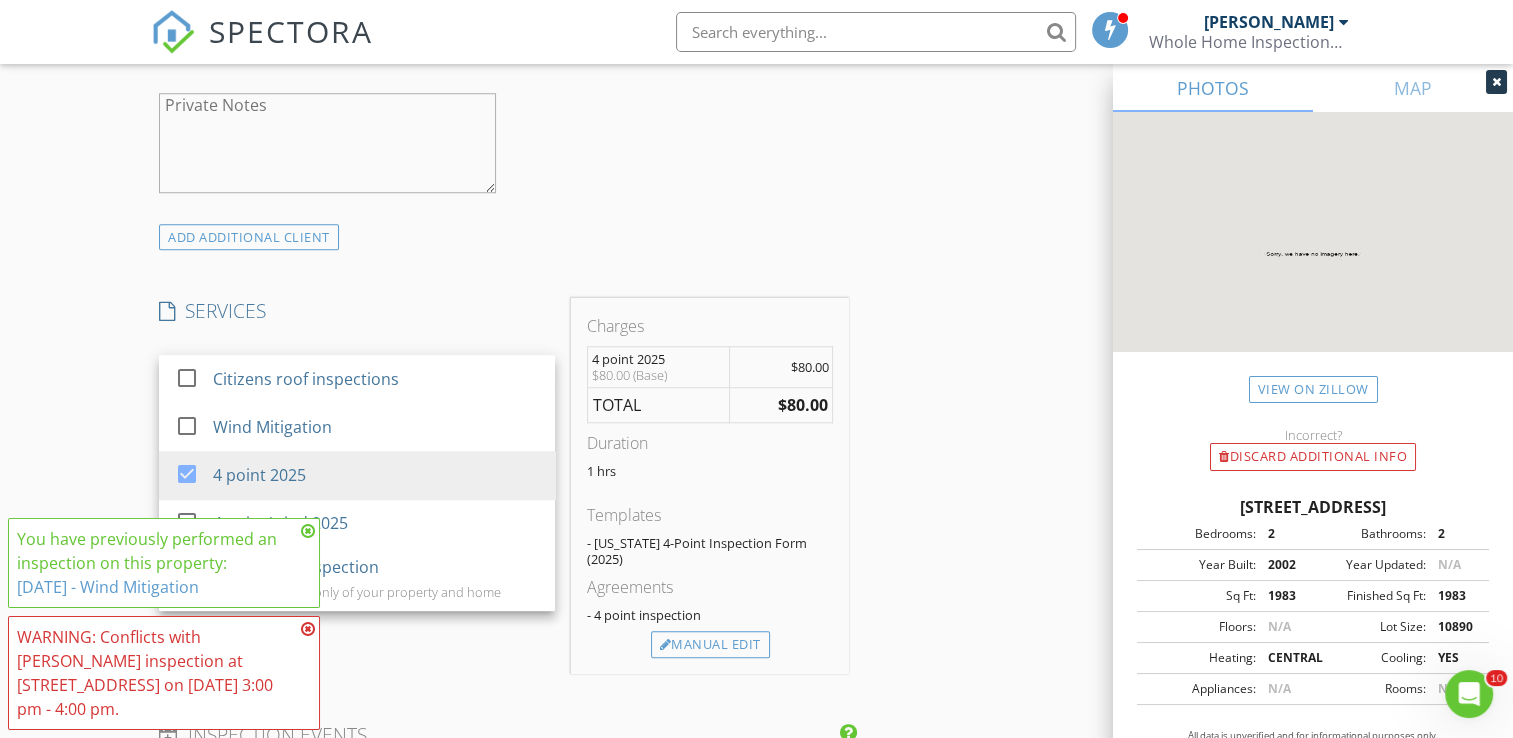click on "Charges     4 point 2025
$80.00 (Base)
$80.00    TOTAL   $80.00    Duration    1 hrs      Templates
- Florida 4-Point Inspection Form (2025)
Agreements
- 4 point inspection
Manual Edit" at bounding box center [710, 486] 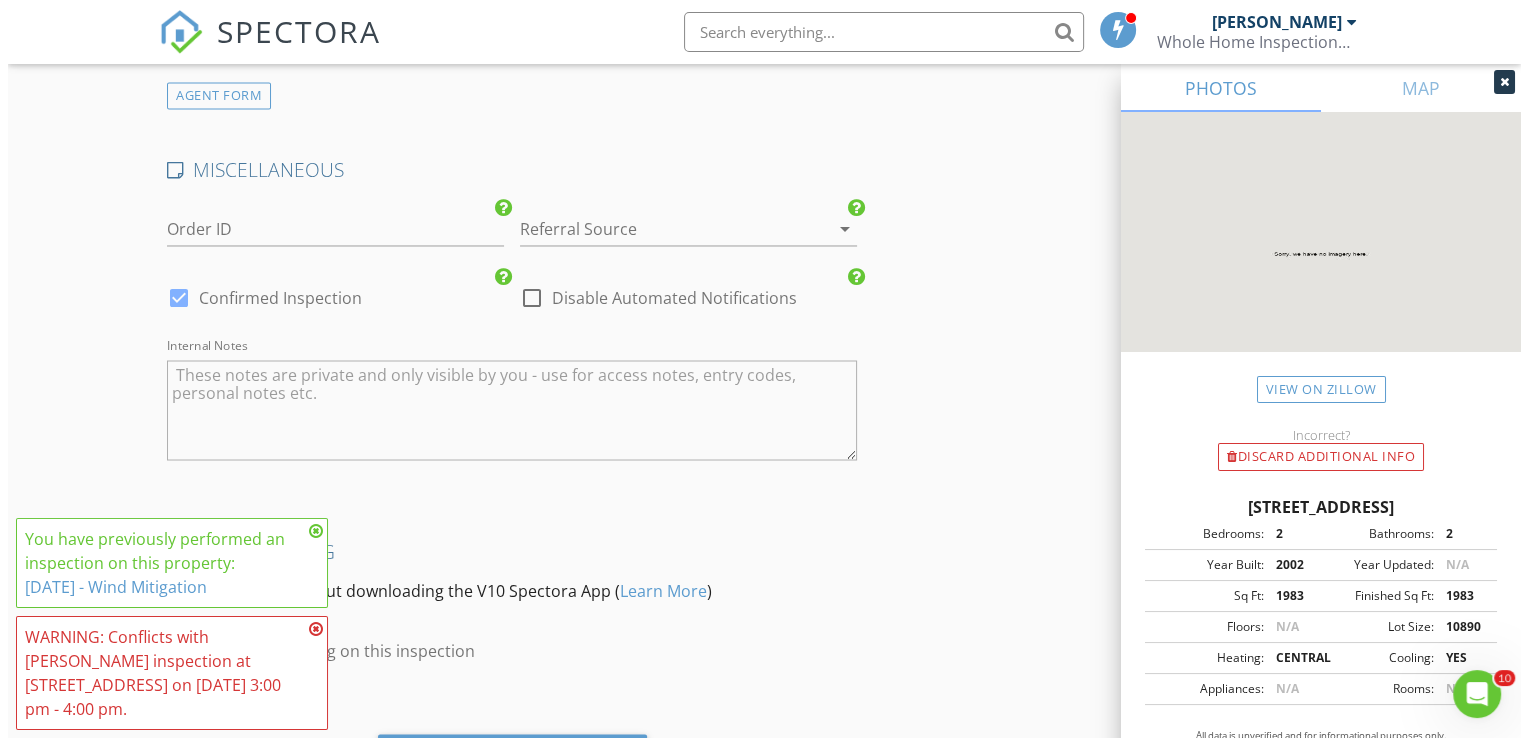 scroll, scrollTop: 3515, scrollLeft: 0, axis: vertical 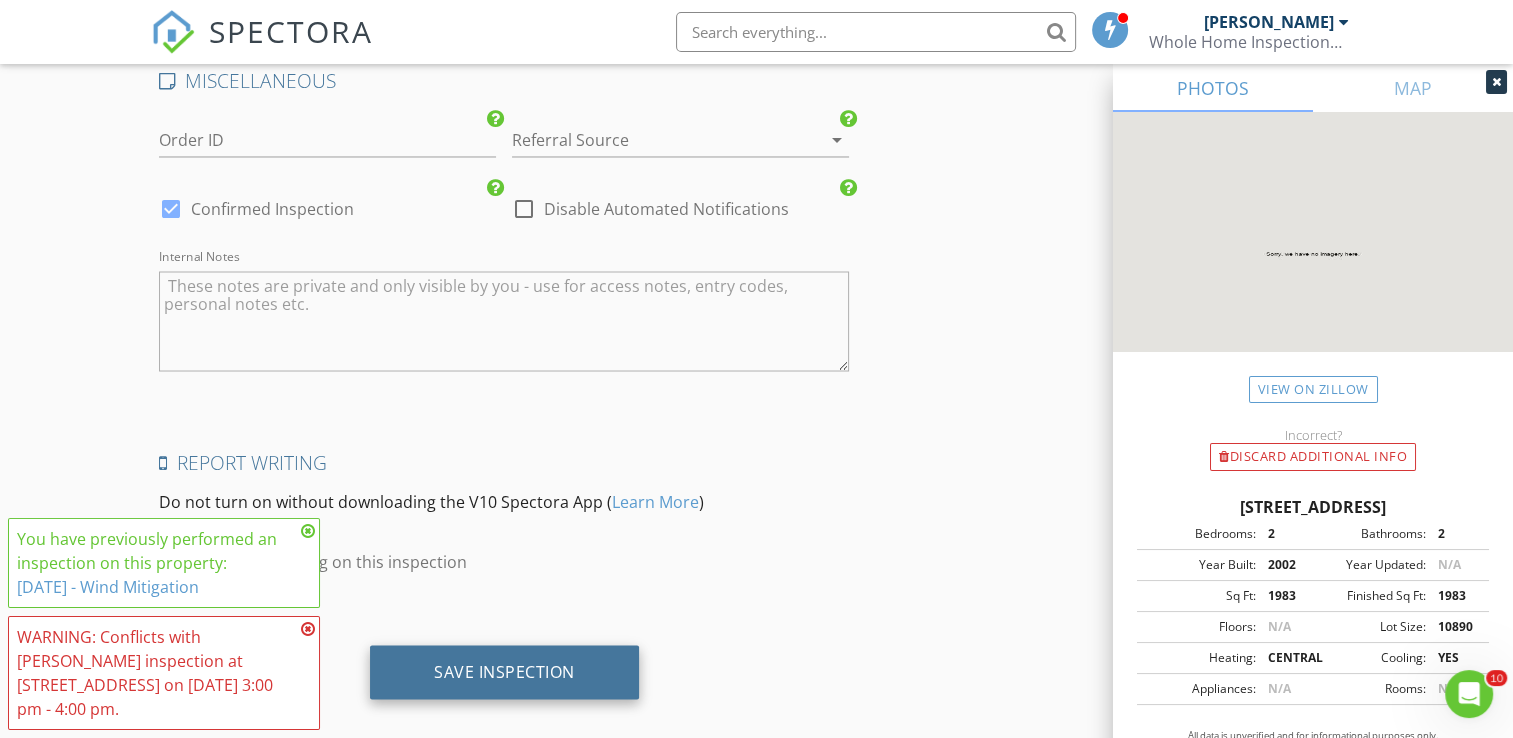 click on "Save Inspection" at bounding box center (504, 672) 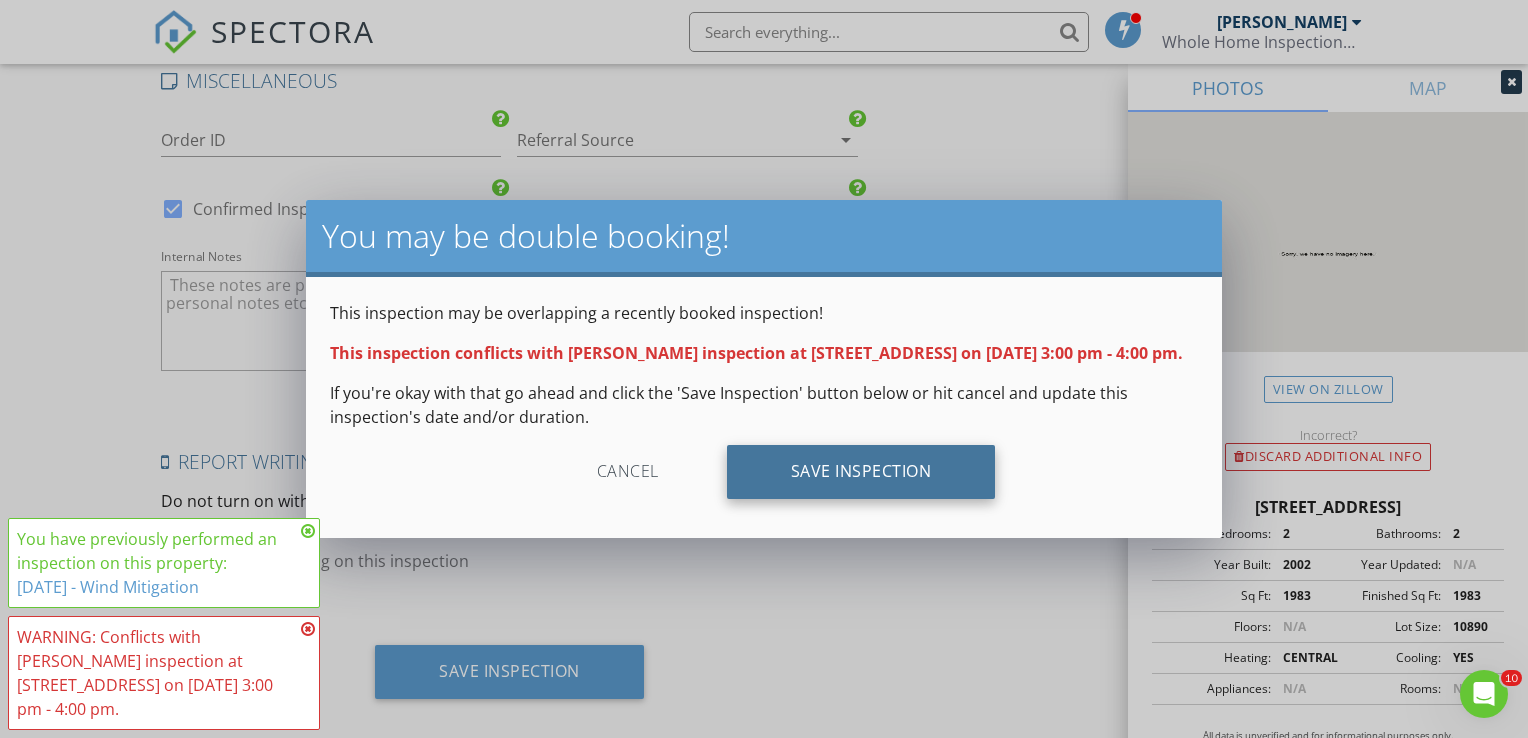 click on "Save Inspection" at bounding box center [861, 472] 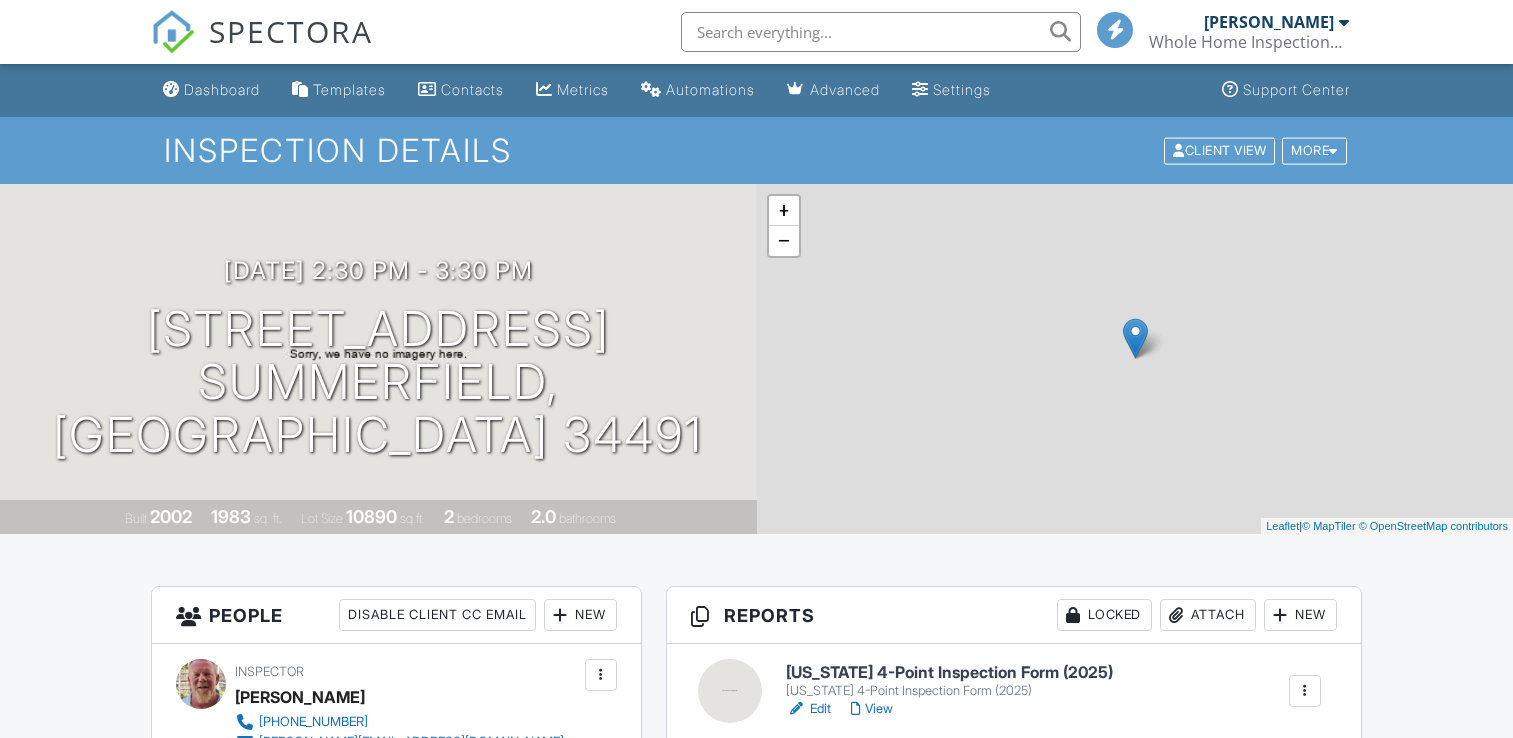 scroll, scrollTop: 0, scrollLeft: 0, axis: both 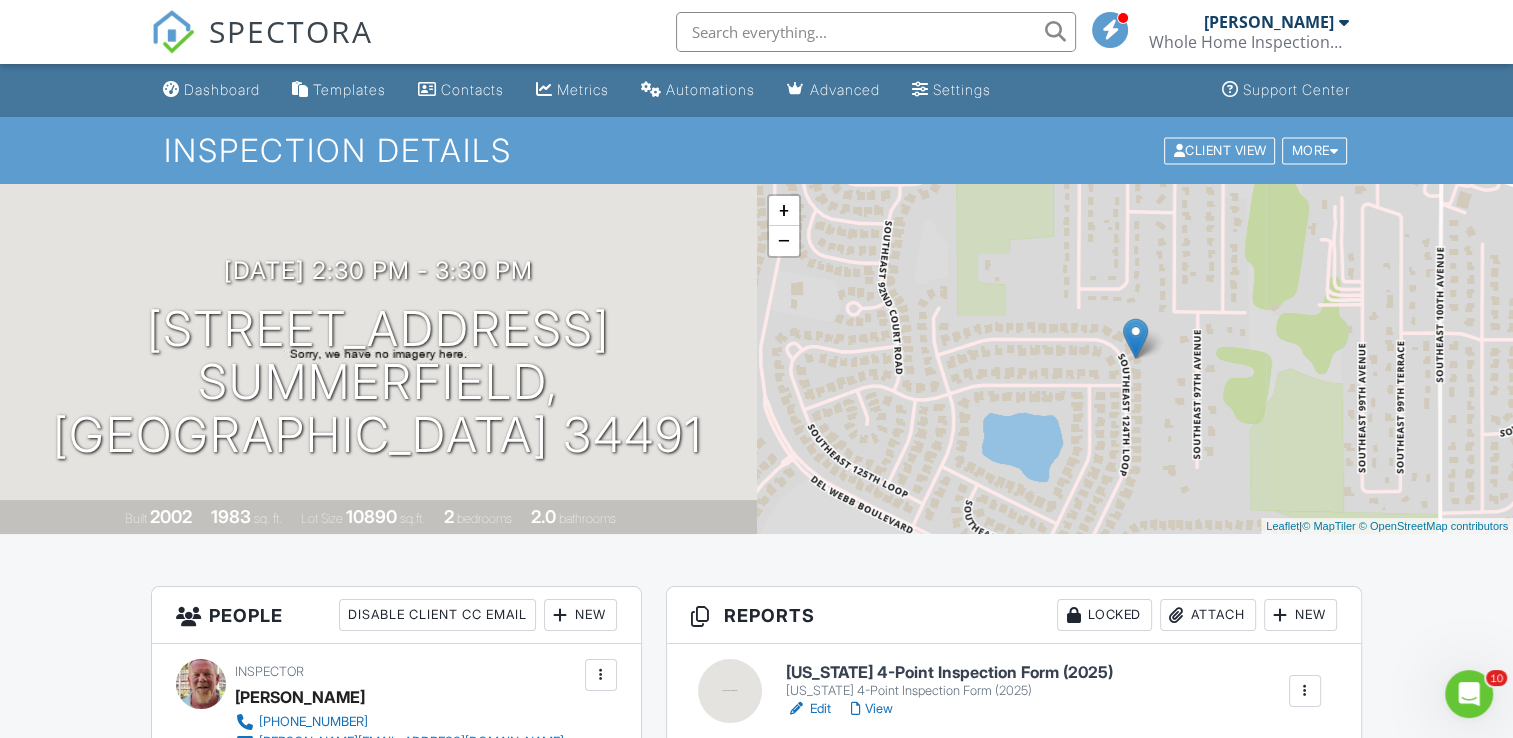 click on "Attach" at bounding box center (1208, 615) 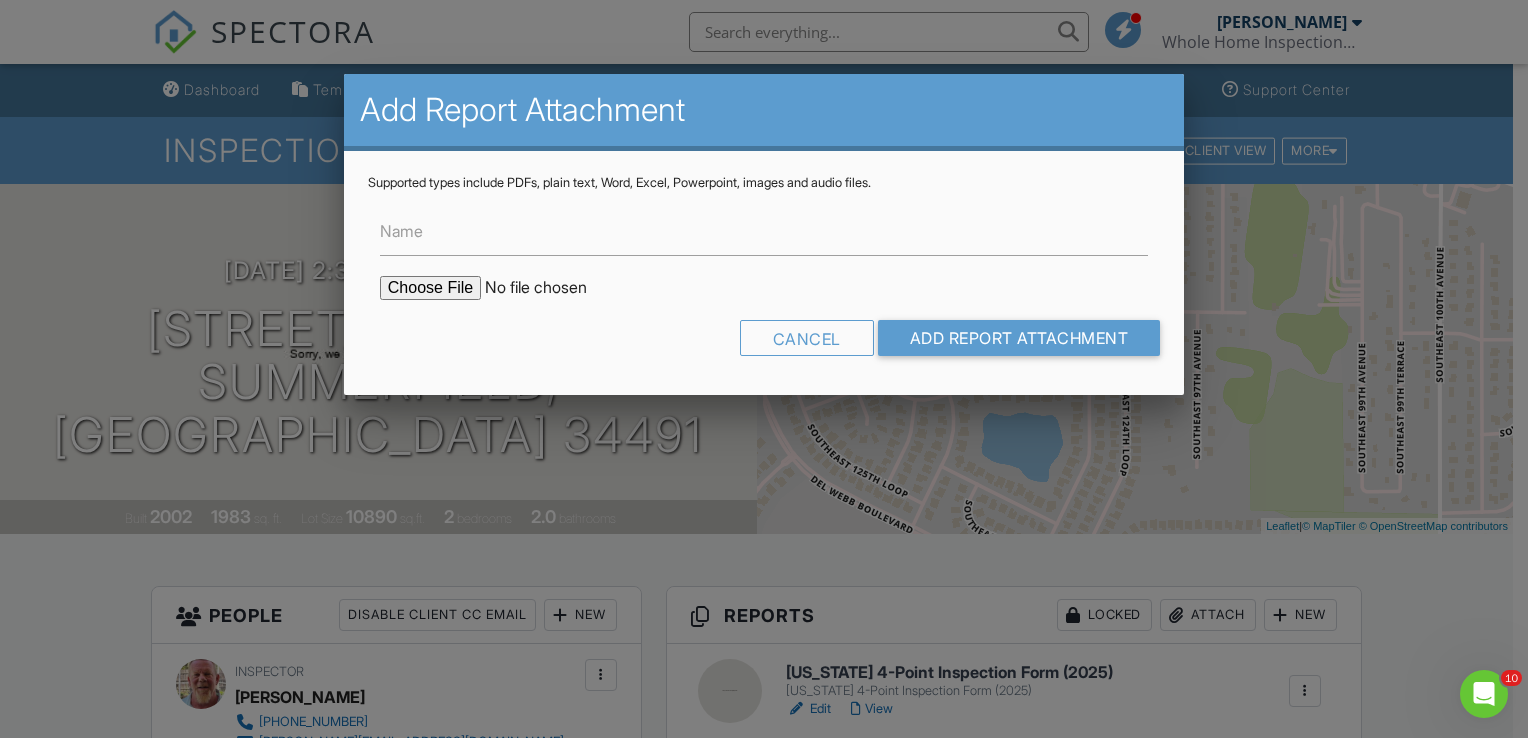 click at bounding box center [550, 288] 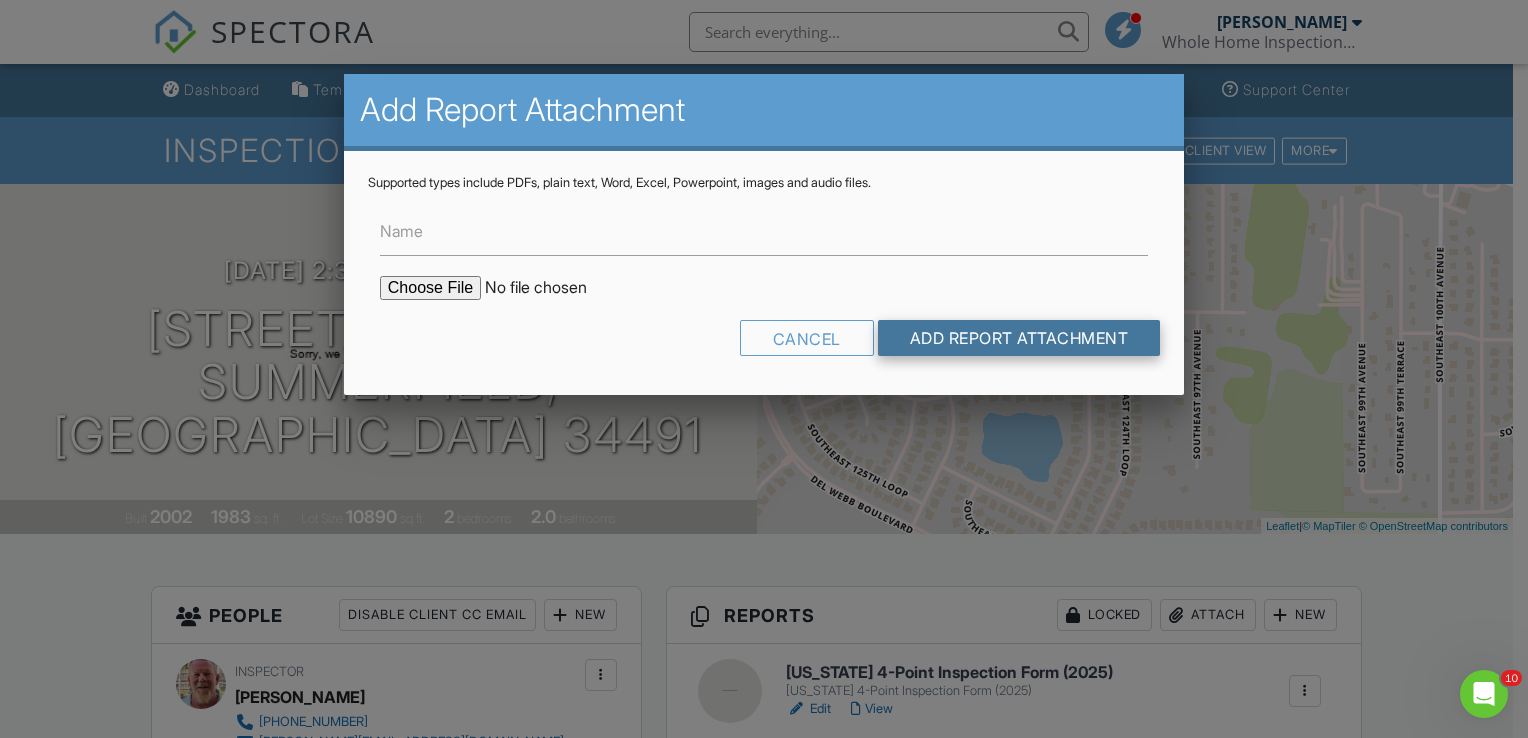 click on "Add Report Attachment" at bounding box center [1019, 338] 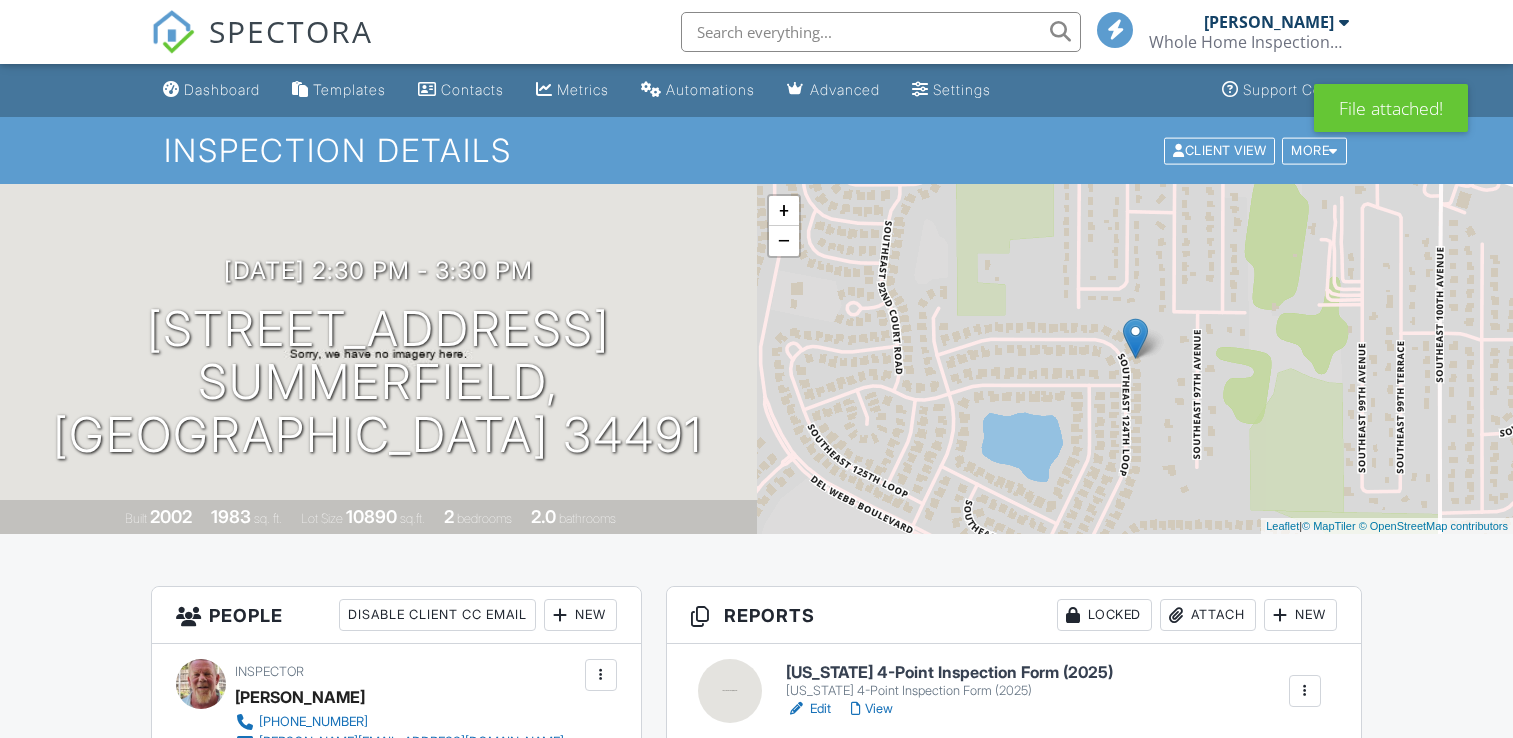 scroll, scrollTop: 0, scrollLeft: 0, axis: both 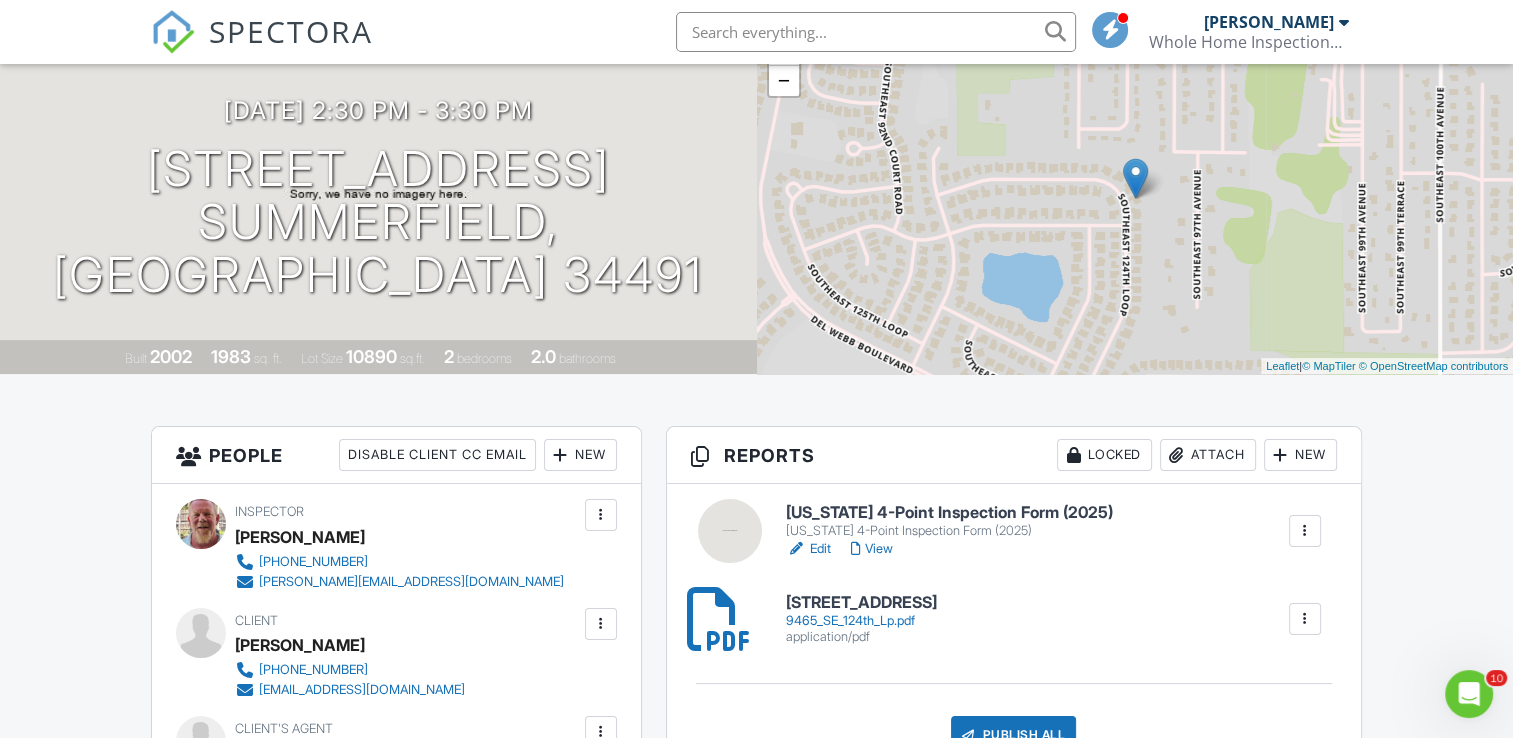click on "[STREET_ADDRESS]" at bounding box center [861, 603] 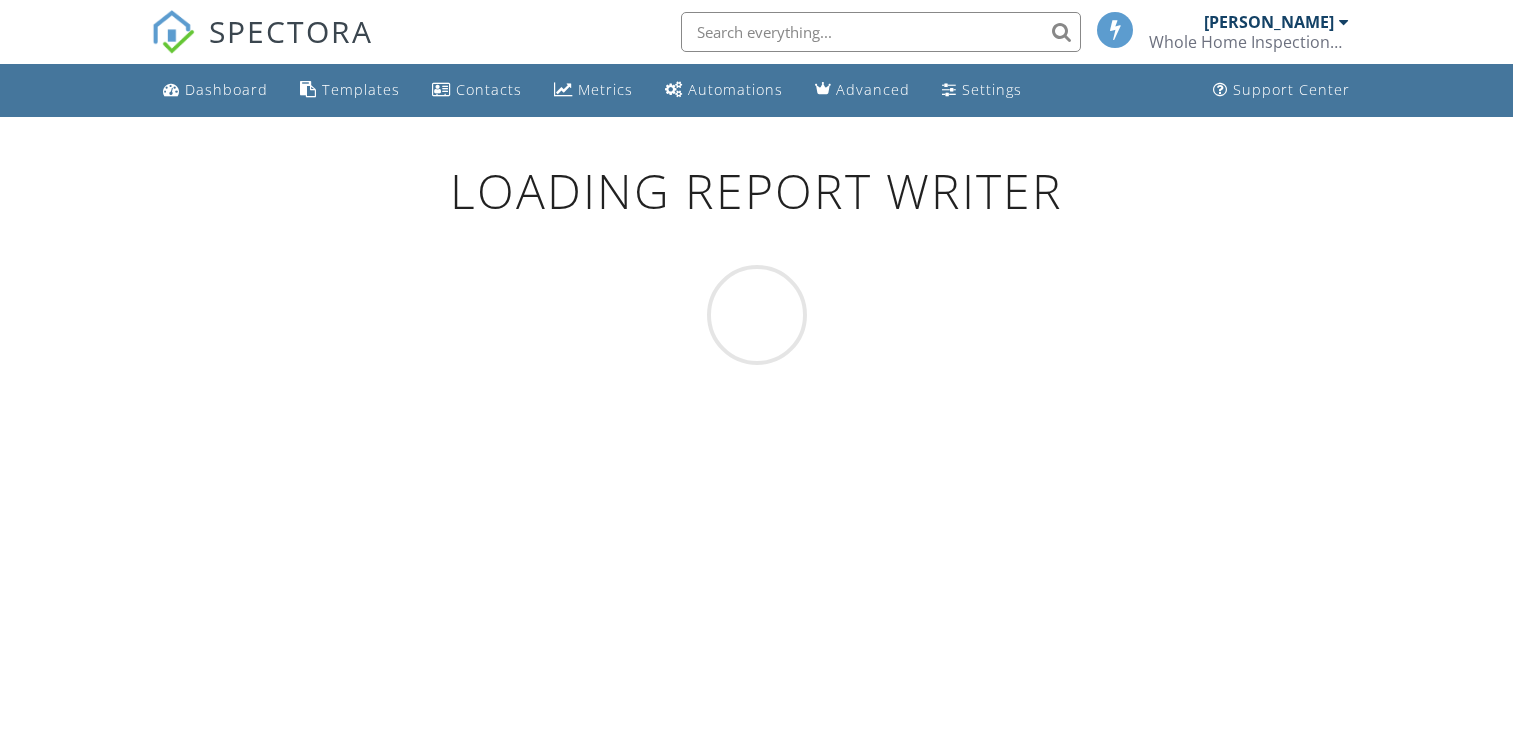 scroll, scrollTop: 0, scrollLeft: 0, axis: both 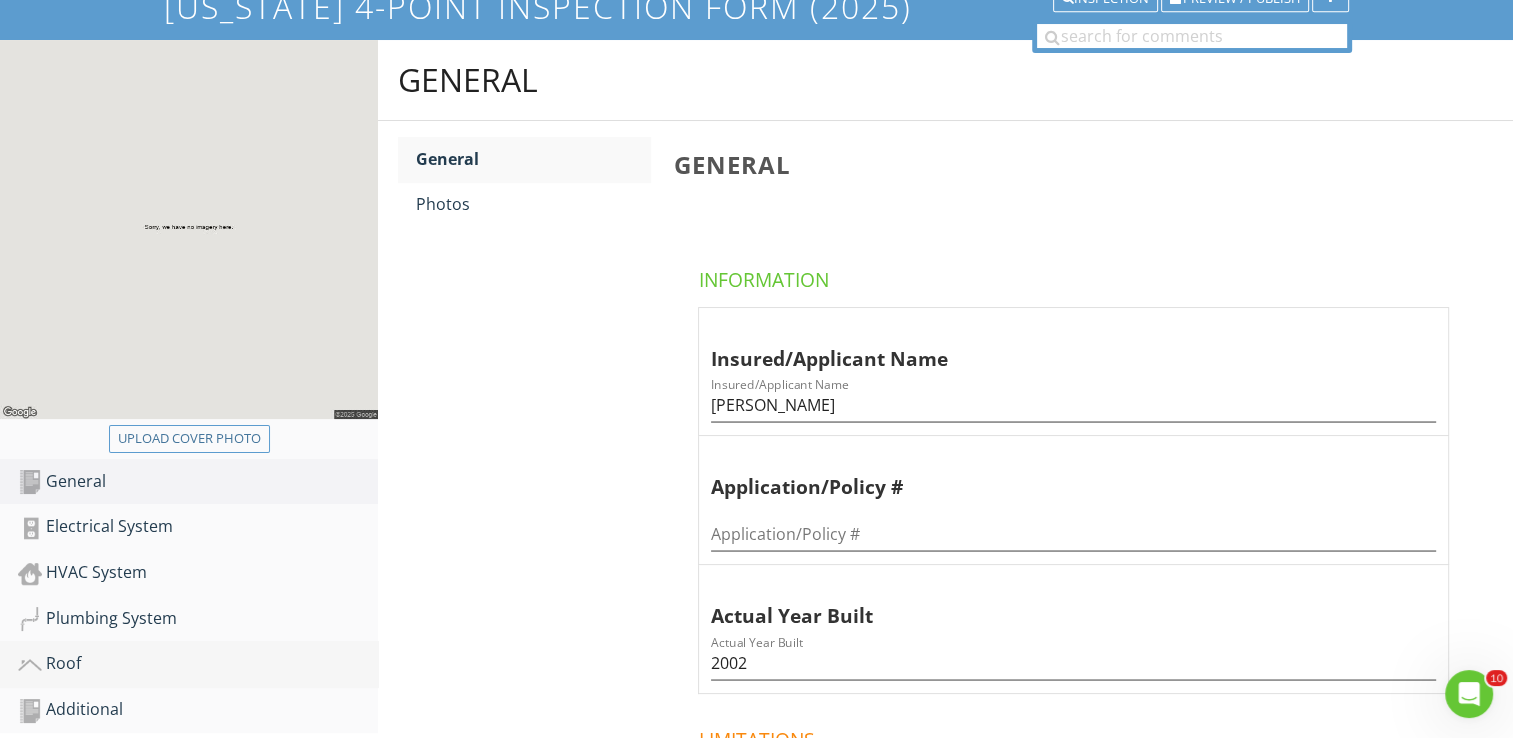 click on "Roof" at bounding box center (198, 664) 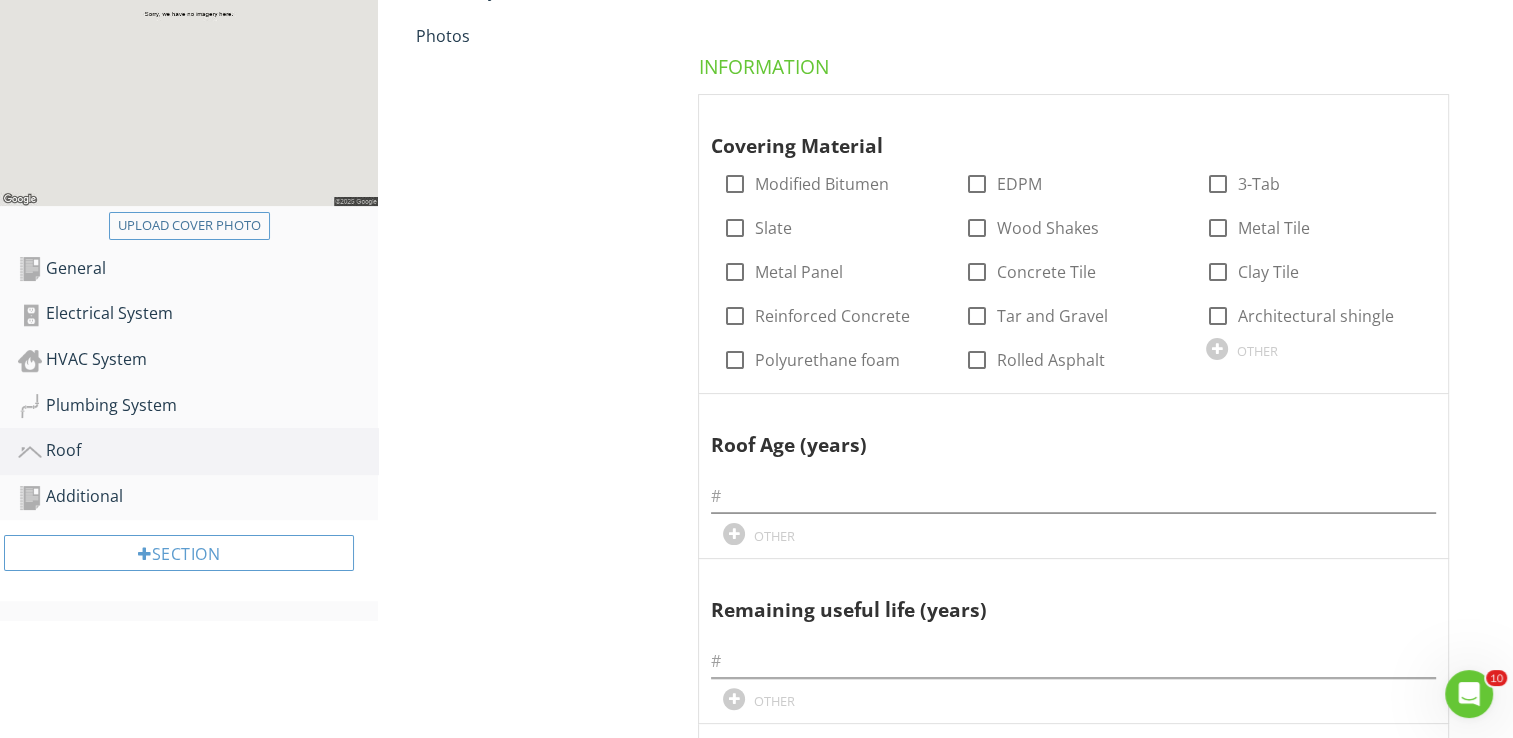 scroll, scrollTop: 600, scrollLeft: 0, axis: vertical 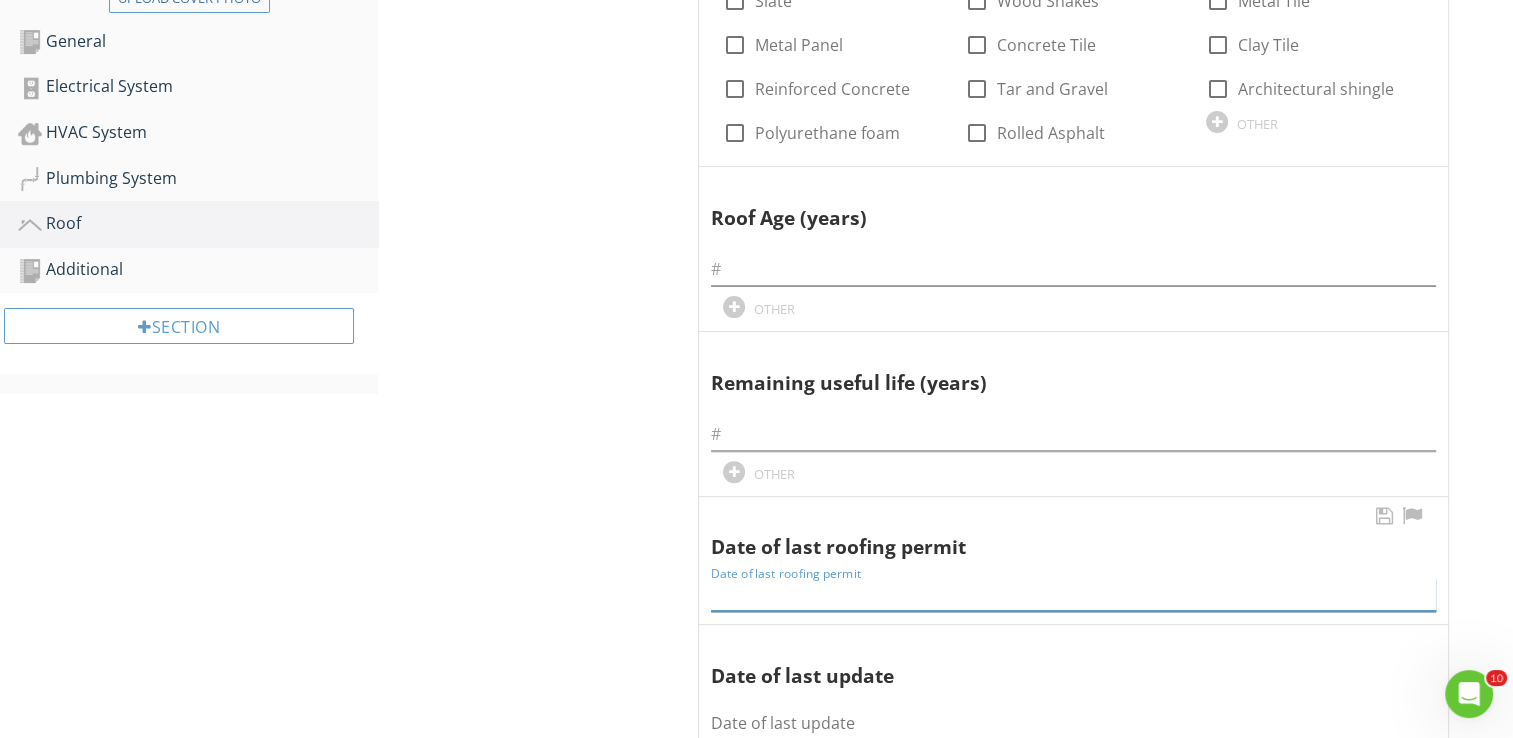 click at bounding box center (1073, 594) 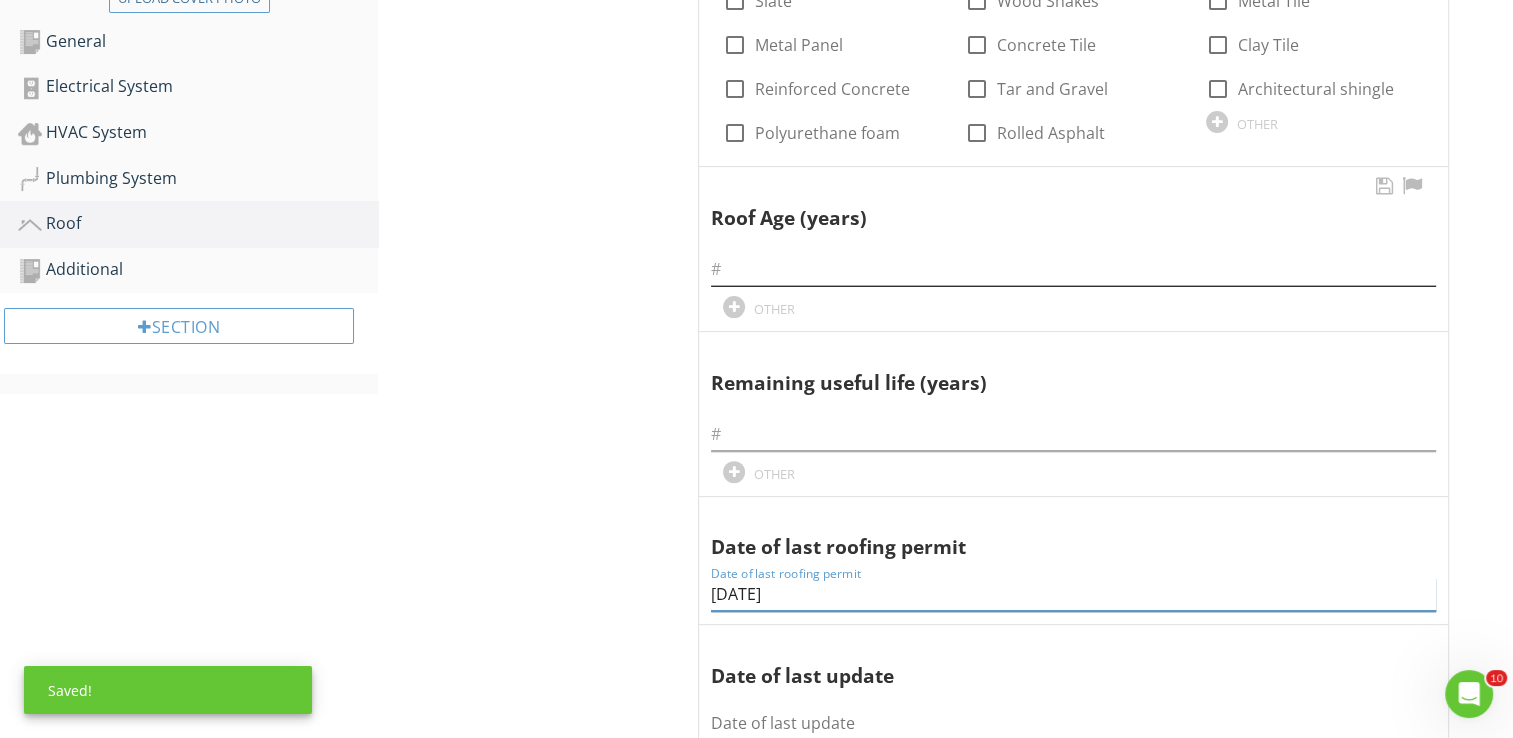 type on "6-18-18" 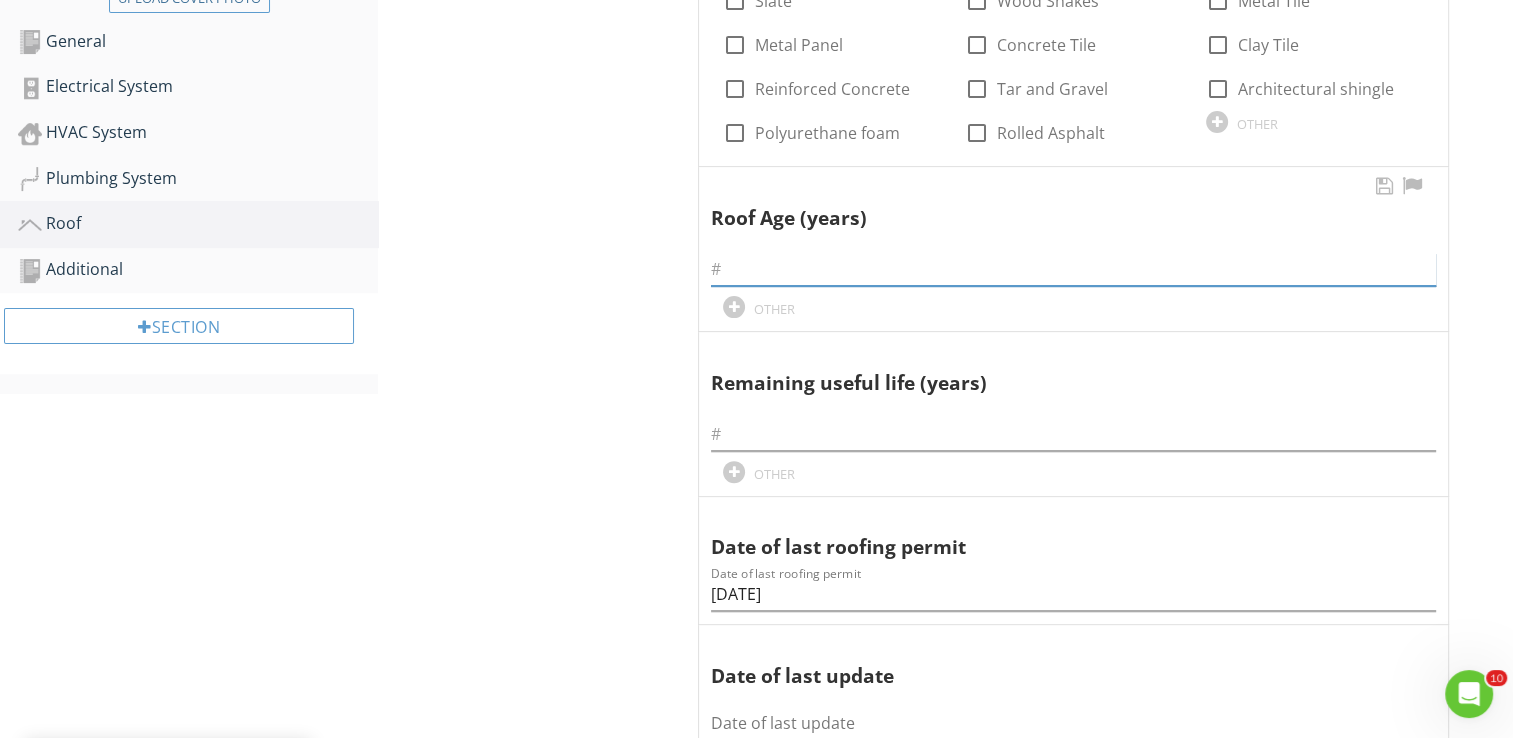 click at bounding box center [1073, 269] 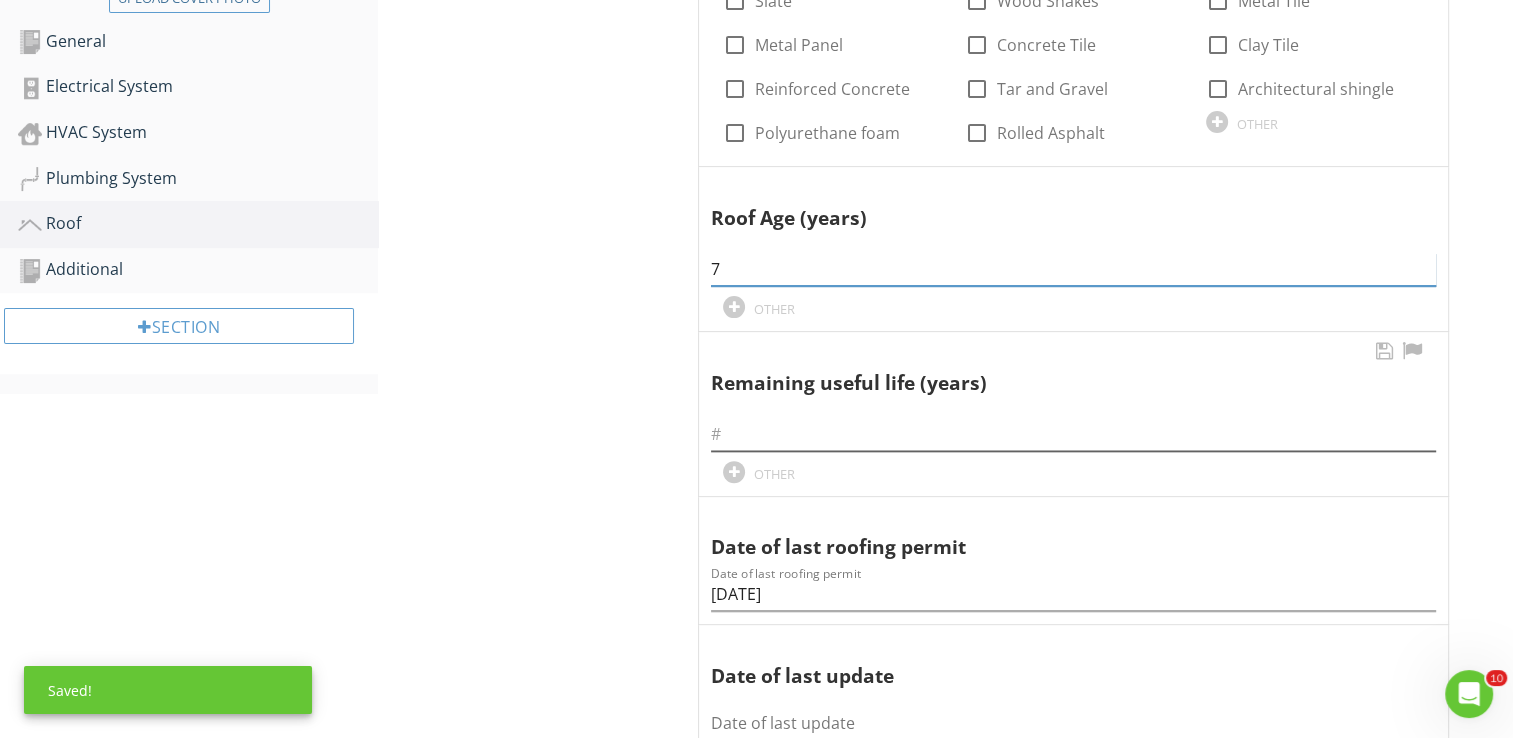 type on "7" 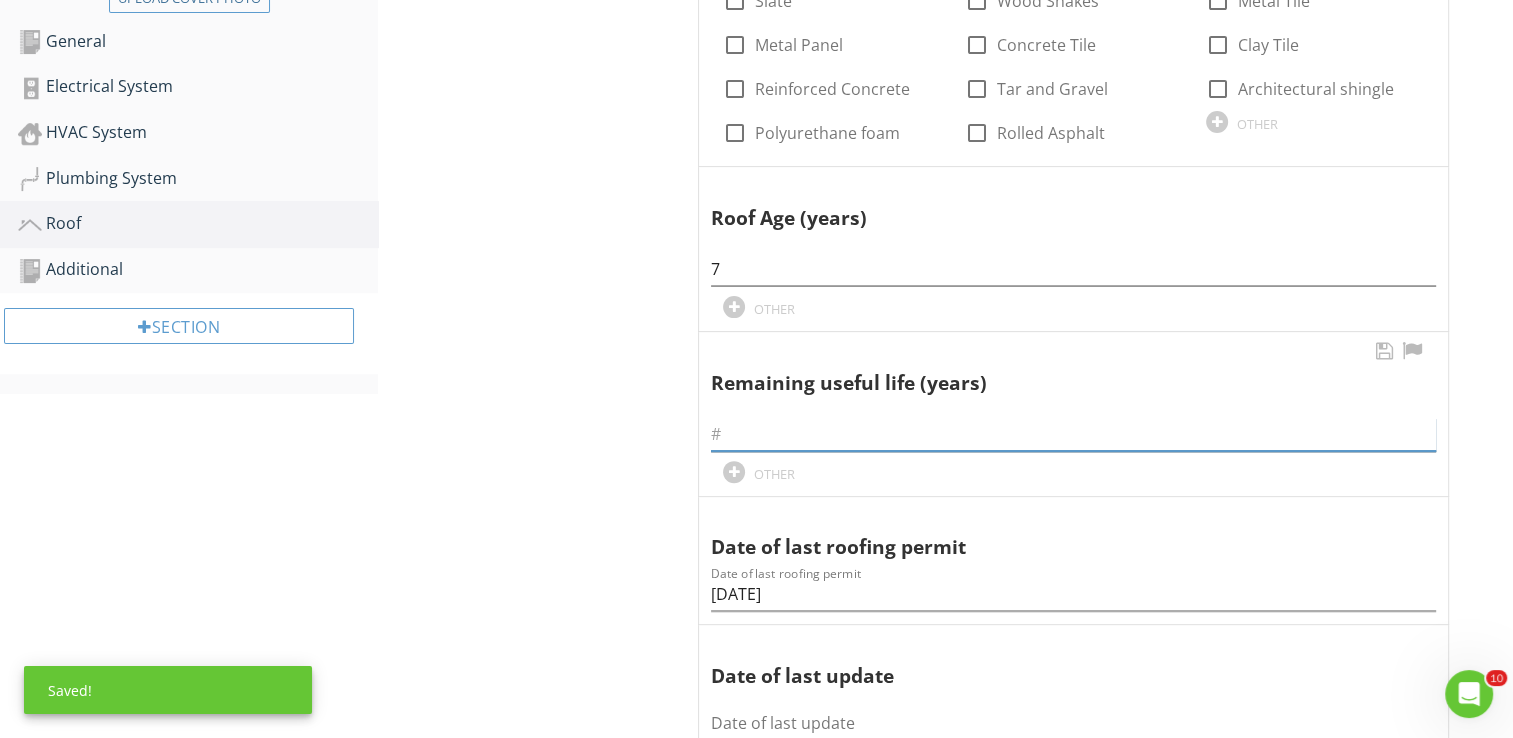 click at bounding box center (1073, 434) 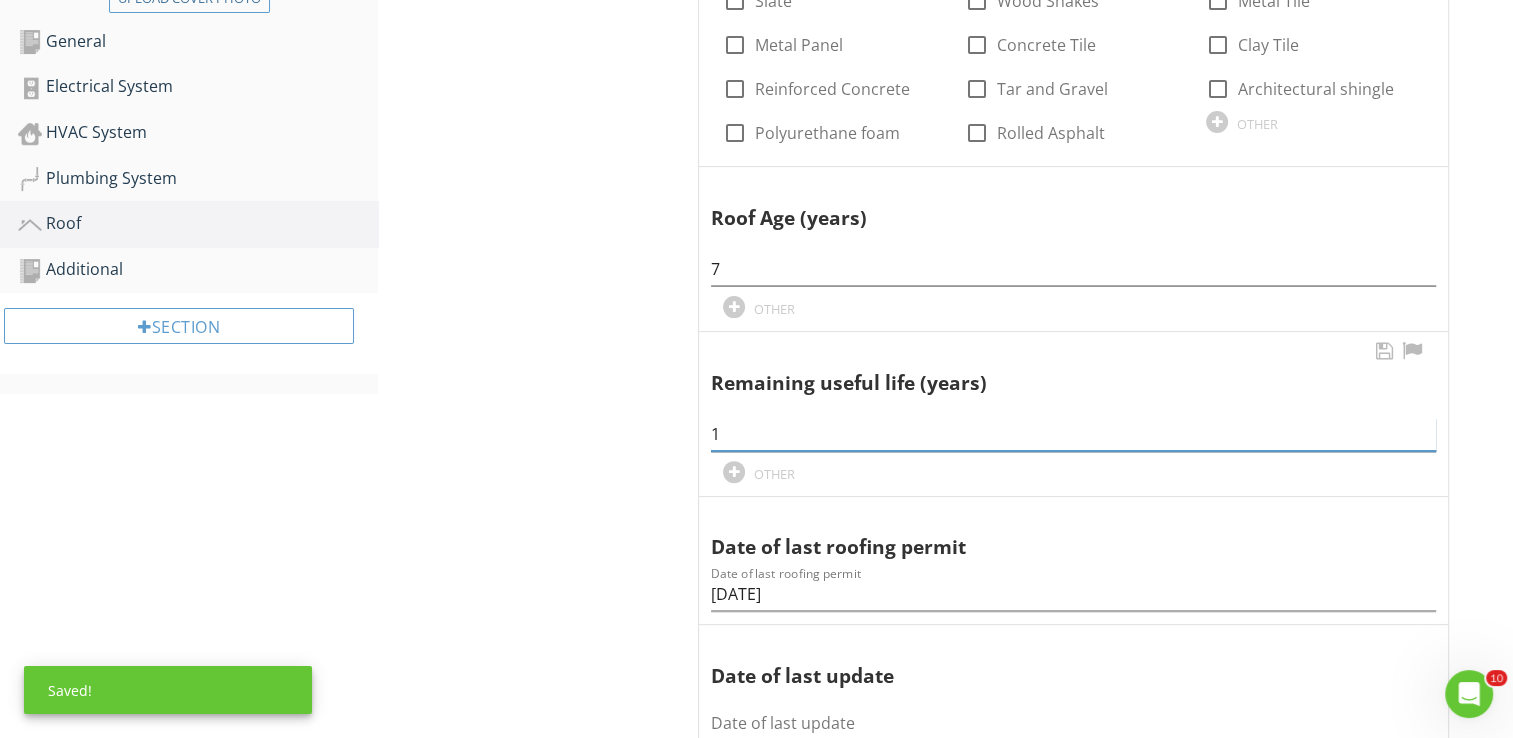 type on "18" 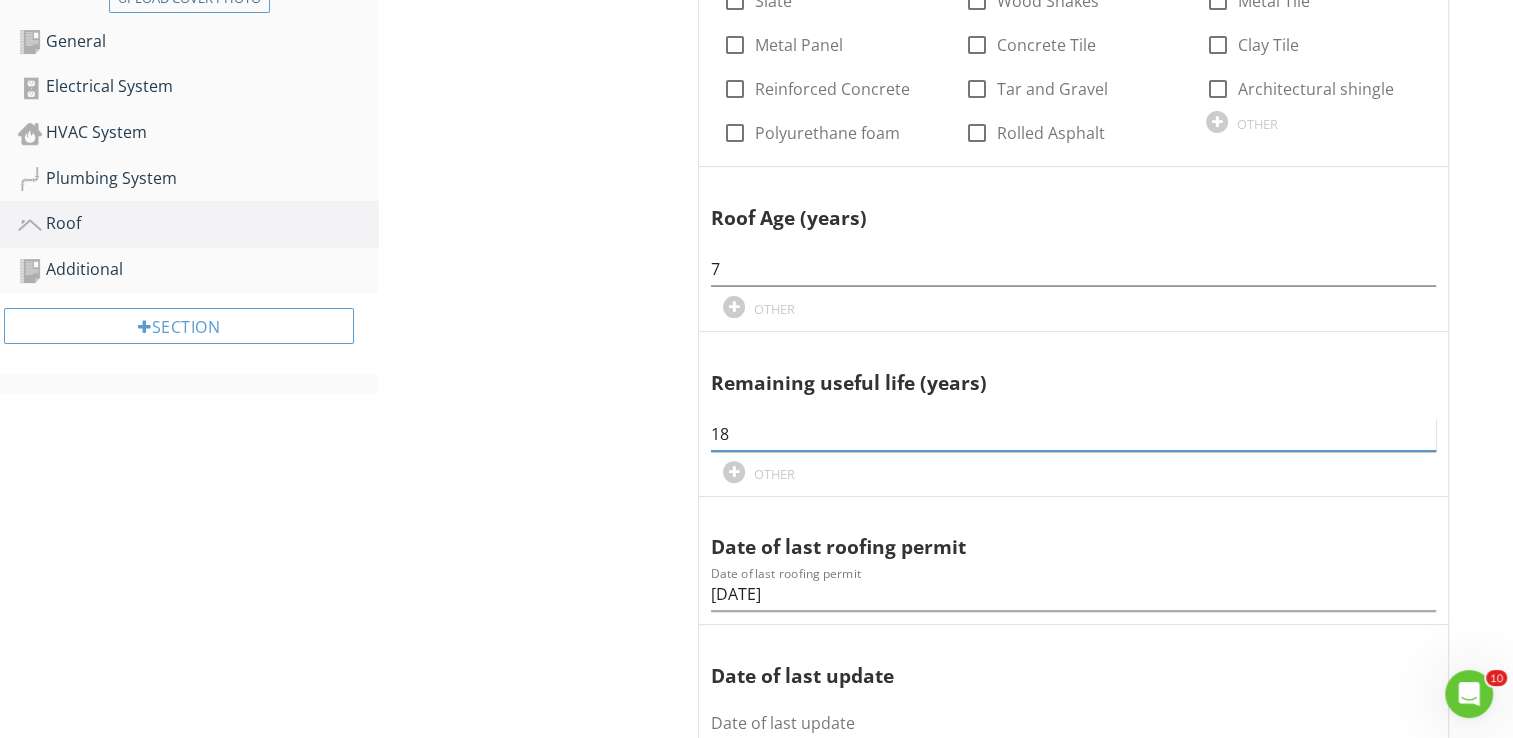 scroll, scrollTop: 160, scrollLeft: 0, axis: vertical 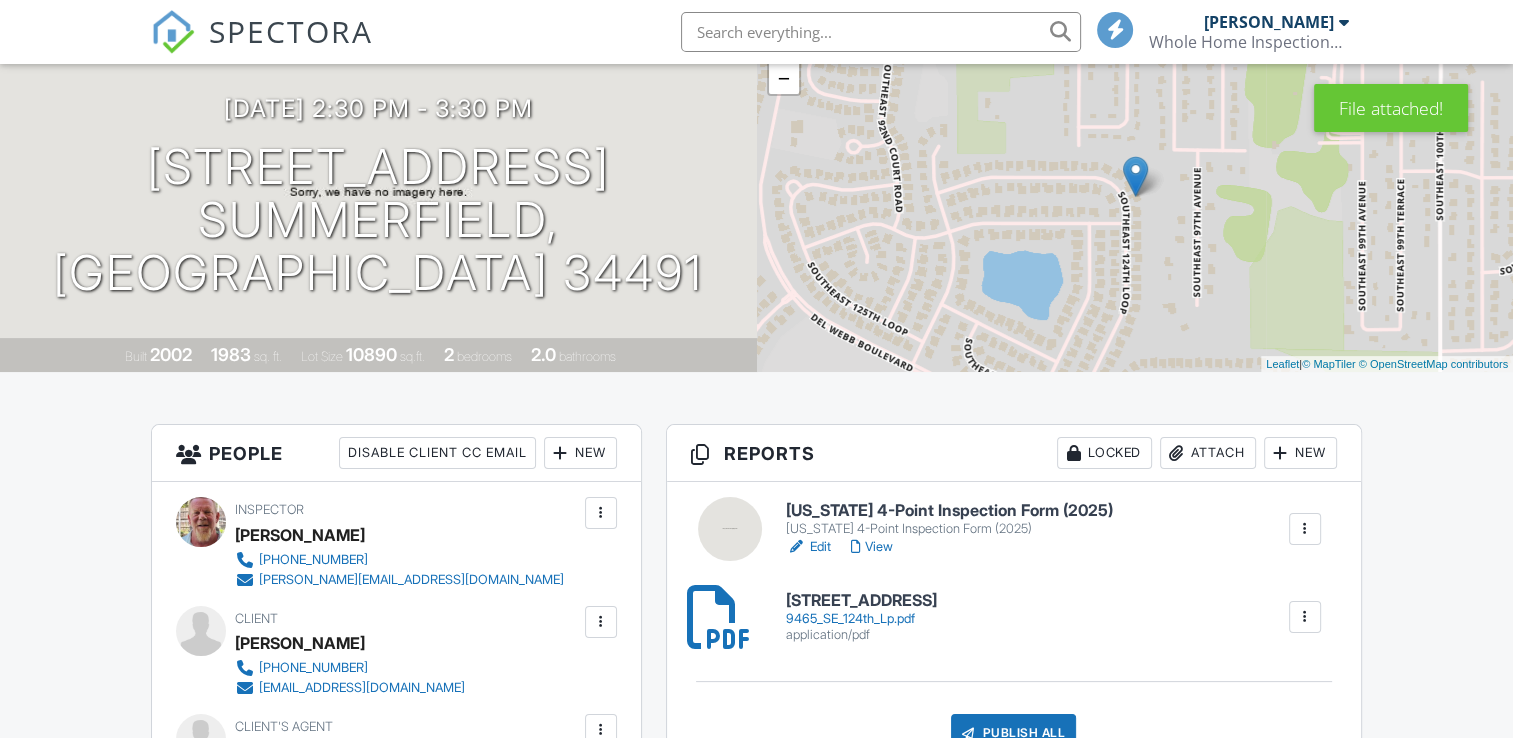click on "[US_STATE] 4-Point Inspection Form (2025)" at bounding box center [949, 511] 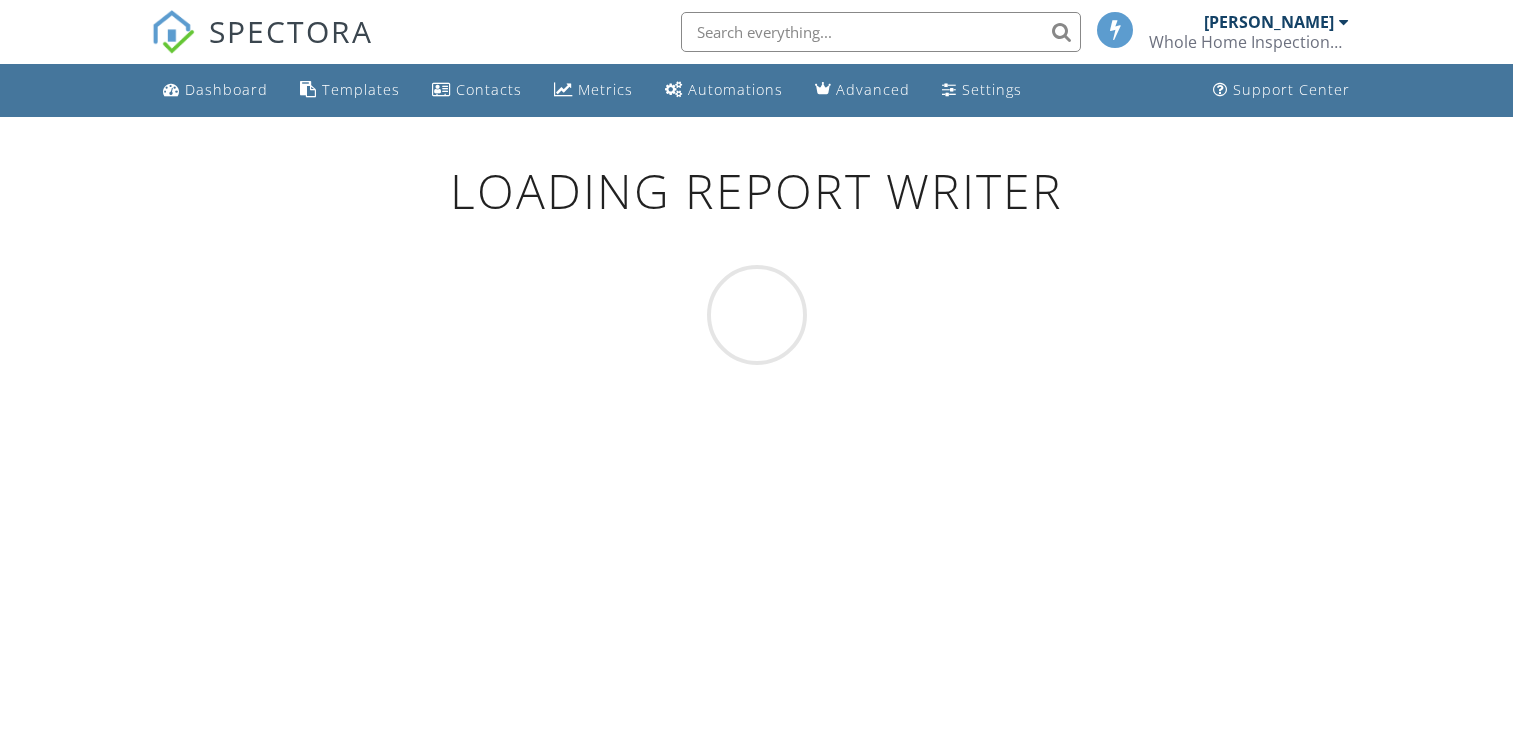 scroll, scrollTop: 0, scrollLeft: 0, axis: both 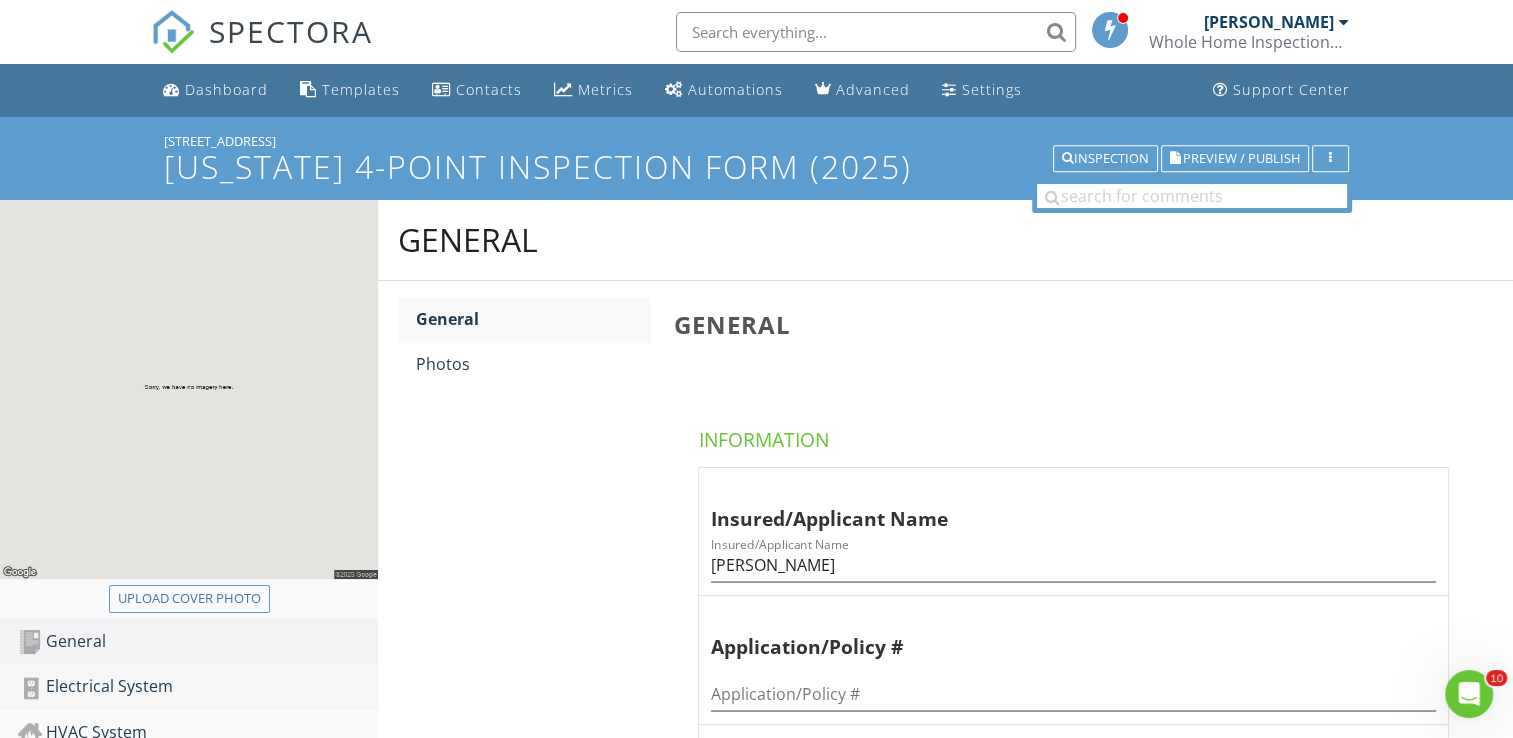 click on "Electrical System" at bounding box center [198, 687] 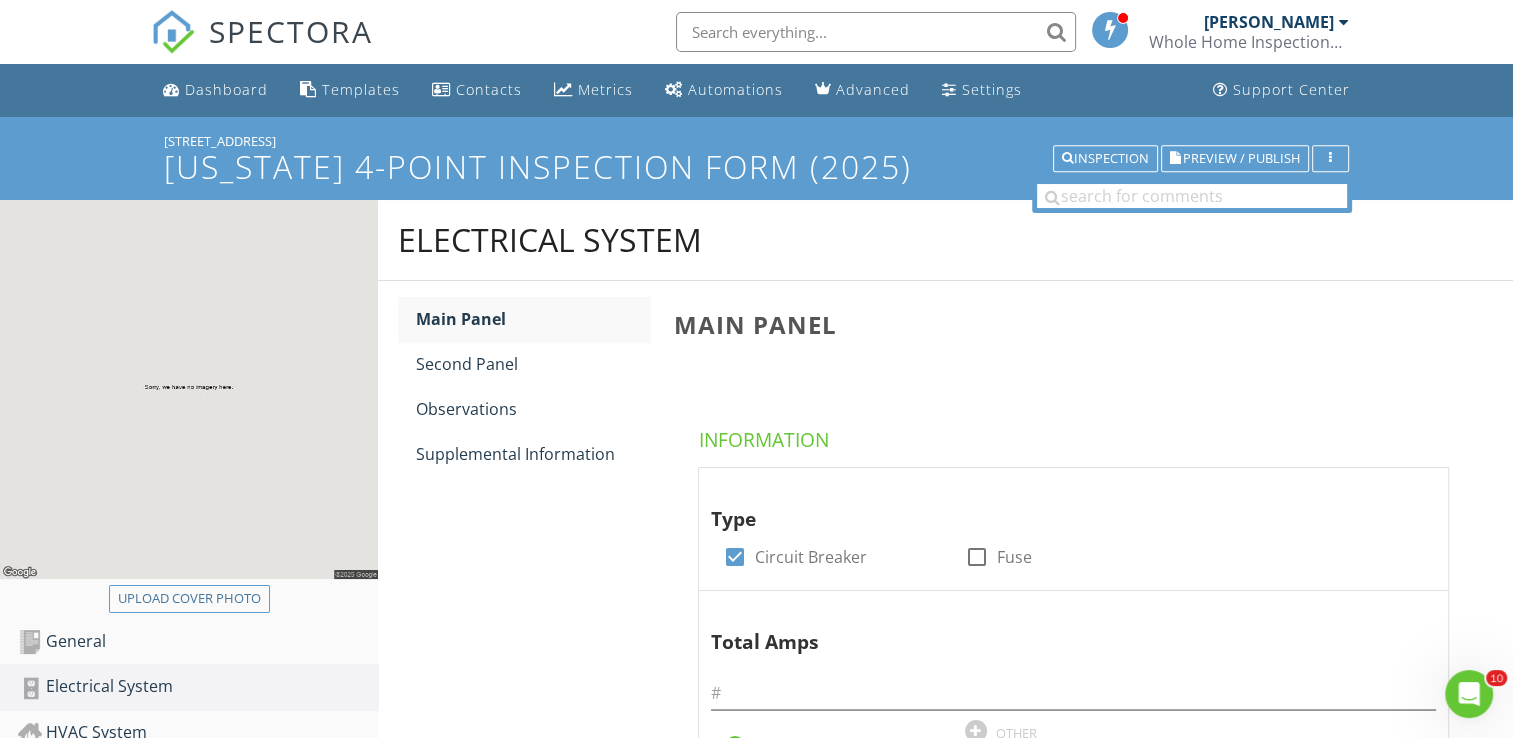 click on "Electrical System
Main Panel
Second Panel
Observations
Supplemental Information
Main Panel
Information
Type
check_box Circuit Breaker   check_box_outline_blank Fuse
Total Amps
radio_button_checked amps         OTHER
Explanation if amperage insufficient
Explanation if amperage insufficient
Panel Age (supplemental)
Panel Age (supplemental)
Year last updated (supplemental)
Year last updated (supplemental)
Brand/Model (supplemental)
check_box_outline_blank Challenger   Siemens" at bounding box center [945, 1347] 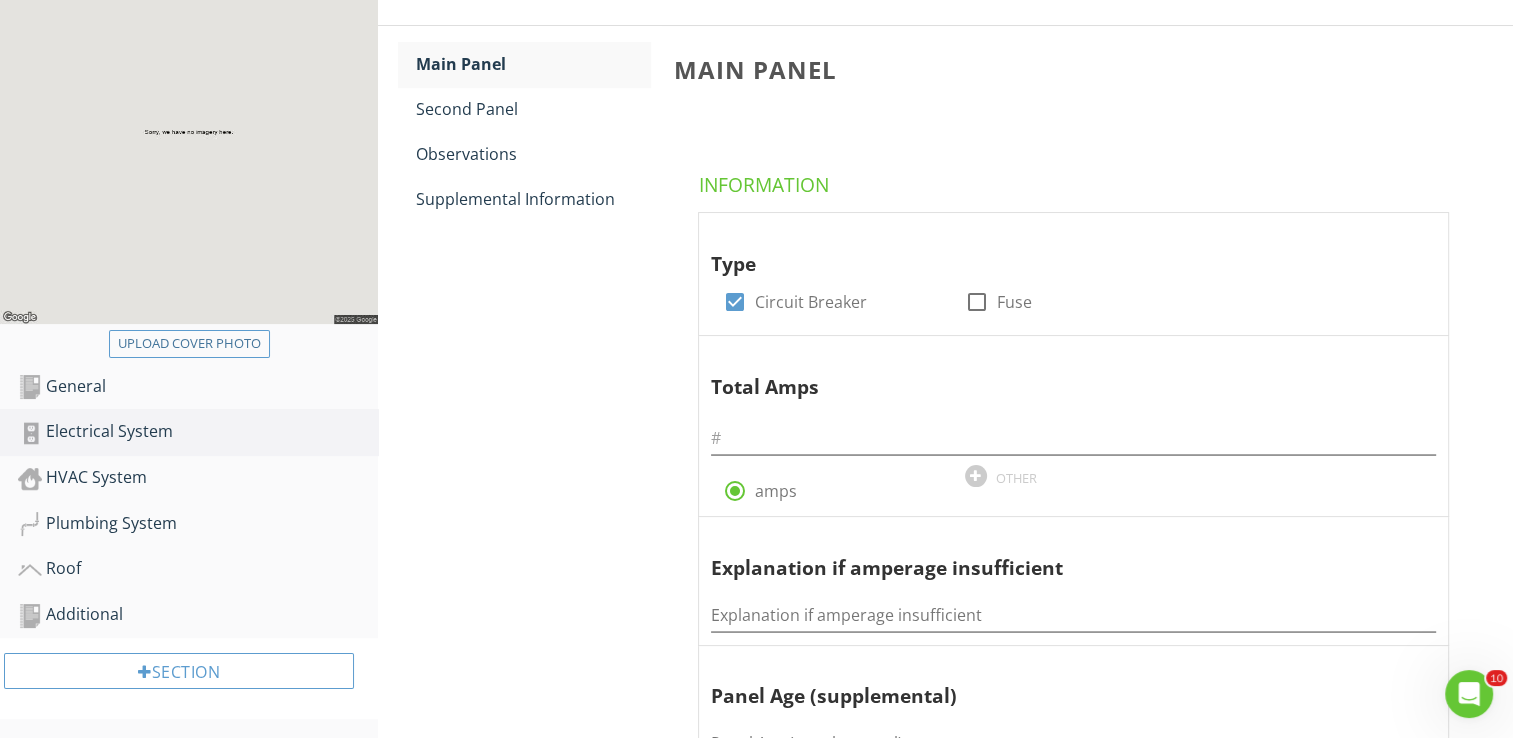 scroll, scrollTop: 440, scrollLeft: 0, axis: vertical 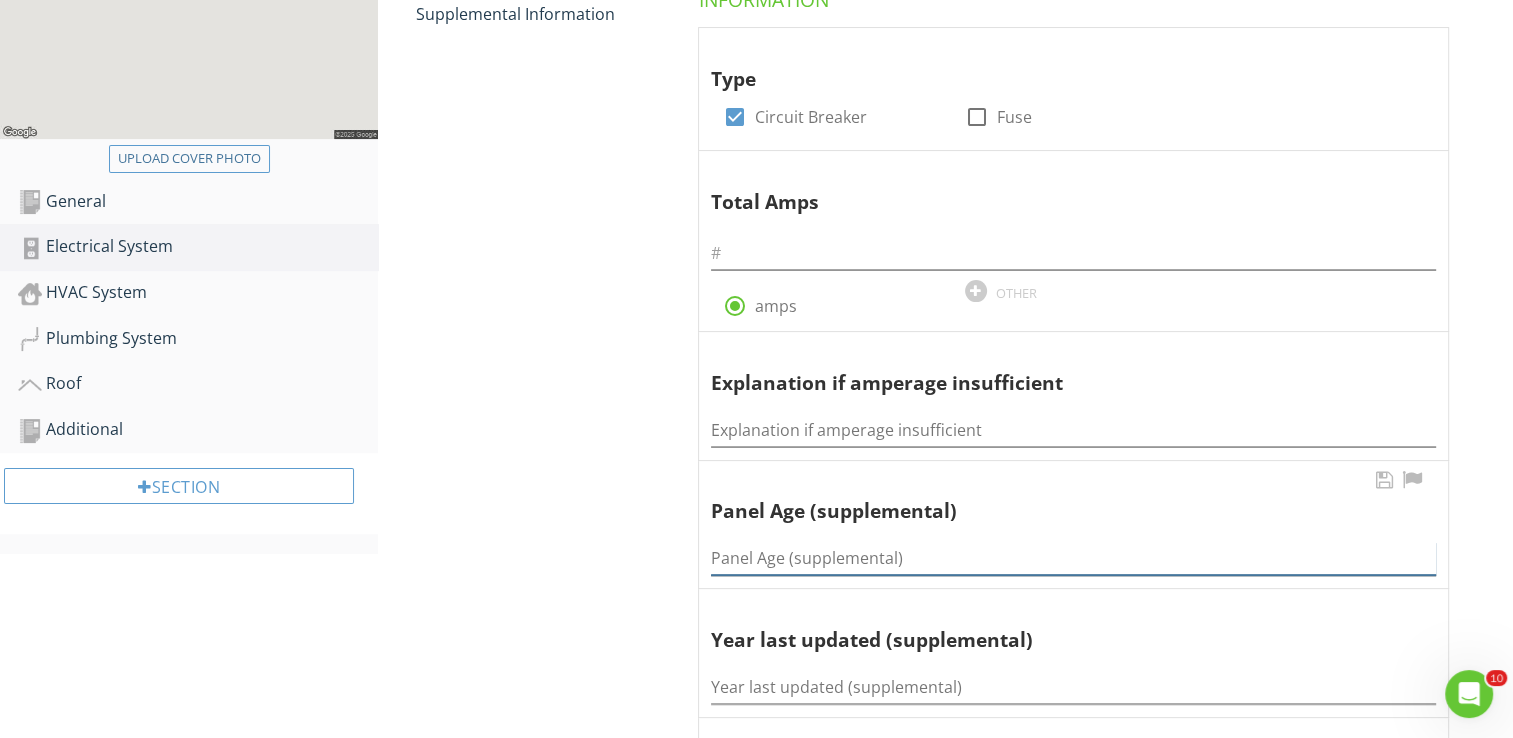 click at bounding box center (1073, 558) 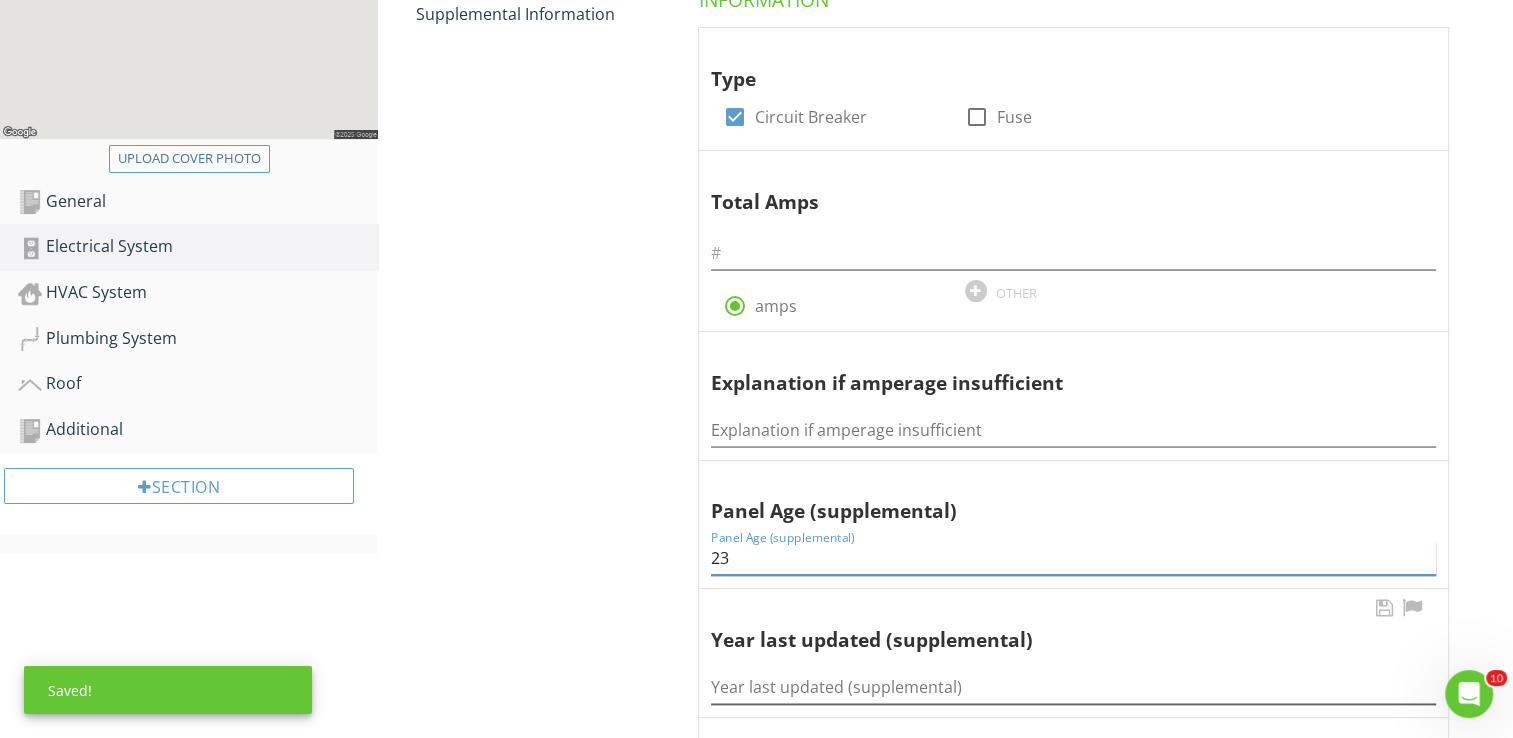 type on "23" 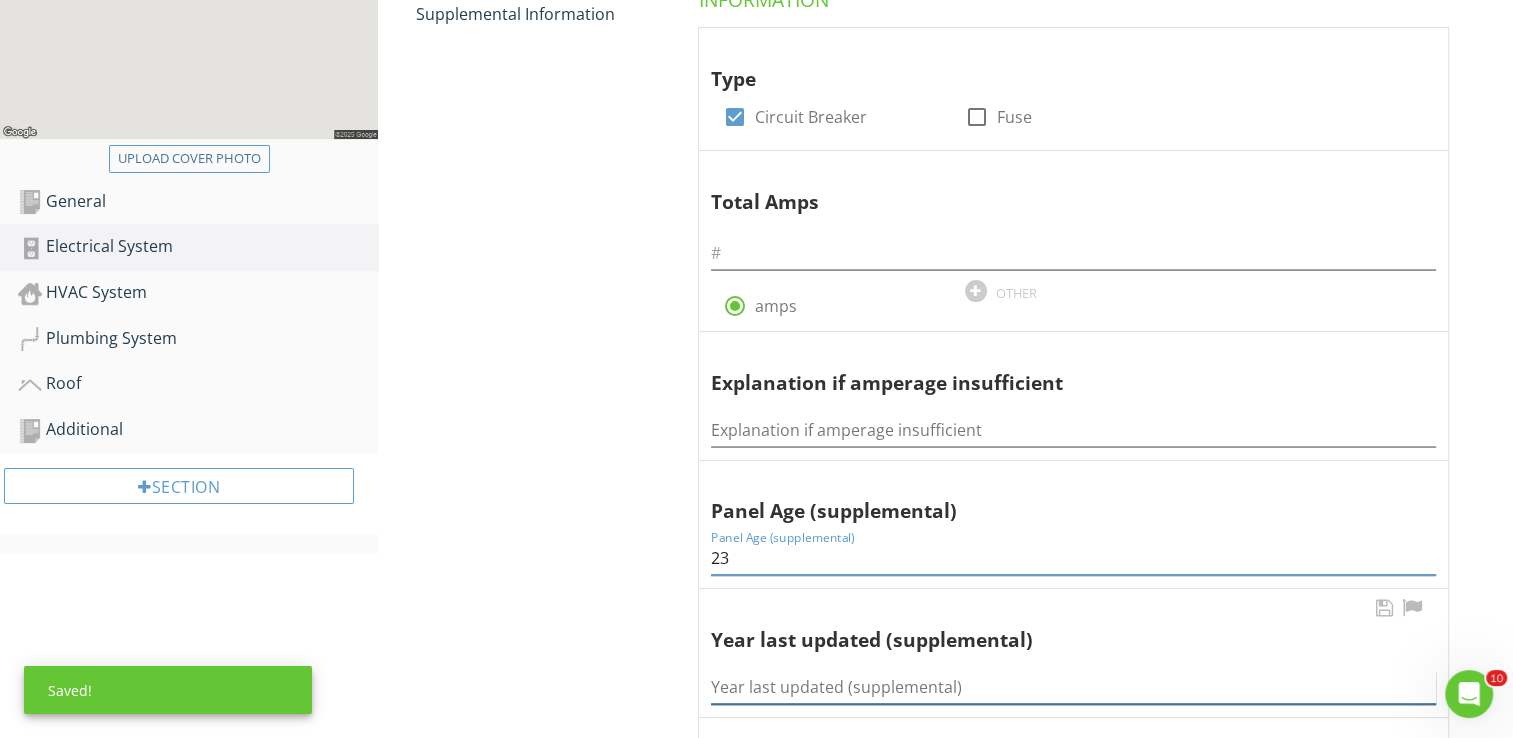 click at bounding box center (1073, 687) 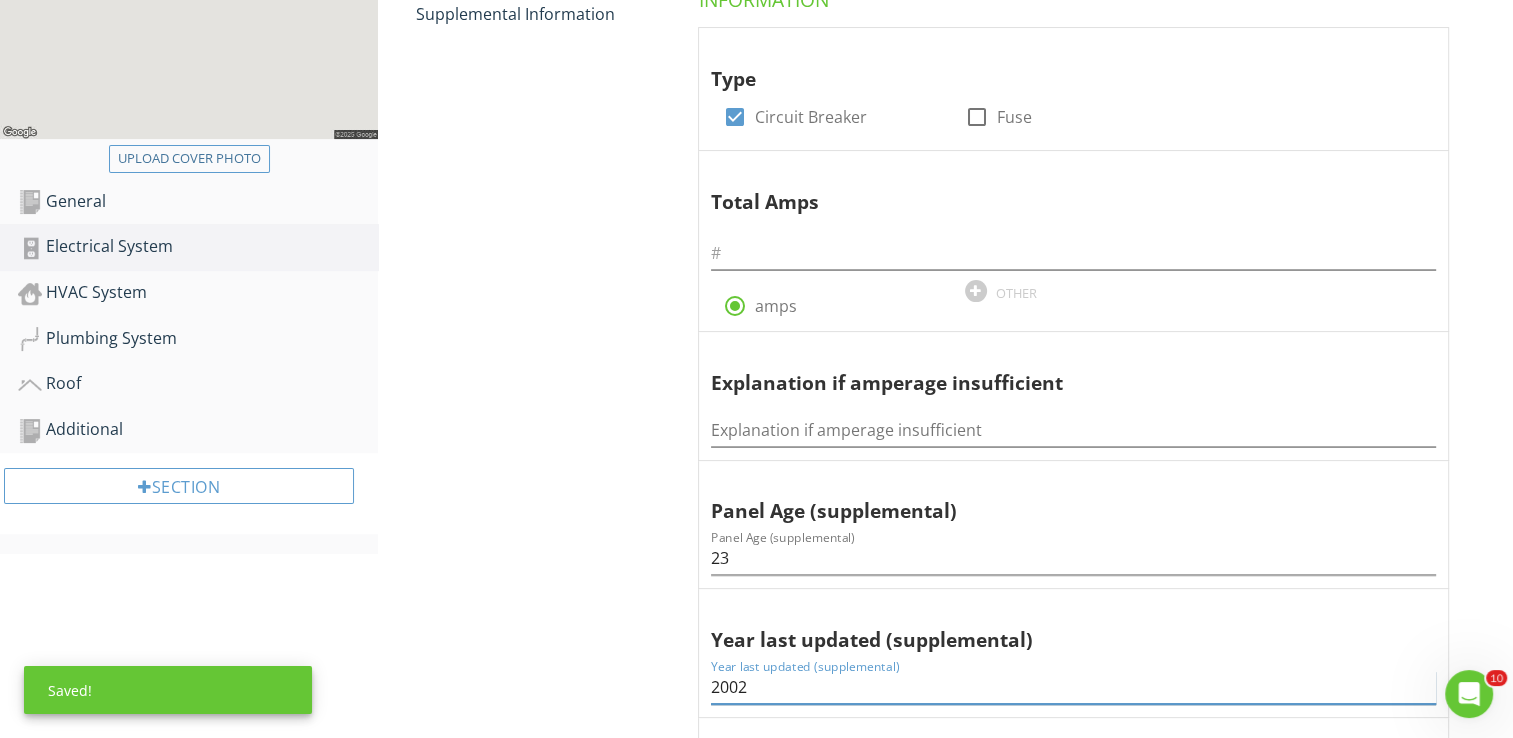 type on "2002" 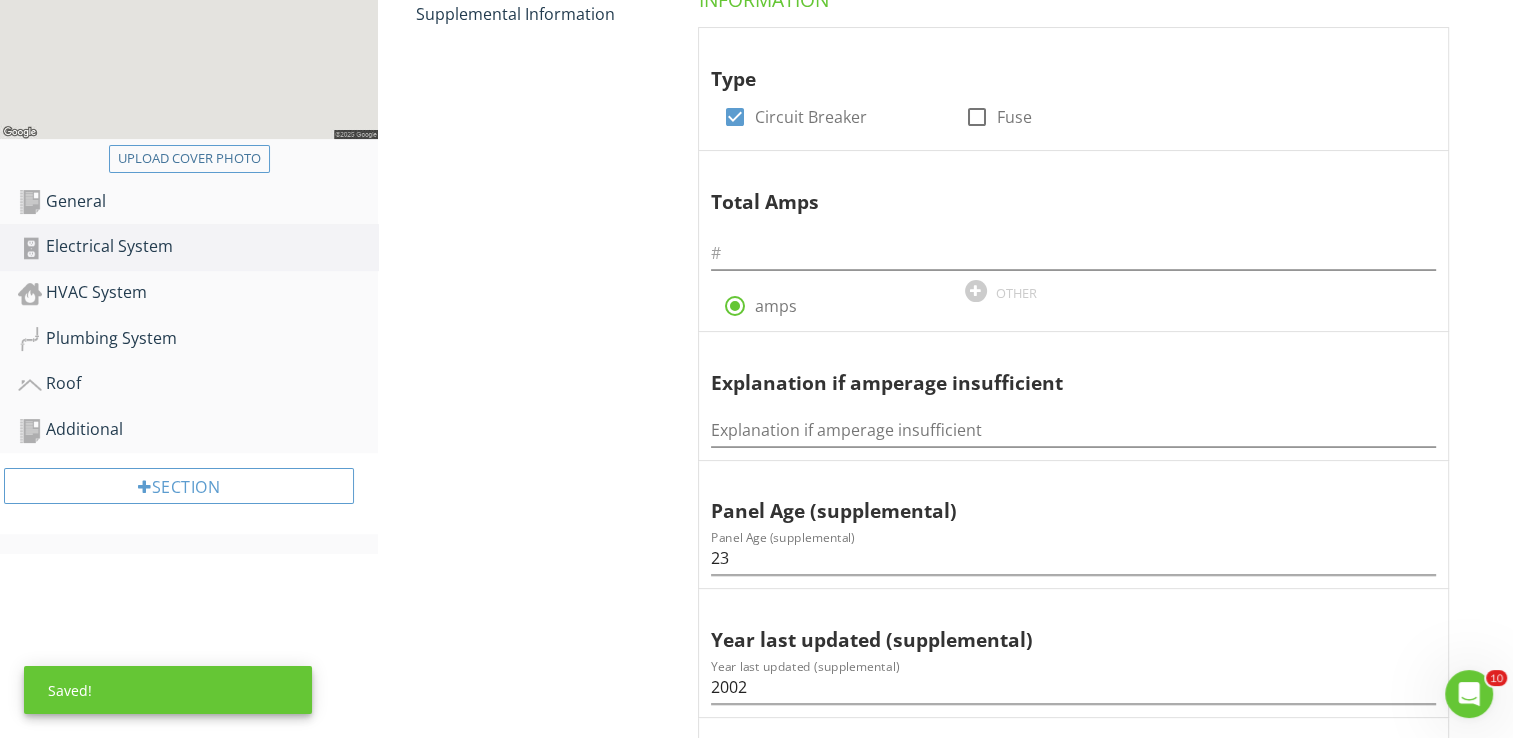 click on "Type
check_box Circuit Breaker   check_box_outline_blank Fuse
Total Amps
radio_button_checked amps         OTHER
Explanation if amperage insufficient
Explanation if amperage insufficient
Panel Age (supplemental)
Panel Age (supplemental) 23
Year last updated (supplemental)
Year last updated (supplemental) 2002
Brand/Model (supplemental)
check_box_outline_blank Challenger   check_box_outline_blank Siemens   check_box_outline_blank Bryant   check_box_outline_blank General Electric   check_box_outline_blank ITE   check_box_outline_blank Federal Pacific Electric(FPE)   check_box_outline_blank Square D   check_box_outline_blank Pushmatic   check_box_outline_blank" at bounding box center [1077, 843] 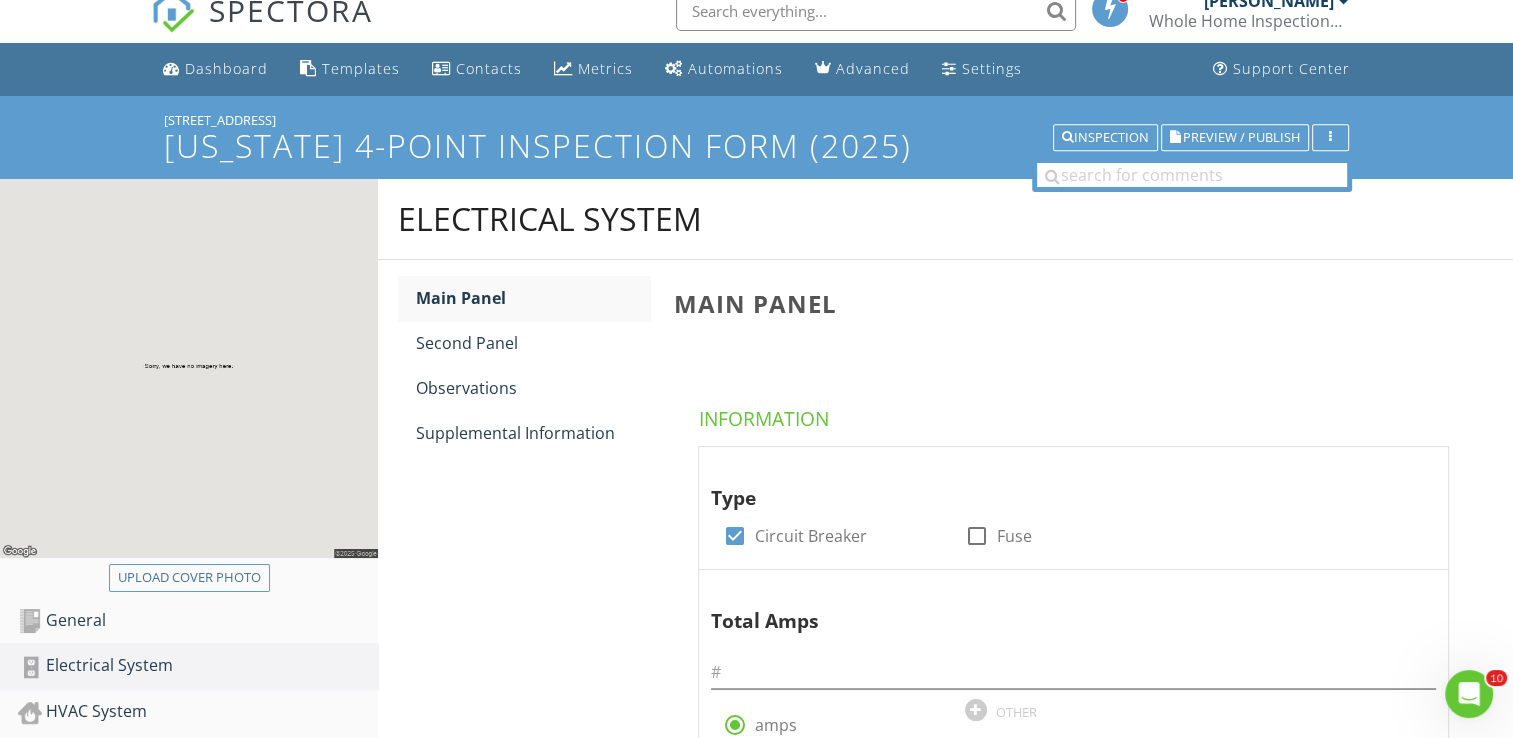 scroll, scrollTop: 0, scrollLeft: 0, axis: both 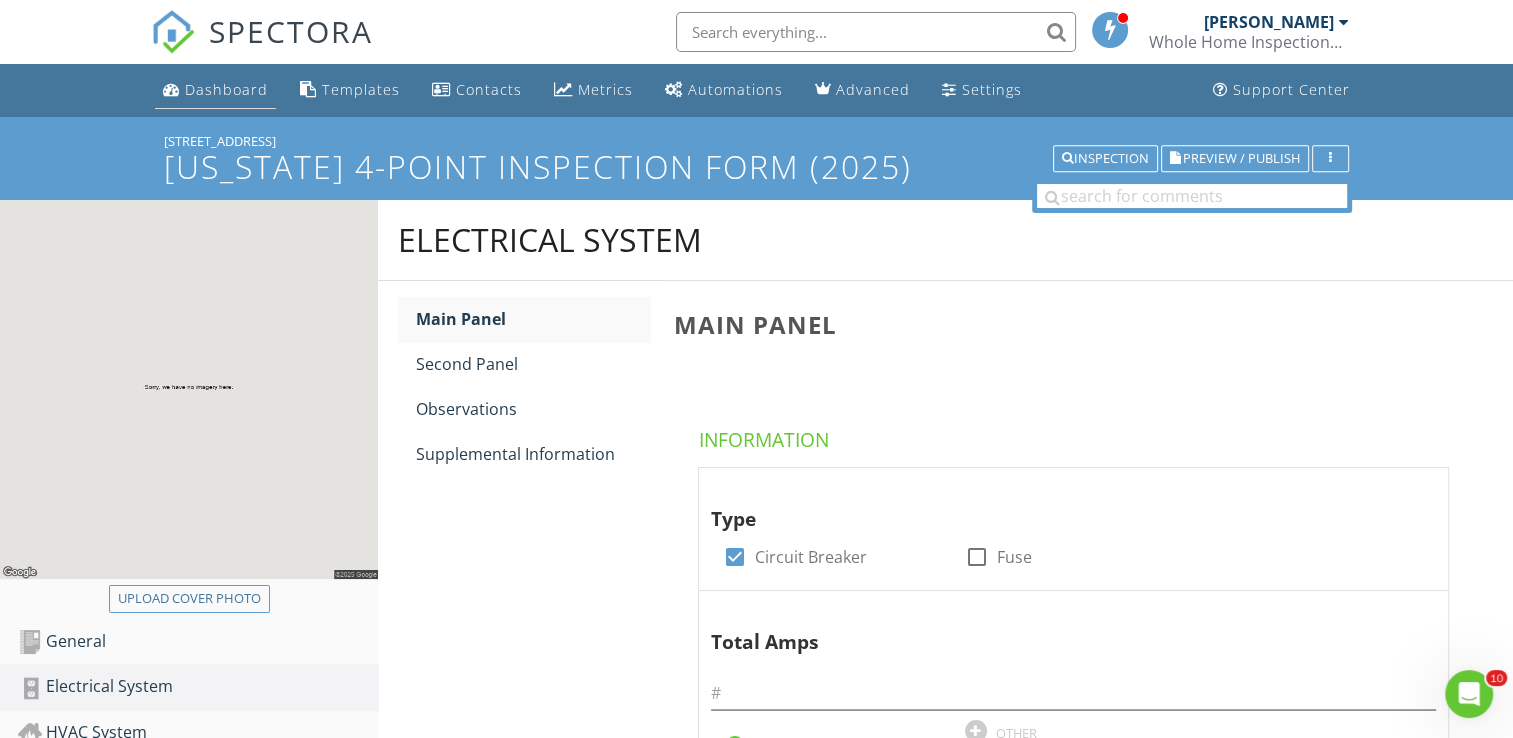 click on "Dashboard" at bounding box center [226, 89] 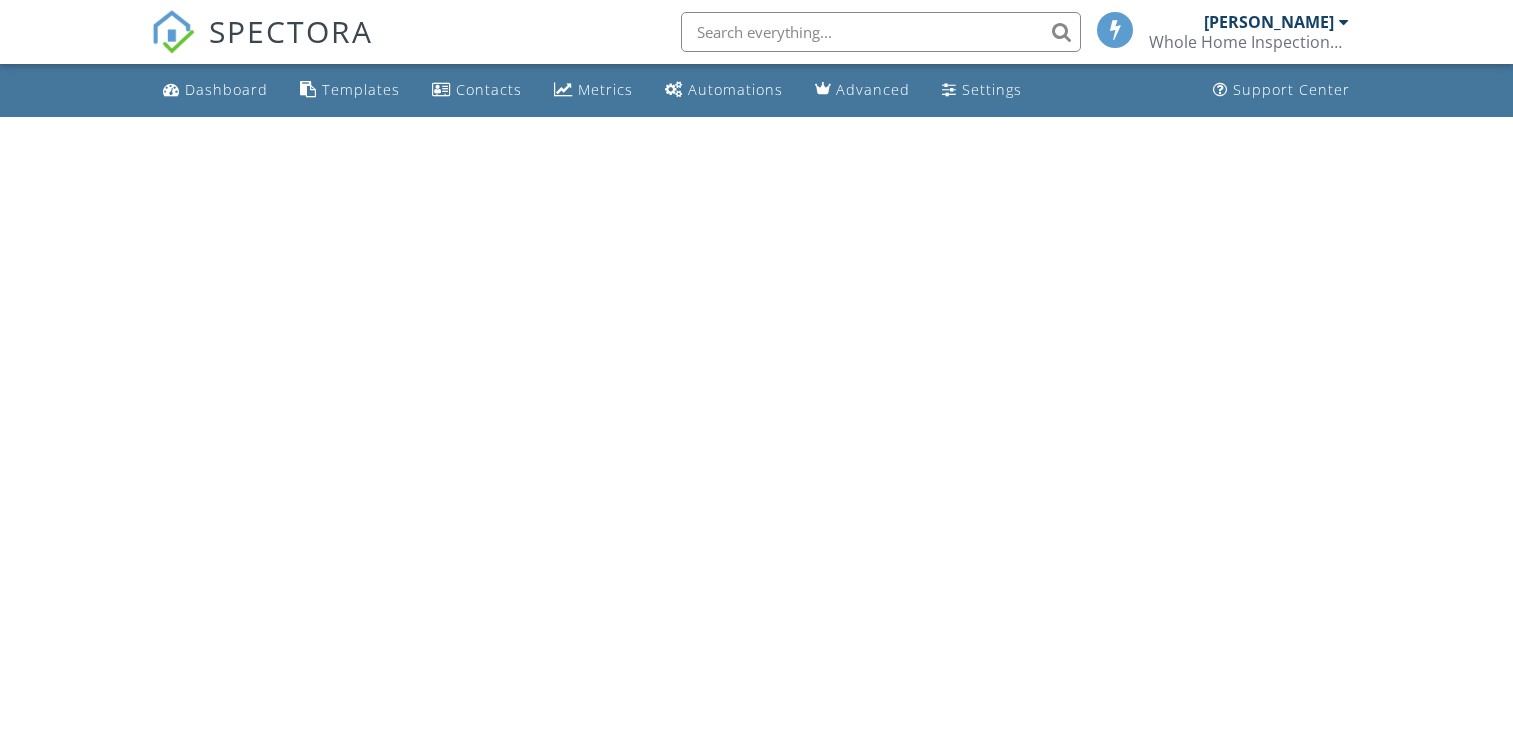 scroll, scrollTop: 0, scrollLeft: 0, axis: both 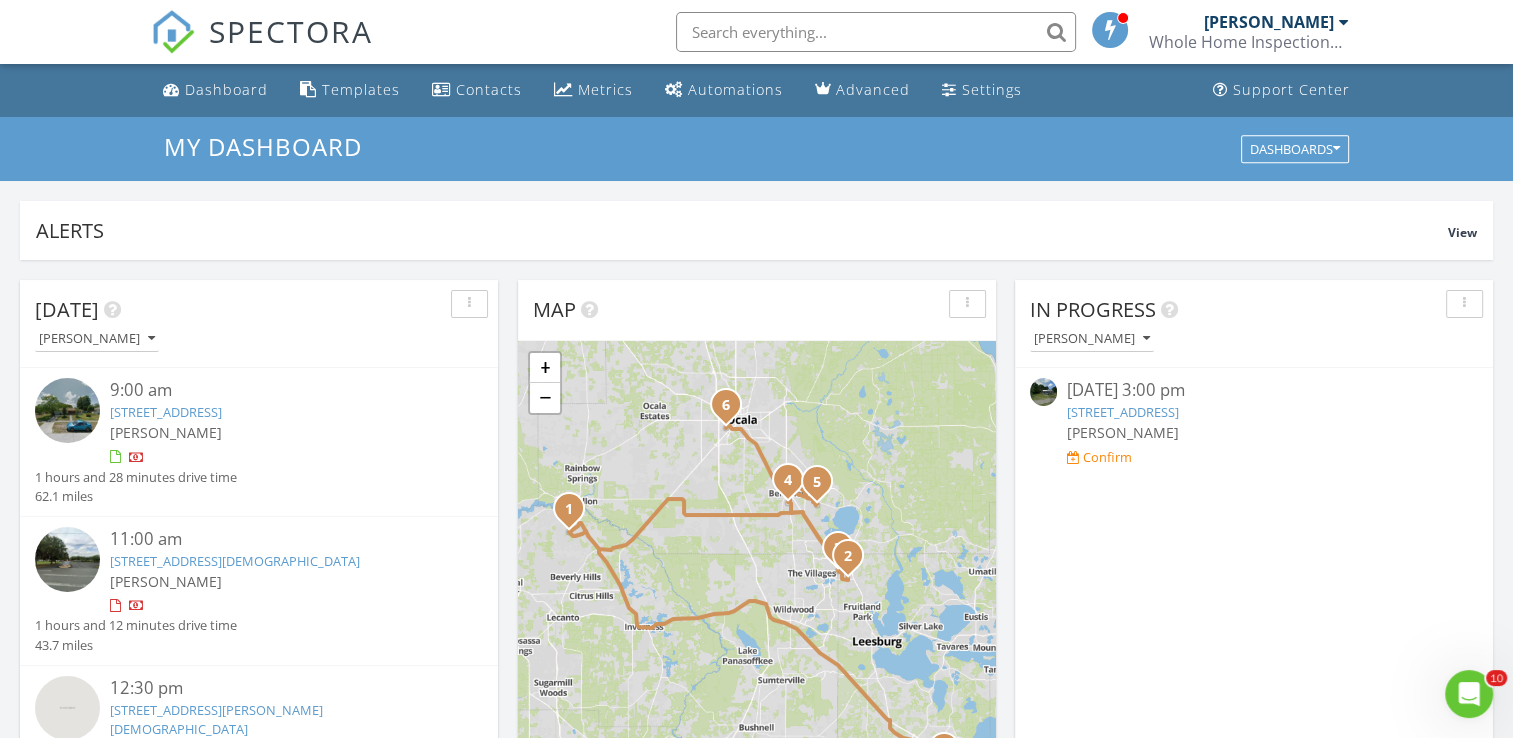 click on "Today
Carl Morrell
9:00 am
2430 W Nautilus Dr, Citrus Springs, FL 34434
Carl Morrell
1 hours and 28 minutes drive time   62.1 miles       11:00 am
609 Hwy 466 93, Lady Lake, FL 32159
Carl Morrell
1 hours and 12 minutes drive time   43.7 miles       12:30 pm
1235 Santos Pl, Lady Lake, FL 32159
Carl Morrell
6 minutes drive time   2.2 miles       1:00 pm
12106 SE 60th Avenue Rd, Belleview, FL 34420
Carl Morrell
22 minutes drive time   11.8 miles       2:30 pm
9465 SE 124th Loop, SUMMERFIELD, FL 34491
Carl Morrell
15 minutes drive time   5.9 miles       3:00 pm" at bounding box center (756, 1170) 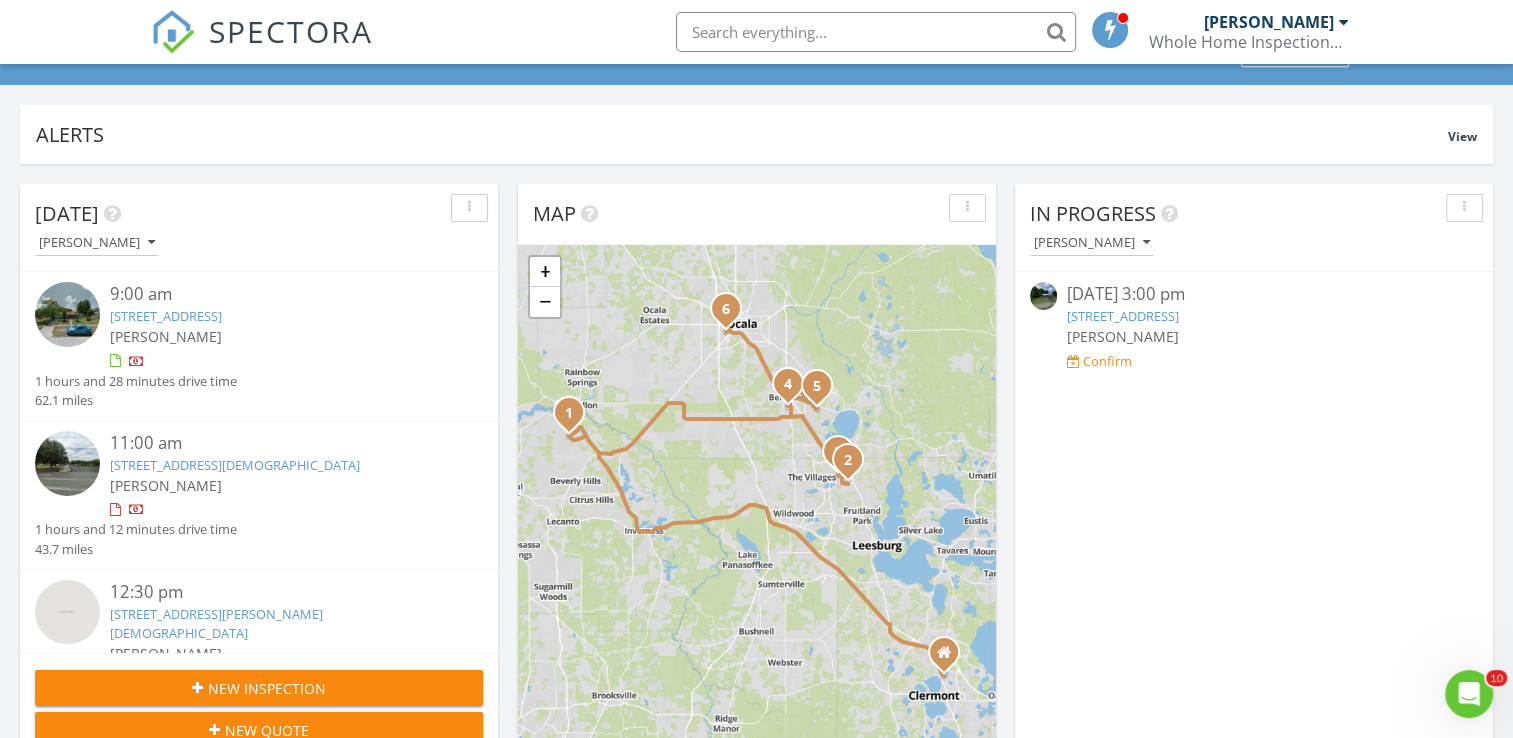 scroll, scrollTop: 320, scrollLeft: 0, axis: vertical 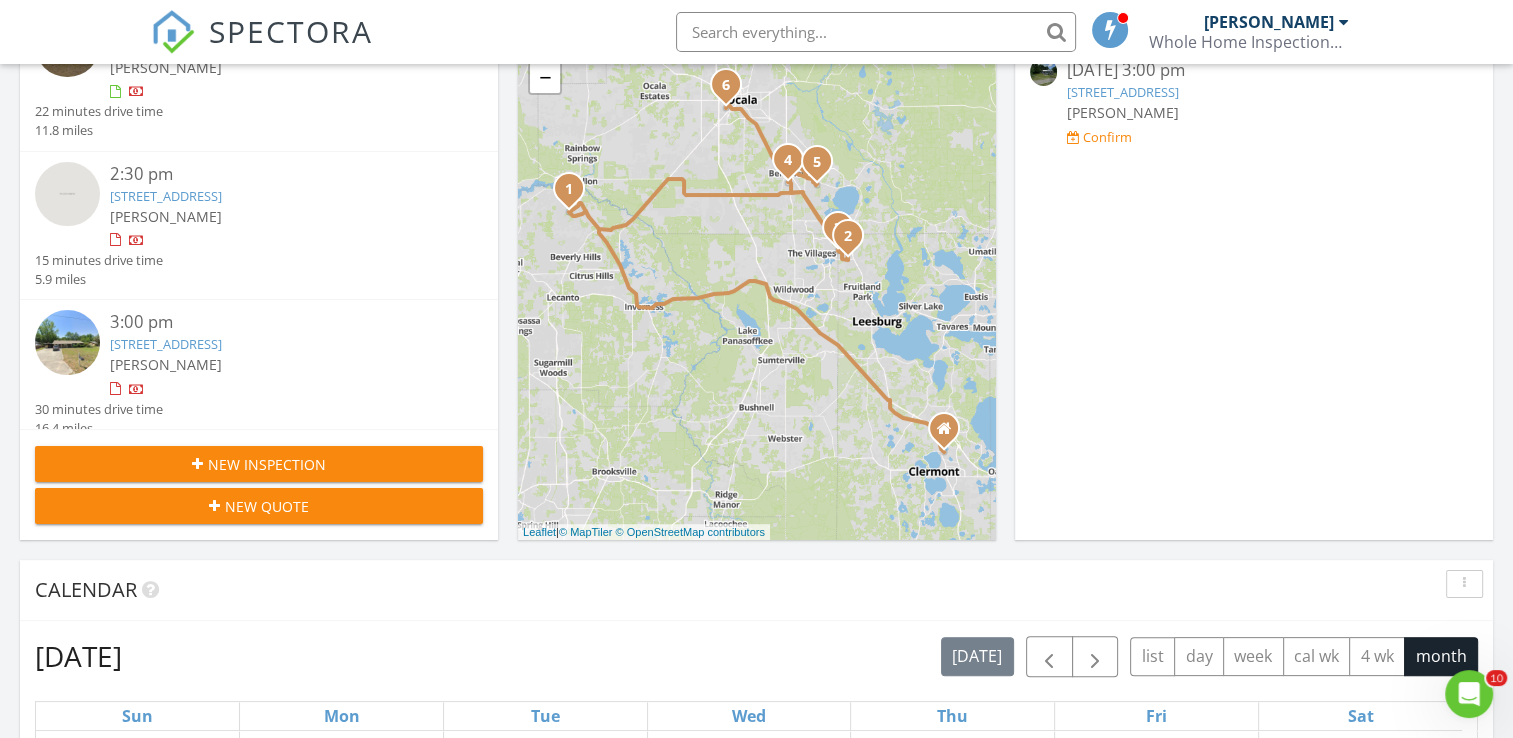 click on "2906 SW 16th St, Ocala, FL 34474" at bounding box center (166, 344) 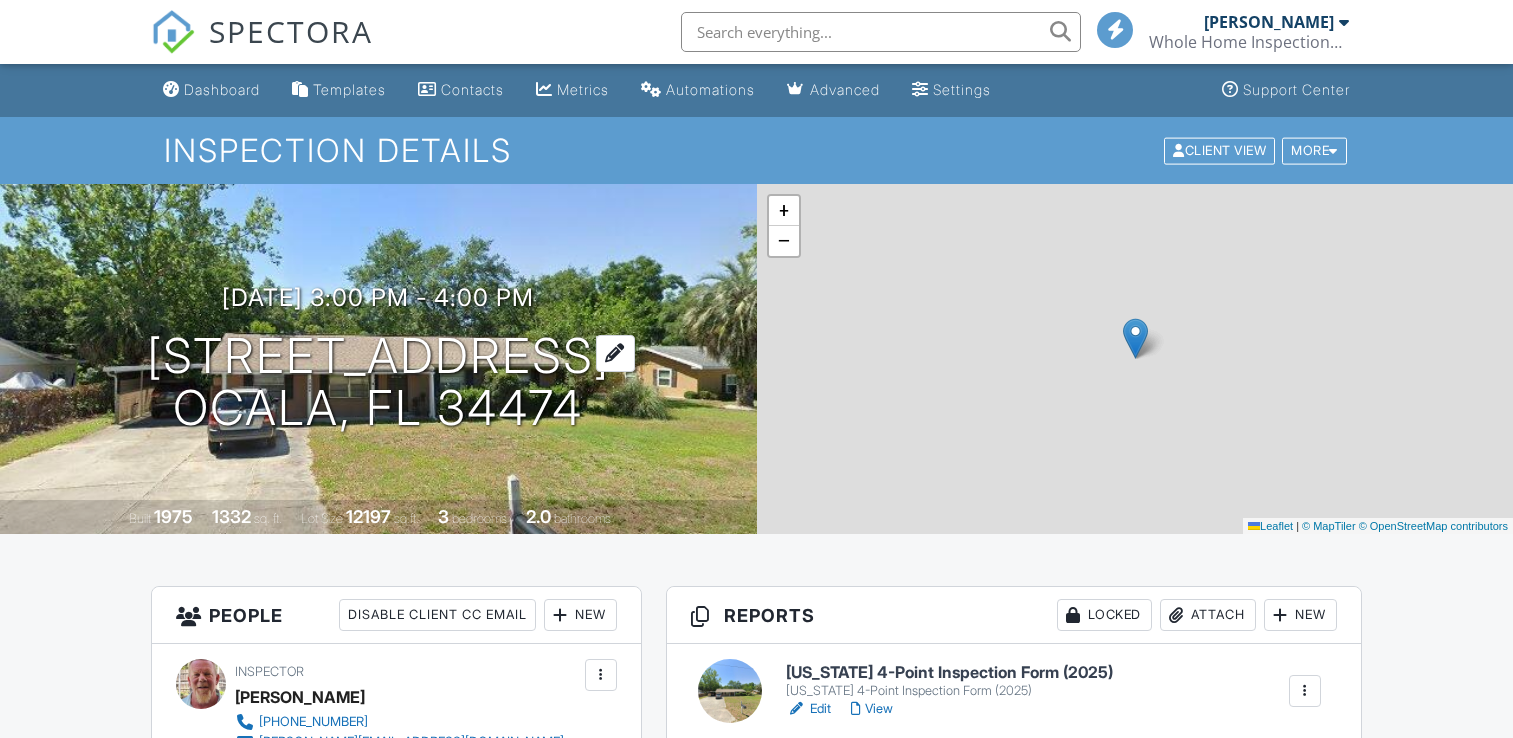 scroll, scrollTop: 0, scrollLeft: 0, axis: both 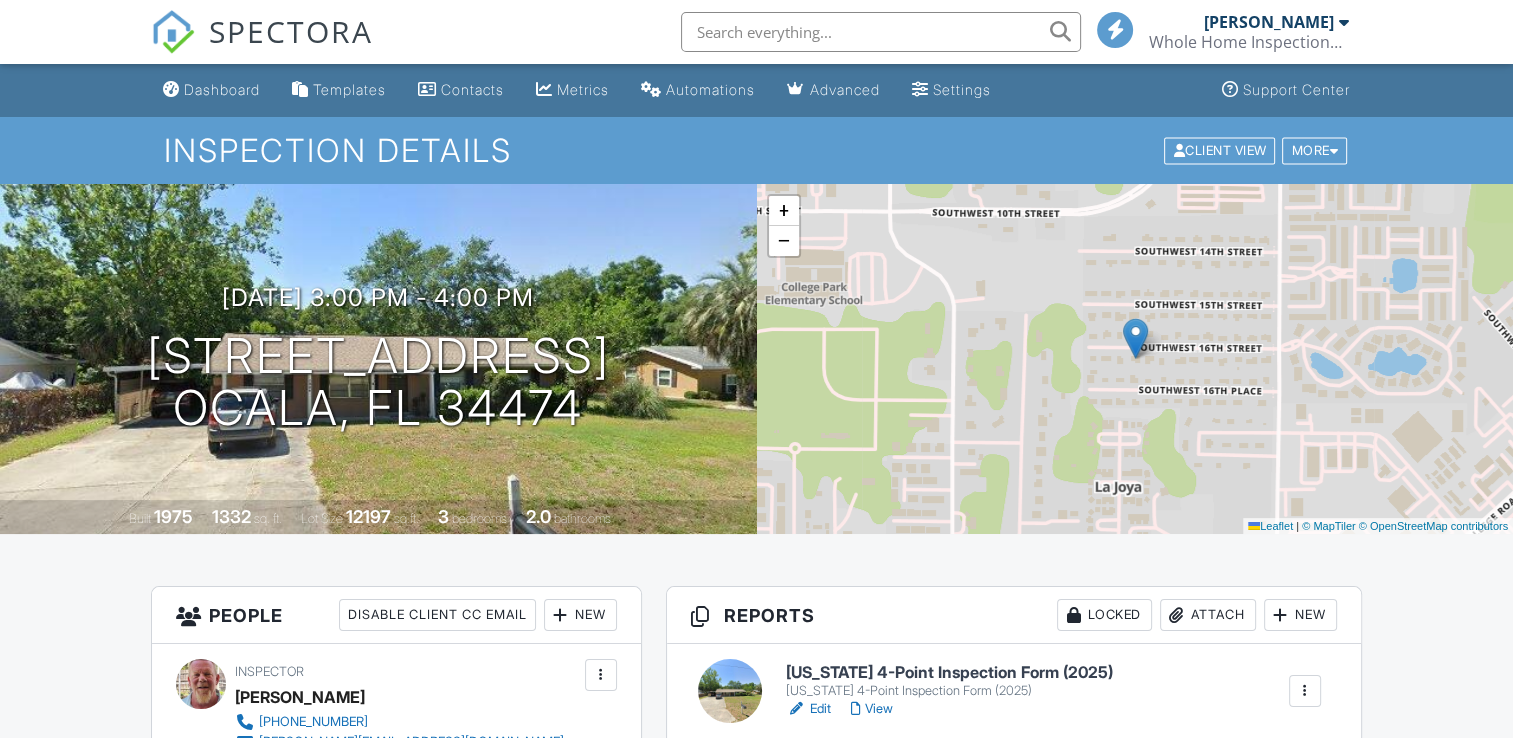 click on "People
Disable Client CC Email
New
Client
Add Another Person
Inspector
[PERSON_NAME]
[PHONE_NUMBER]
[PERSON_NAME][EMAIL_ADDRESS][DOMAIN_NAME]
Make Invisible
Mark As Requested
Remove
Update Client
First name
[PERSON_NAME]
Last name
[PERSON_NAME]
Email (required)
[EMAIL_ADDRESS][DOMAIN_NAME]
CC Email
Phone
[PHONE_NUMBER]
Internal notes visible only to the company
Private notes visible only to company admins
Updating the client email address will resend the confirmation email and update all queued automated emails.
Cancel
Save
Confirm client deletion
This will remove the client from this inspection. All email reminders and follow-ups will be removed as well. Note that this is only an option before publishing a report.
Cancel
Remove Client" at bounding box center (396, 1184) 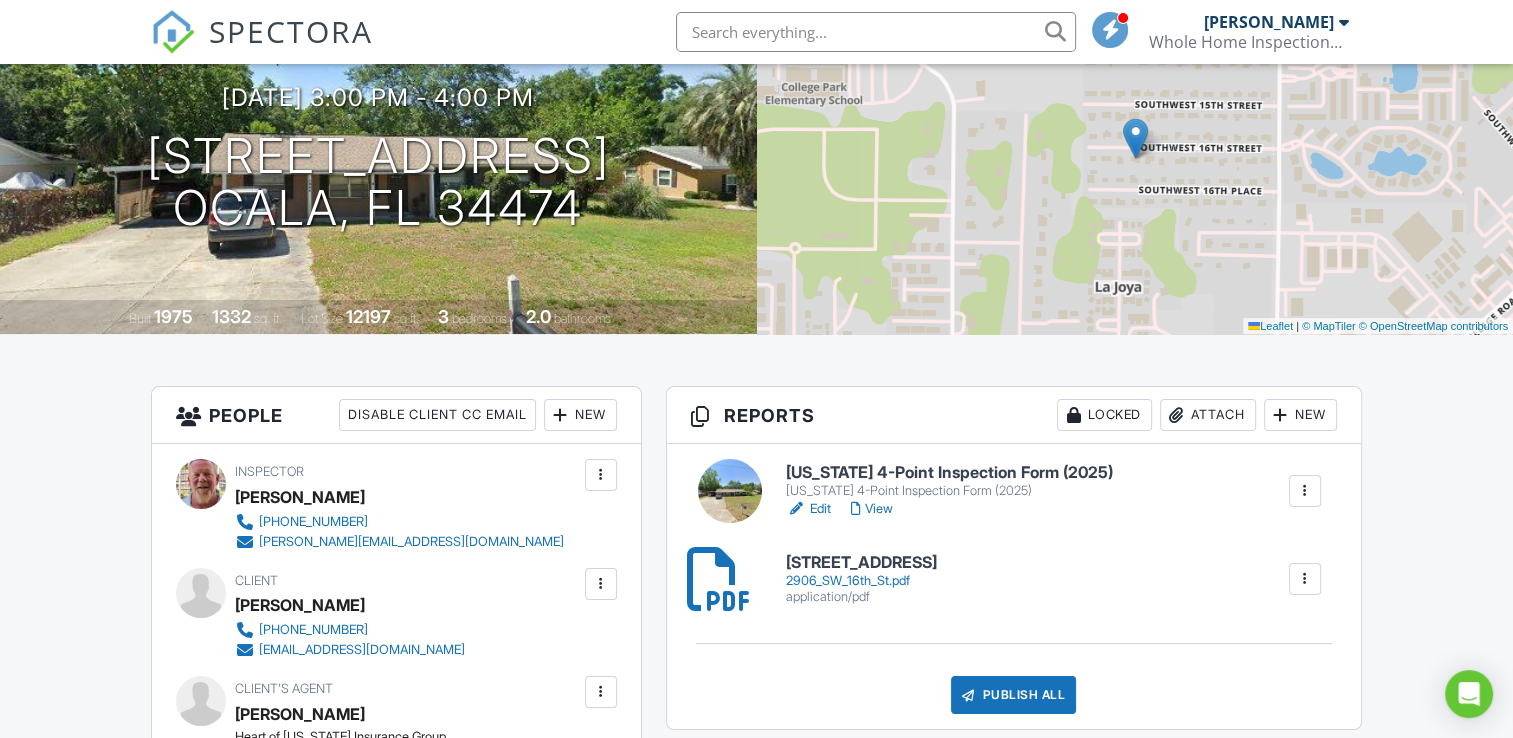 scroll, scrollTop: 240, scrollLeft: 0, axis: vertical 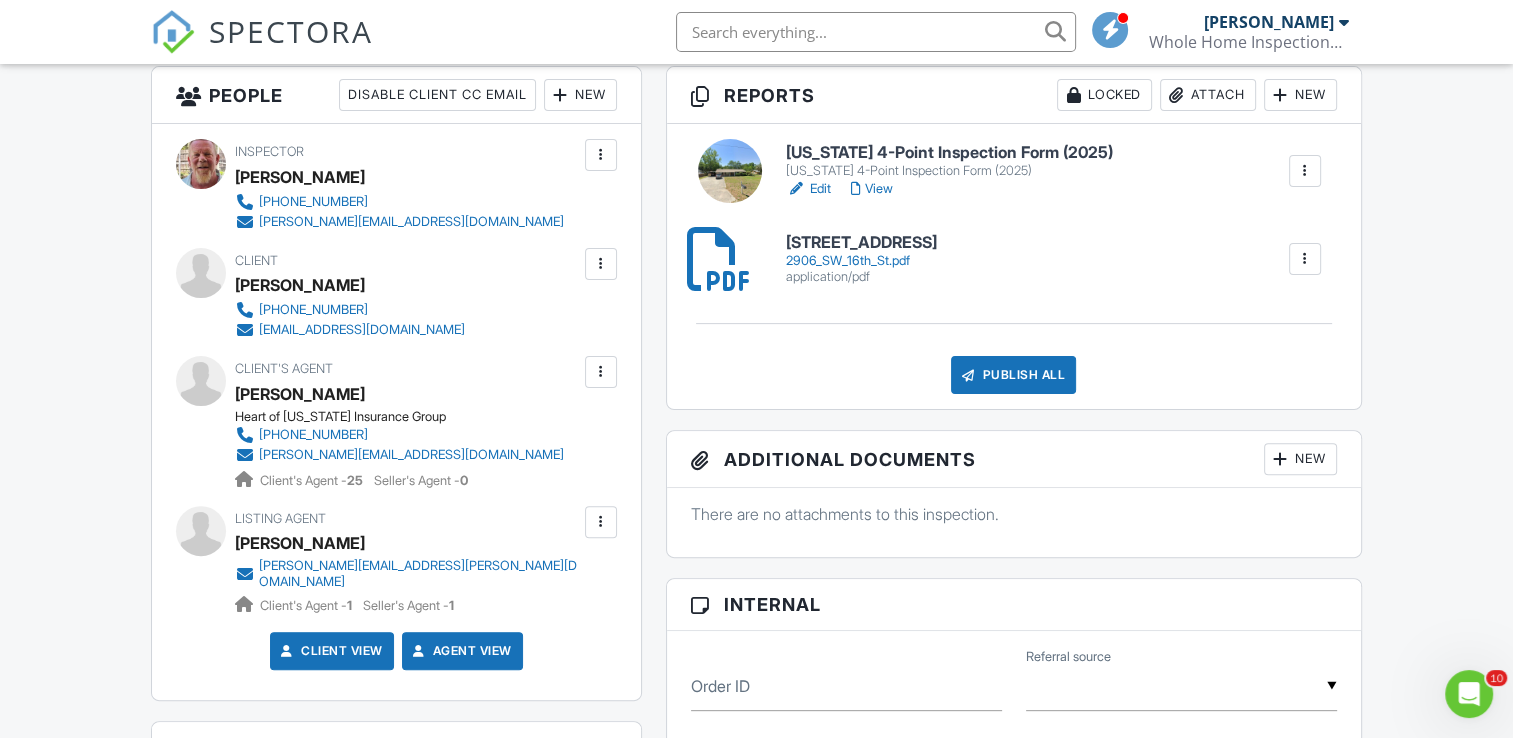 click at bounding box center (601, 522) 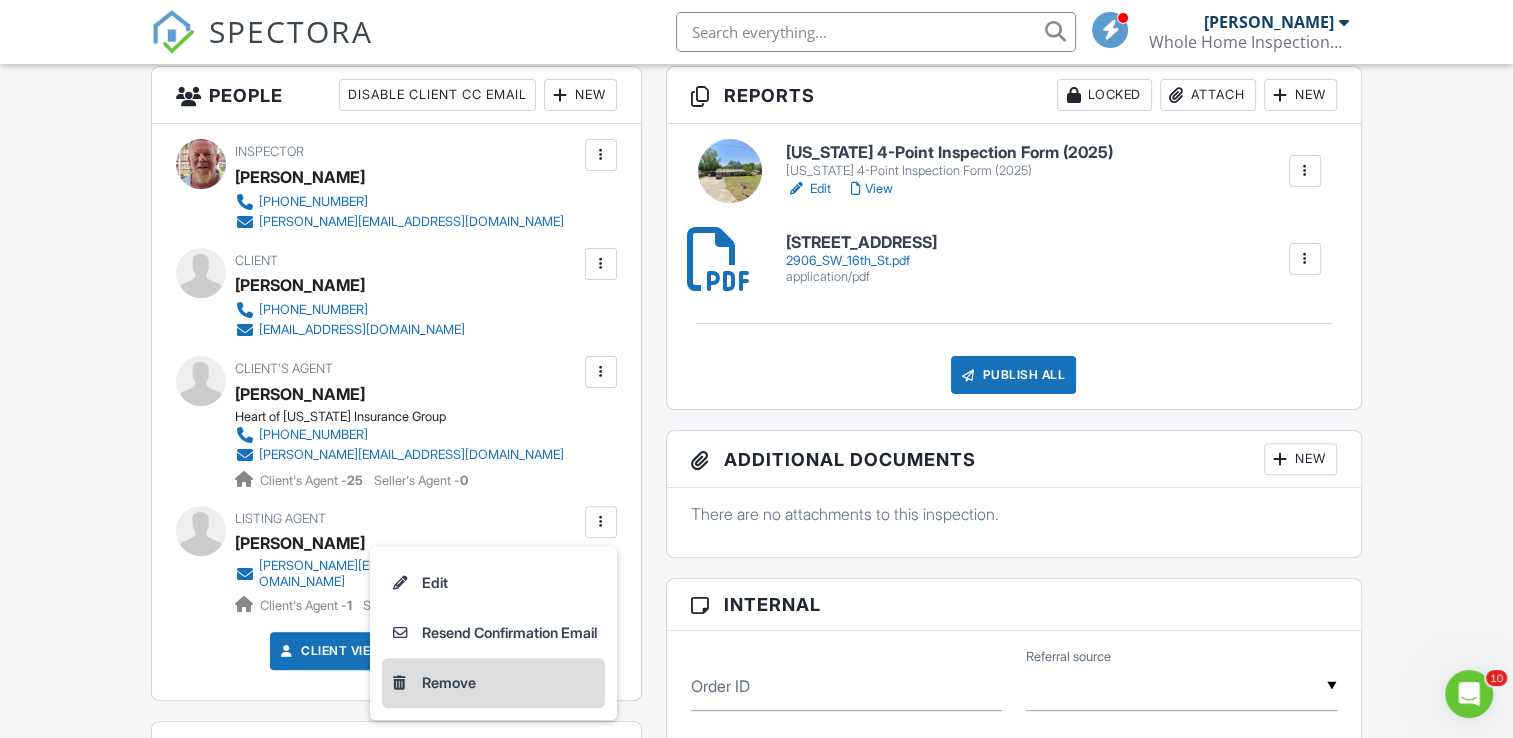 click on "Remove" at bounding box center [493, 683] 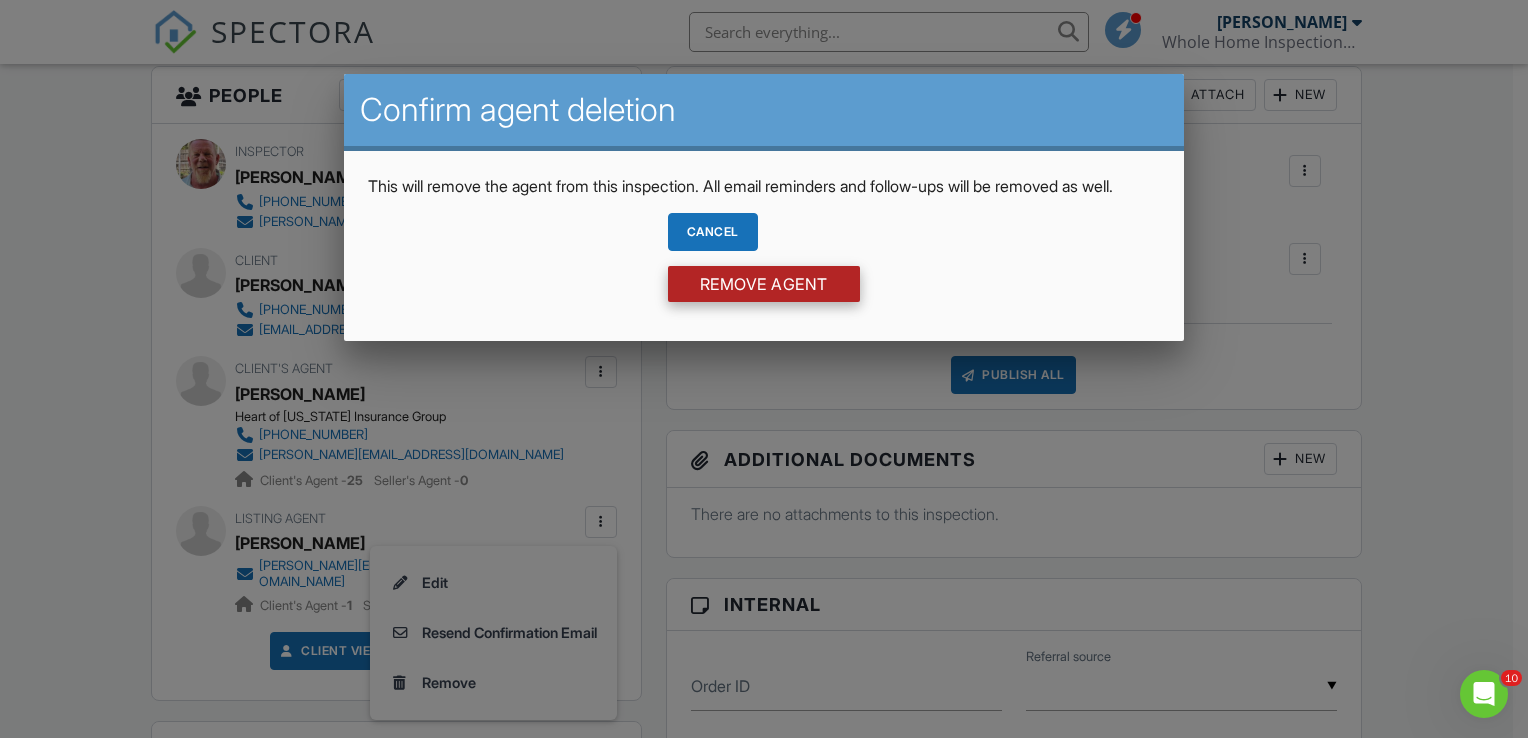 click on "Remove Agent" at bounding box center [764, 284] 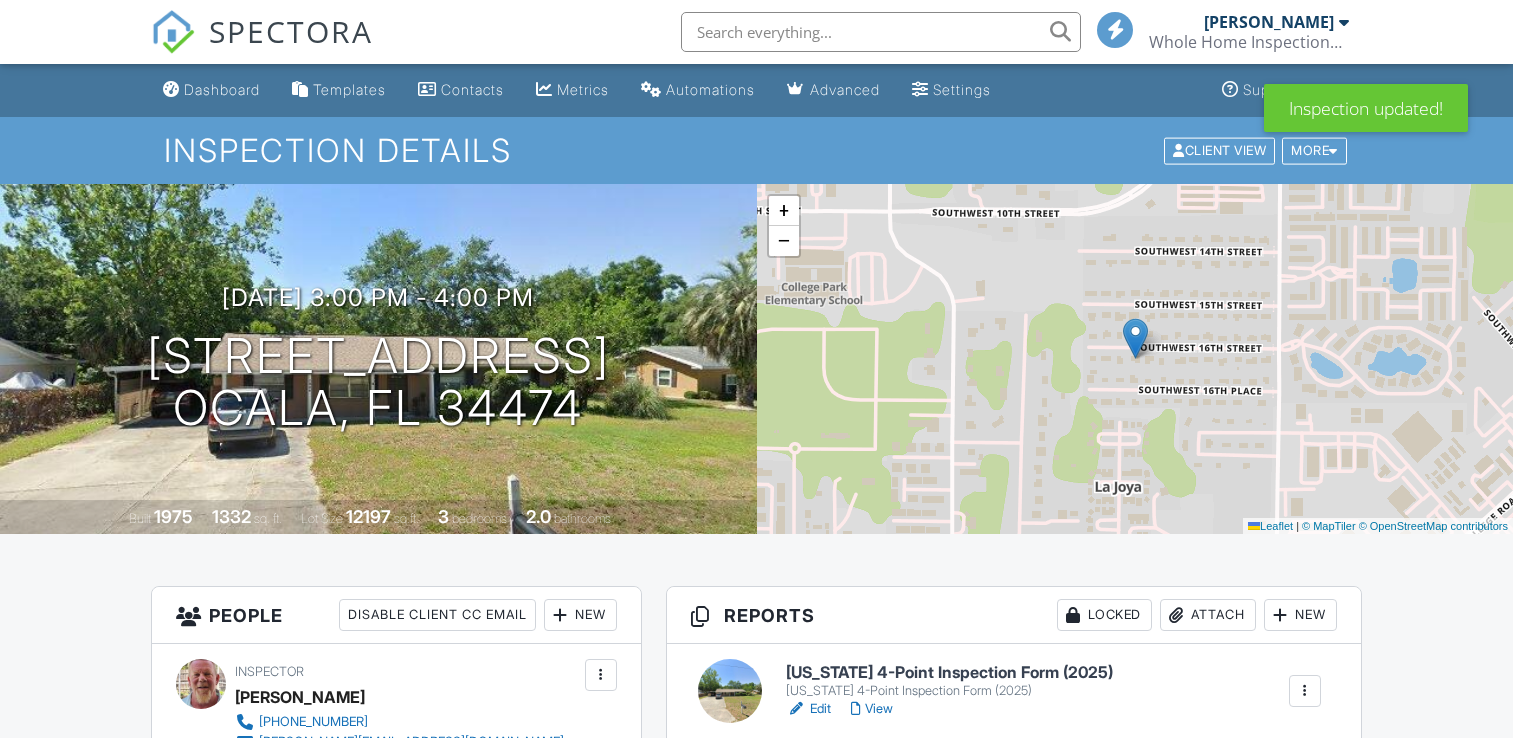 click on "All emails and texts are disabled for this inspection!
All emails and texts have been disabled for this inspection. This may have happened due to someone manually disabling them or this inspection being unconfirmed when it was scheduled. To re-enable emails and texts for this inspection, click the button below.
Turn on emails and texts
Turn on and Requeue Notifications
Reports
Locked
Attach
New
Florida 4-Point Inspection Form (2025)
Florida 4-Point Inspection Form (2025)
Edit
View
Quick Publish
Copy
Delete
2906 SW 16th St
2906_SW_16th_St.pdf
application/pdf
Delete
Publish All
Checking report completion
Publish report?
This will make this report available to your client and/or agent. It will not send out a notification.
Cancel
Publish
Share archived report" at bounding box center (756, 1818) 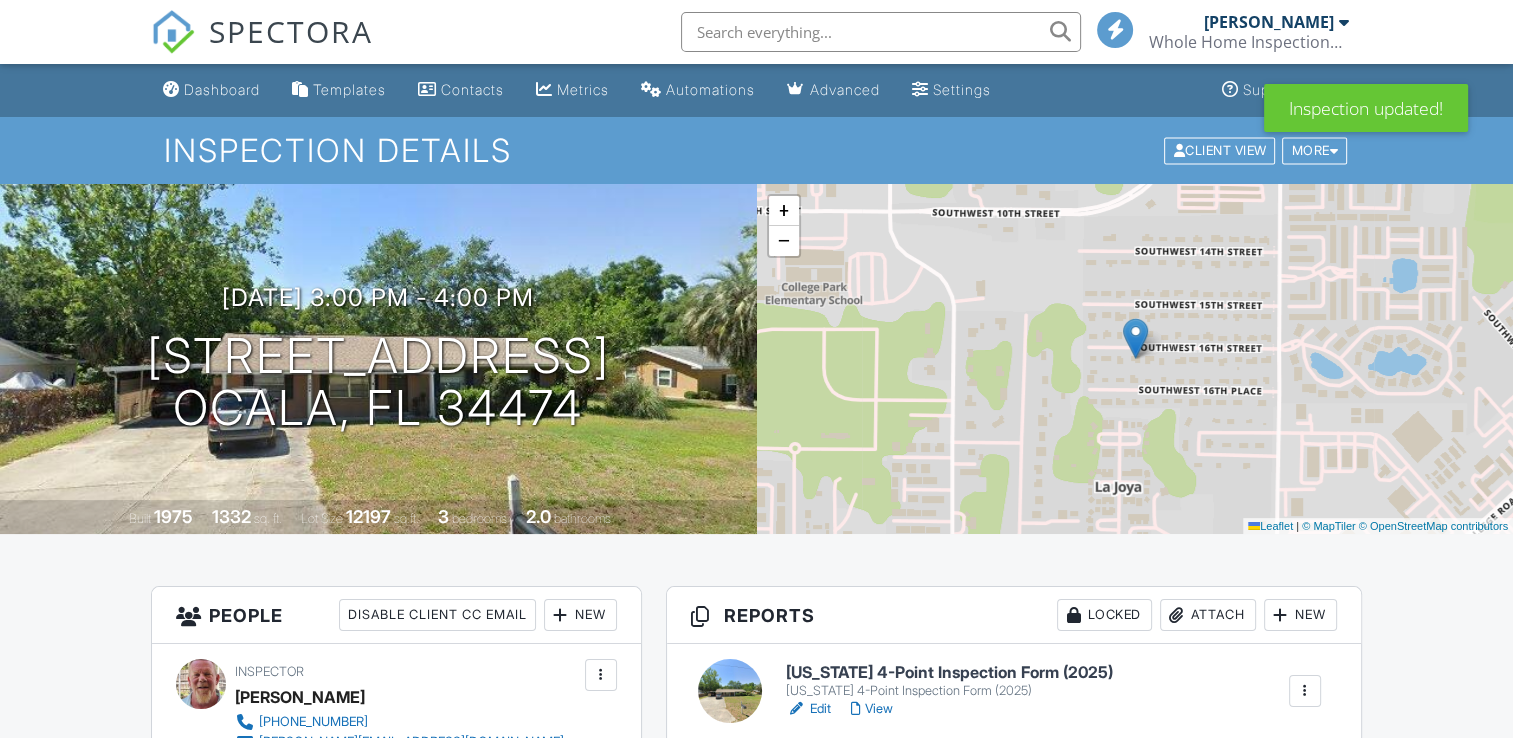 scroll, scrollTop: 34, scrollLeft: 0, axis: vertical 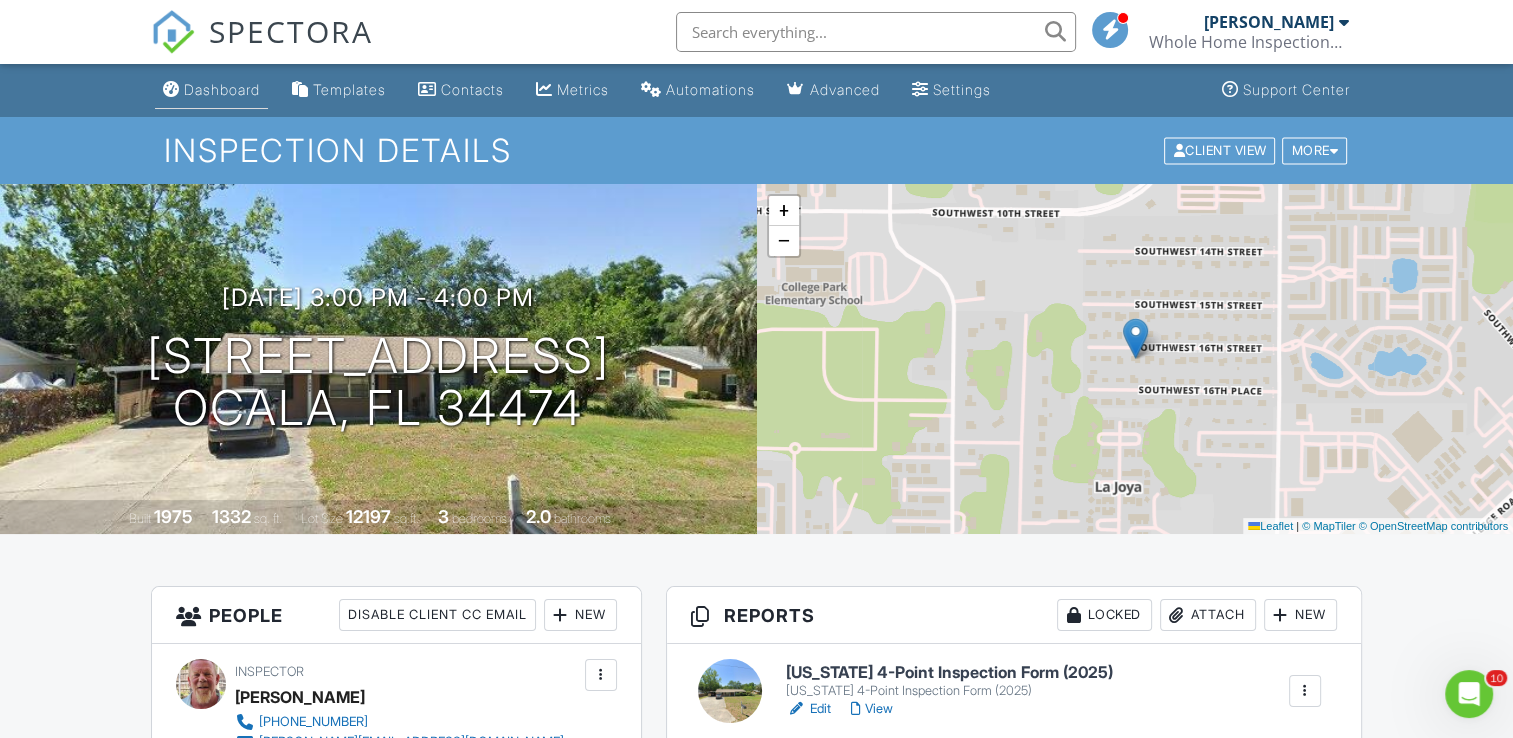 click on "Dashboard" at bounding box center [222, 89] 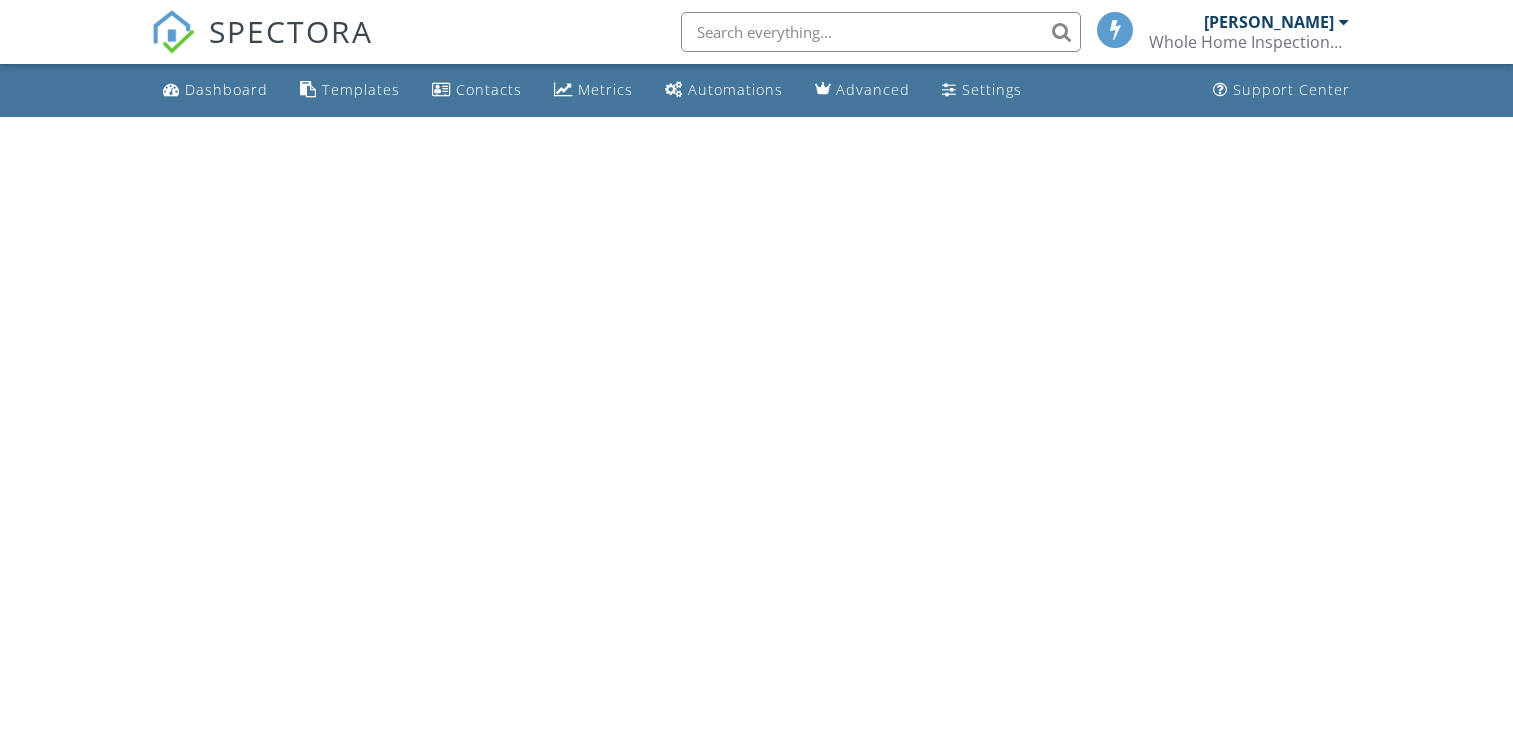 scroll, scrollTop: 0, scrollLeft: 0, axis: both 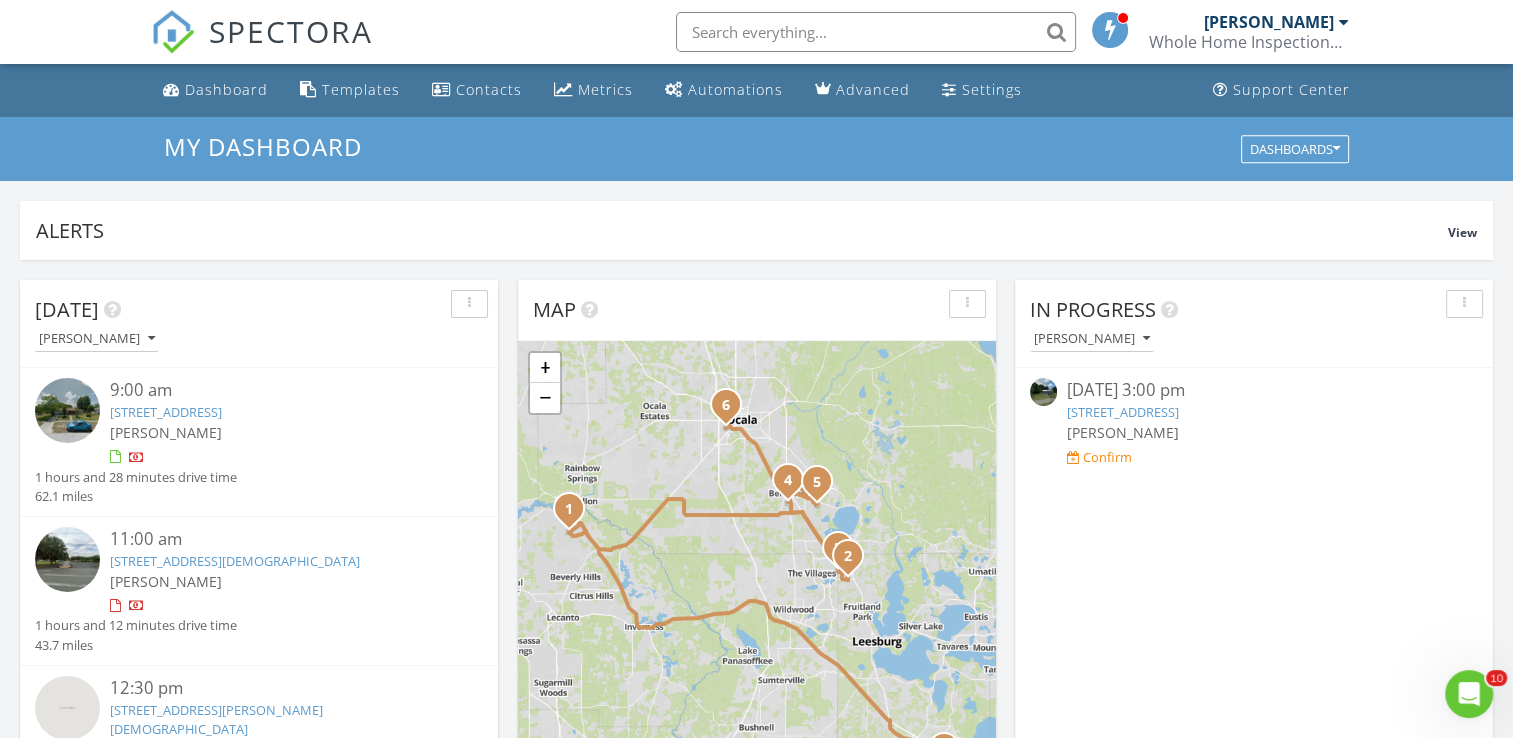 click on "Today
Carl Morrell
9:00 am
2430 W Nautilus Dr, Citrus Springs, FL 34434
Carl Morrell
1 hours and 28 minutes drive time   62.1 miles       11:00 am
609 Hwy 466 93, Lady Lake, FL 32159
Carl Morrell
1 hours and 12 minutes drive time   43.7 miles       12:30 pm
1235 Santos Pl, Lady Lake, FL 32159
Carl Morrell
6 minutes drive time   2.2 miles       1:00 pm
12106 SE 60th Avenue Rd, Belleview, FL 34420
Carl Morrell
22 minutes drive time   11.8 miles       2:30 pm
9465 SE 124th Loop, SUMMERFIELD, FL 34491
Carl Morrell
15 minutes drive time   5.9 miles       3:00 pm" at bounding box center (756, 1170) 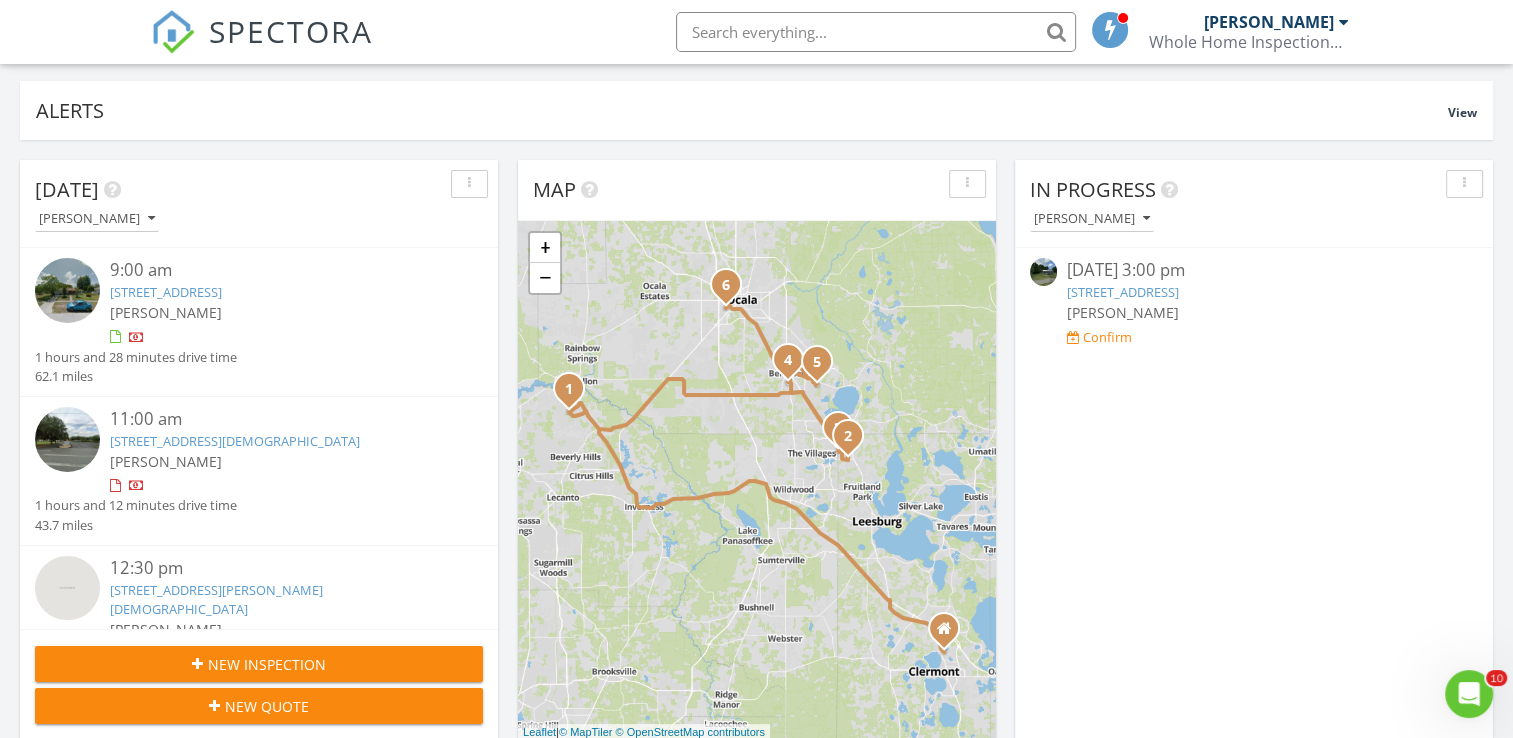 scroll, scrollTop: 160, scrollLeft: 0, axis: vertical 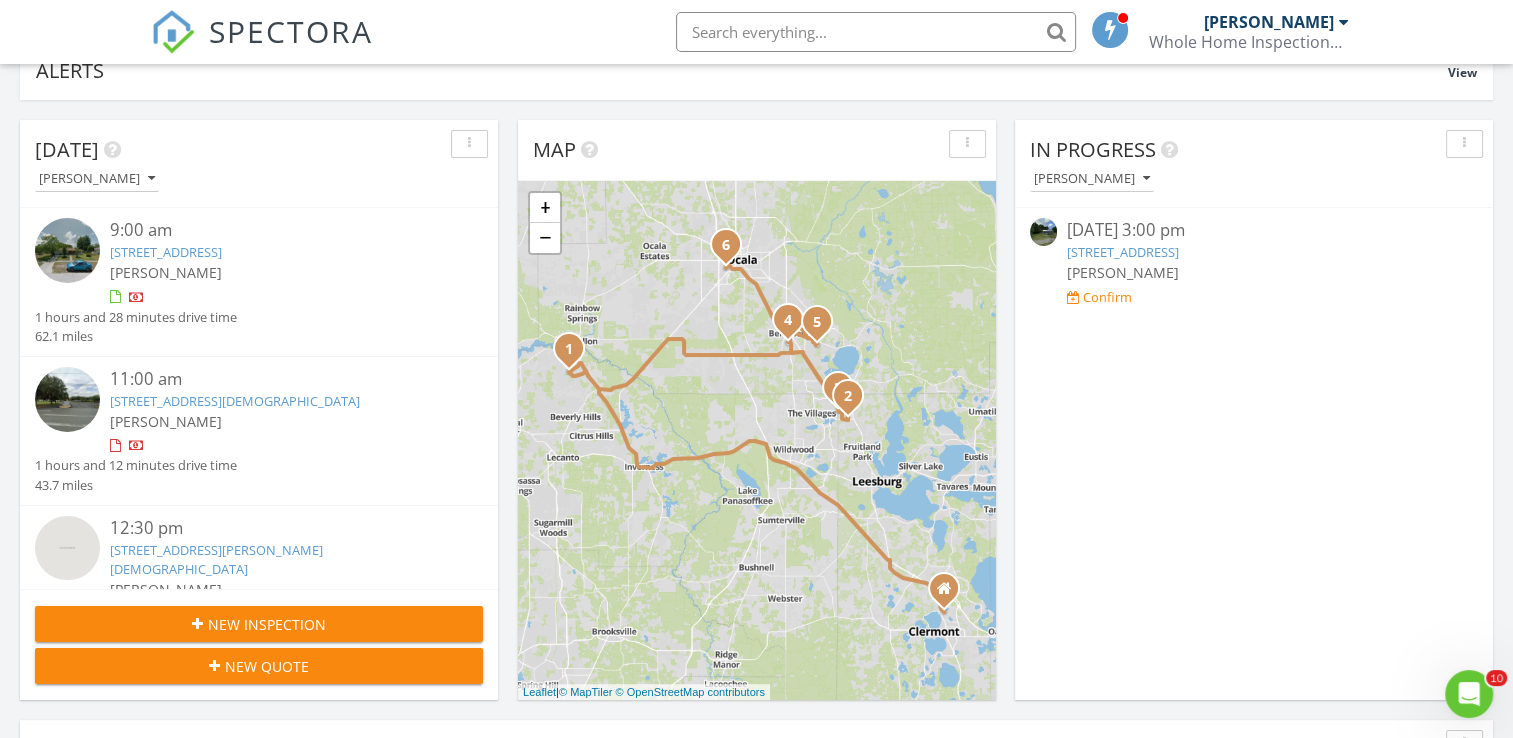 click on "Today
Carl Morrell
9:00 am
2430 W Nautilus Dr, Citrus Springs, FL 34434
Carl Morrell
1 hours and 28 minutes drive time   62.1 miles       11:00 am
609 Hwy 466 93, Lady Lake, FL 32159
Carl Morrell
1 hours and 12 minutes drive time   43.7 miles       12:30 pm
1235 Santos Pl, Lady Lake, FL 32159
Carl Morrell
6 minutes drive time   2.2 miles       1:00 pm
12106 SE 60th Avenue Rd, Belleview, FL 34420
Carl Morrell
22 minutes drive time   11.8 miles       2:30 pm
9465 SE 124th Loop, SUMMERFIELD, FL 34491
Carl Morrell
15 minutes drive time   5.9 miles       3:00 pm" at bounding box center (756, 1010) 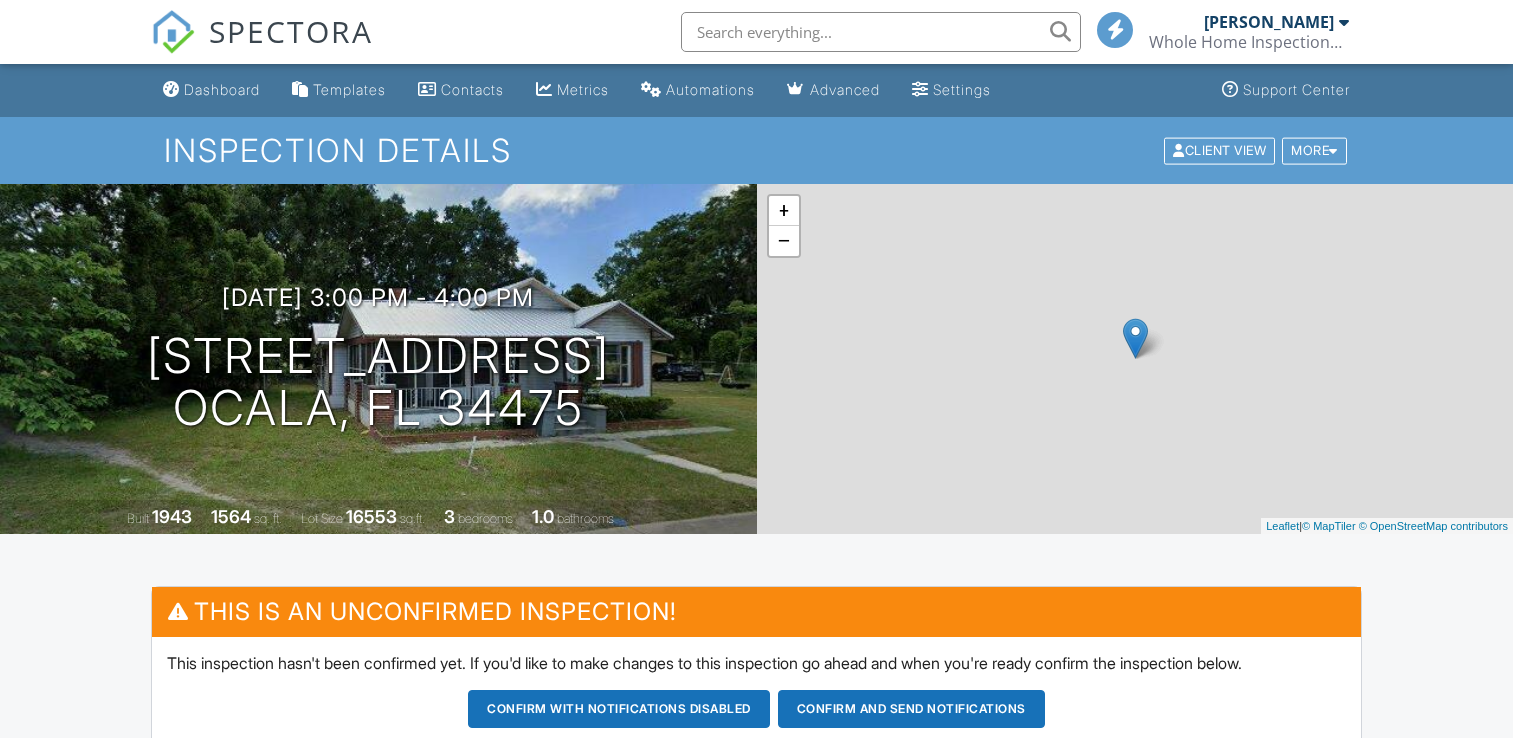 scroll, scrollTop: 0, scrollLeft: 0, axis: both 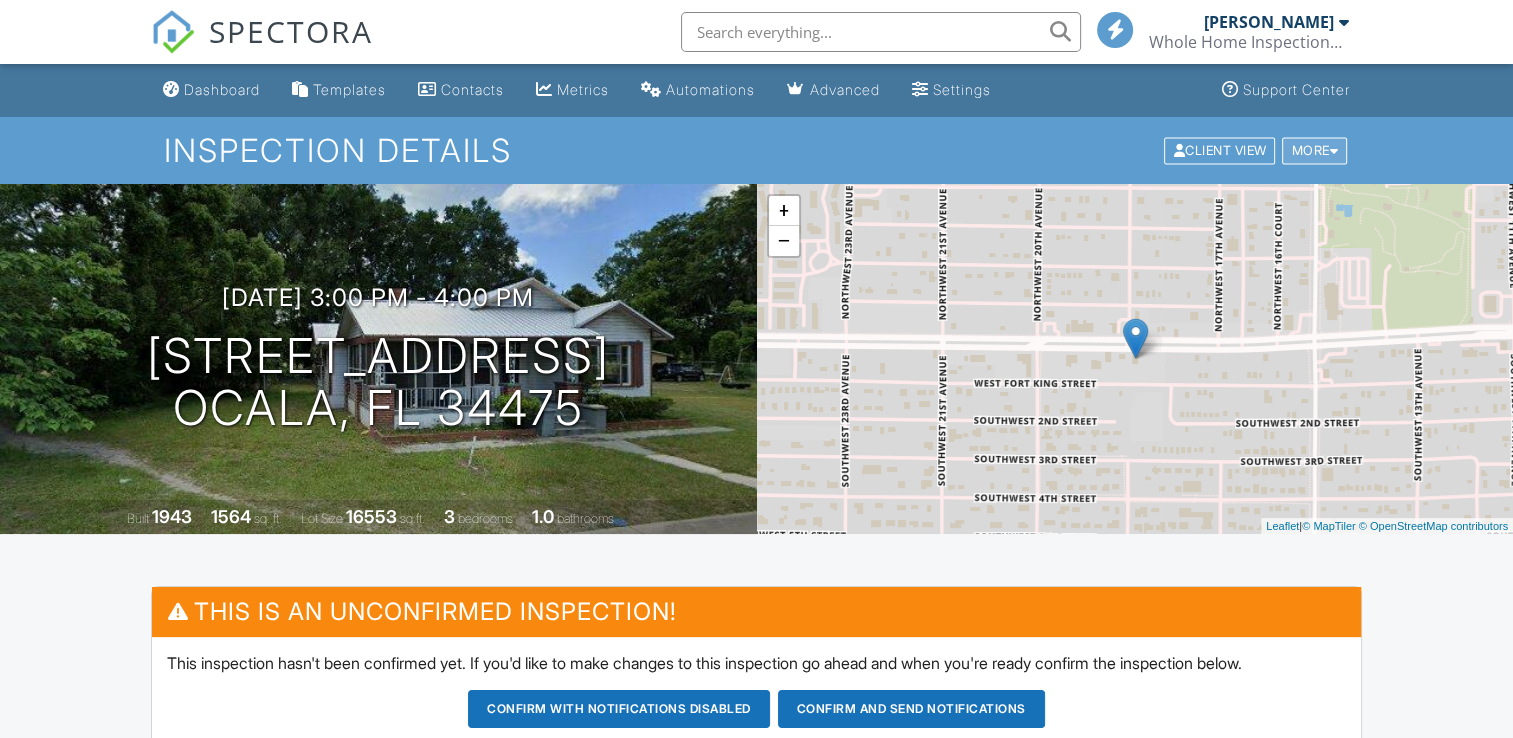 click on "More" at bounding box center [1314, 150] 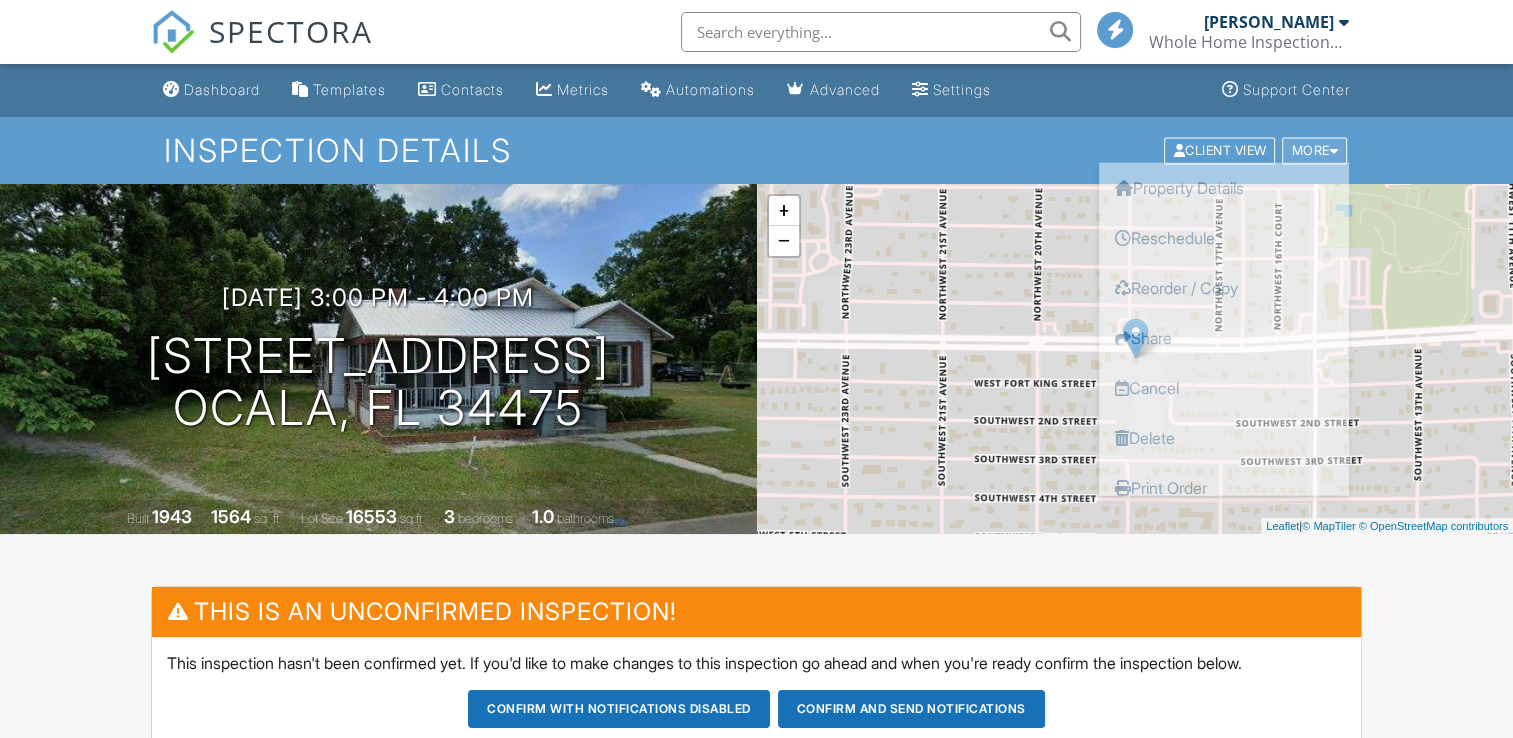 scroll, scrollTop: 0, scrollLeft: 0, axis: both 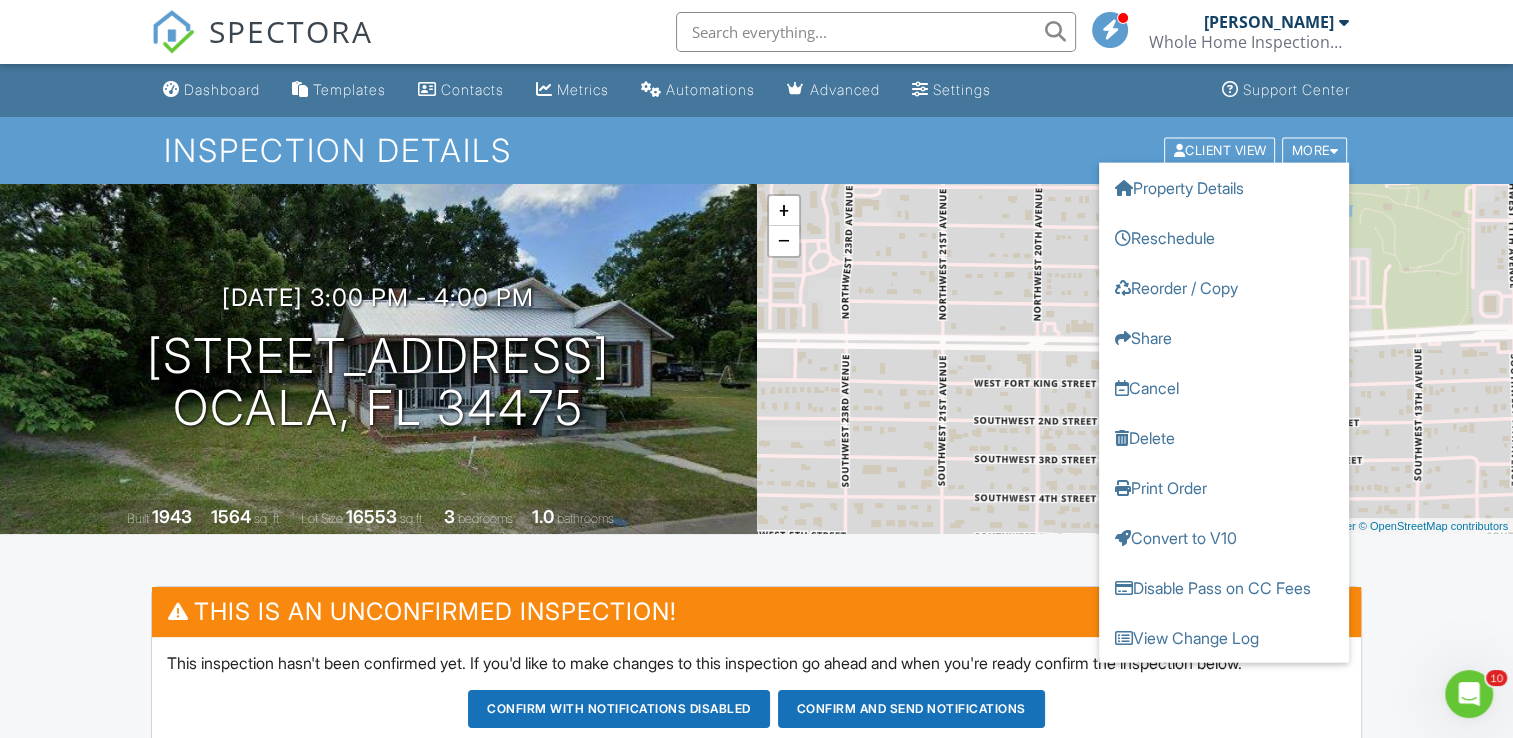 click on "Dashboard
Templates
Contacts
Metrics
Automations
Advanced
Settings
Support Center
Inspection Details
Client View
More
Property Details
Reschedule
Reorder / Copy
Share
Cancel
[GEOGRAPHIC_DATA]
Print Order
Convert to V10
Disable Pass on CC Fees
View Change Log
[DATE]  3:00 pm
- 4:00 pm
[STREET_ADDRESS]
[GEOGRAPHIC_DATA], FL 34475
Built
1943
1564
sq. ft.
Lot Size
16553
sq.ft.
3
bedrooms
1.0
bathrooms
+ − Leaflet  |  © MapTiler   © OpenStreetMap contributors
This is an Unconfirmed Inspection!
This inspection hasn't been confirmed yet. If you'd like to make changes to this inspection go ahead and when you're ready confirm the inspection below.
Confirm with notifications disabled" at bounding box center (756, 1354) 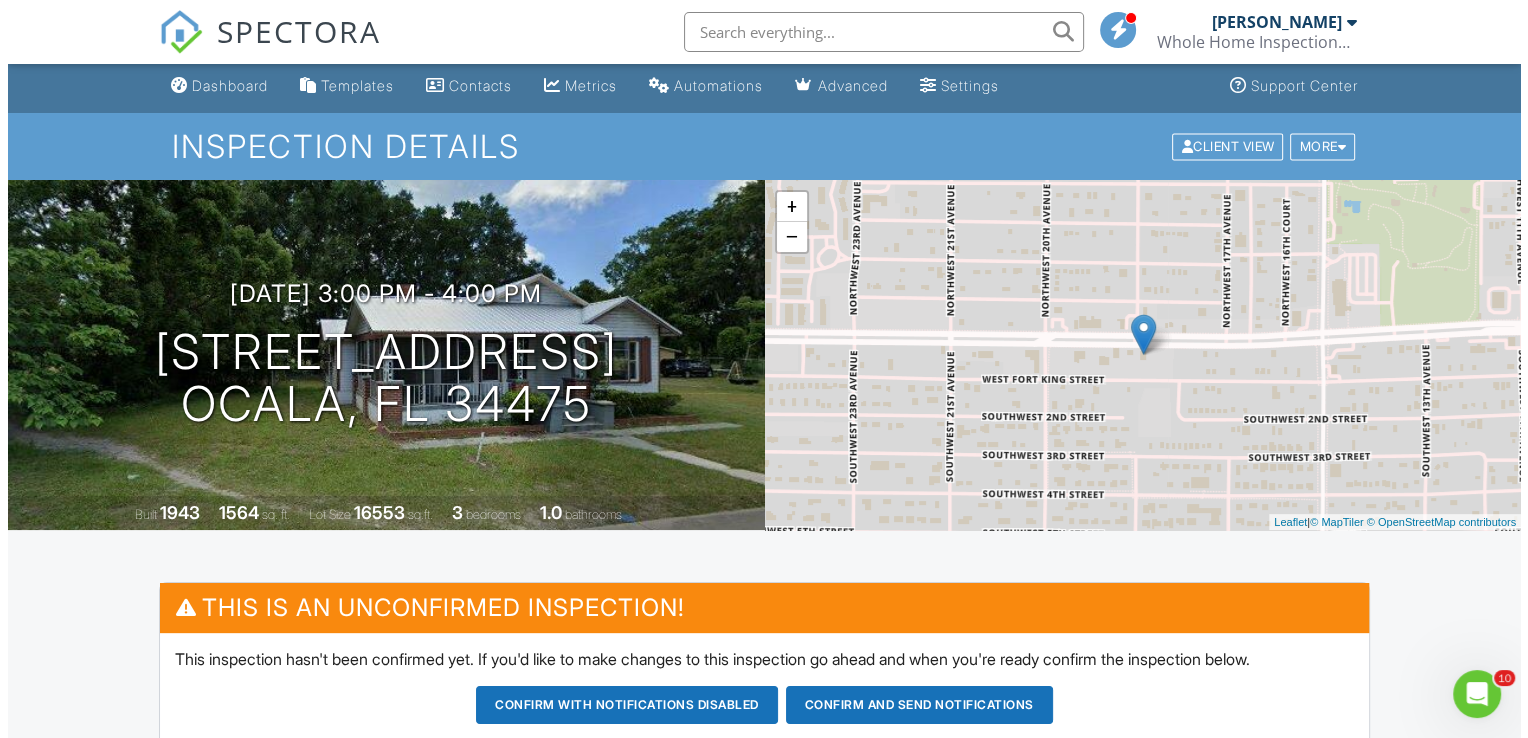 scroll, scrollTop: 0, scrollLeft: 0, axis: both 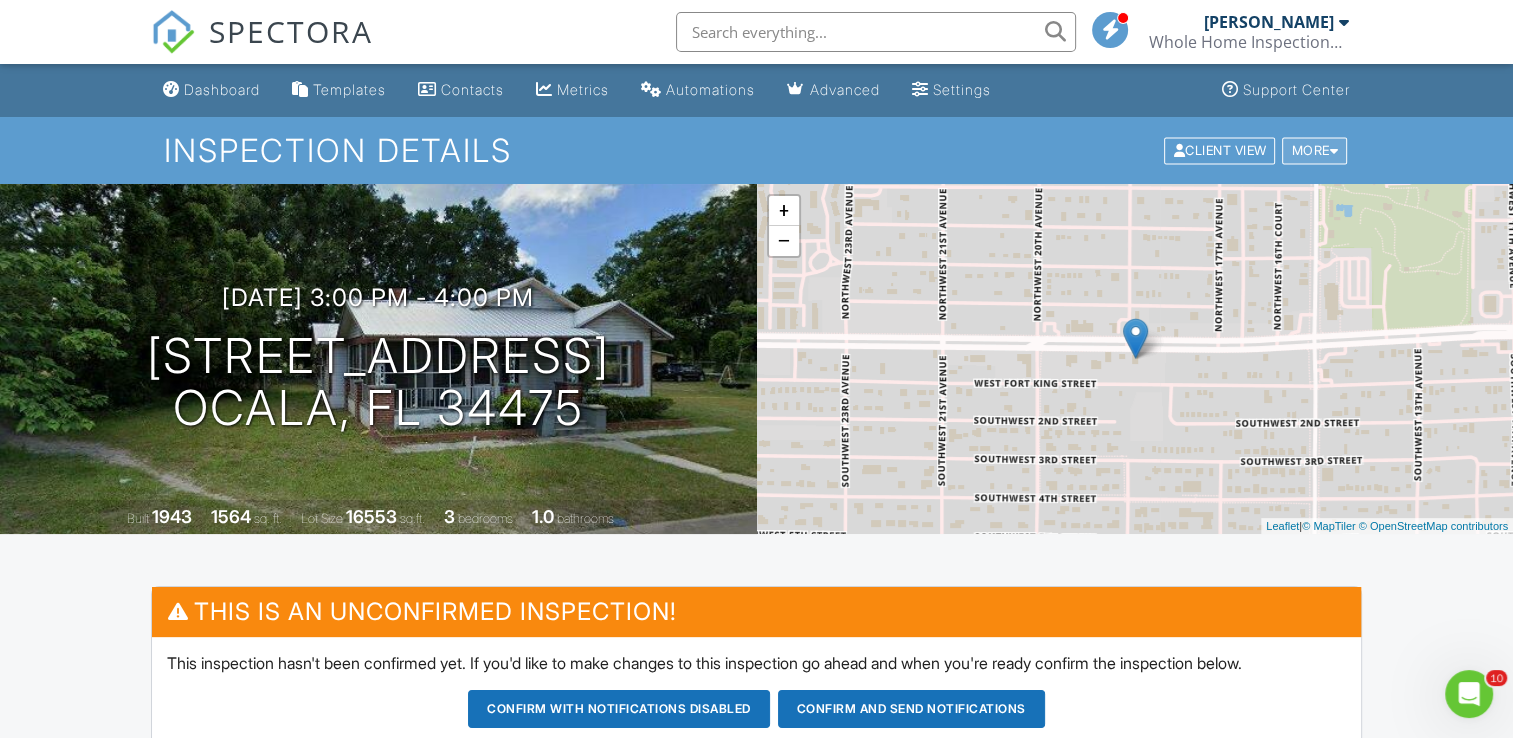 click on "More" at bounding box center (1314, 150) 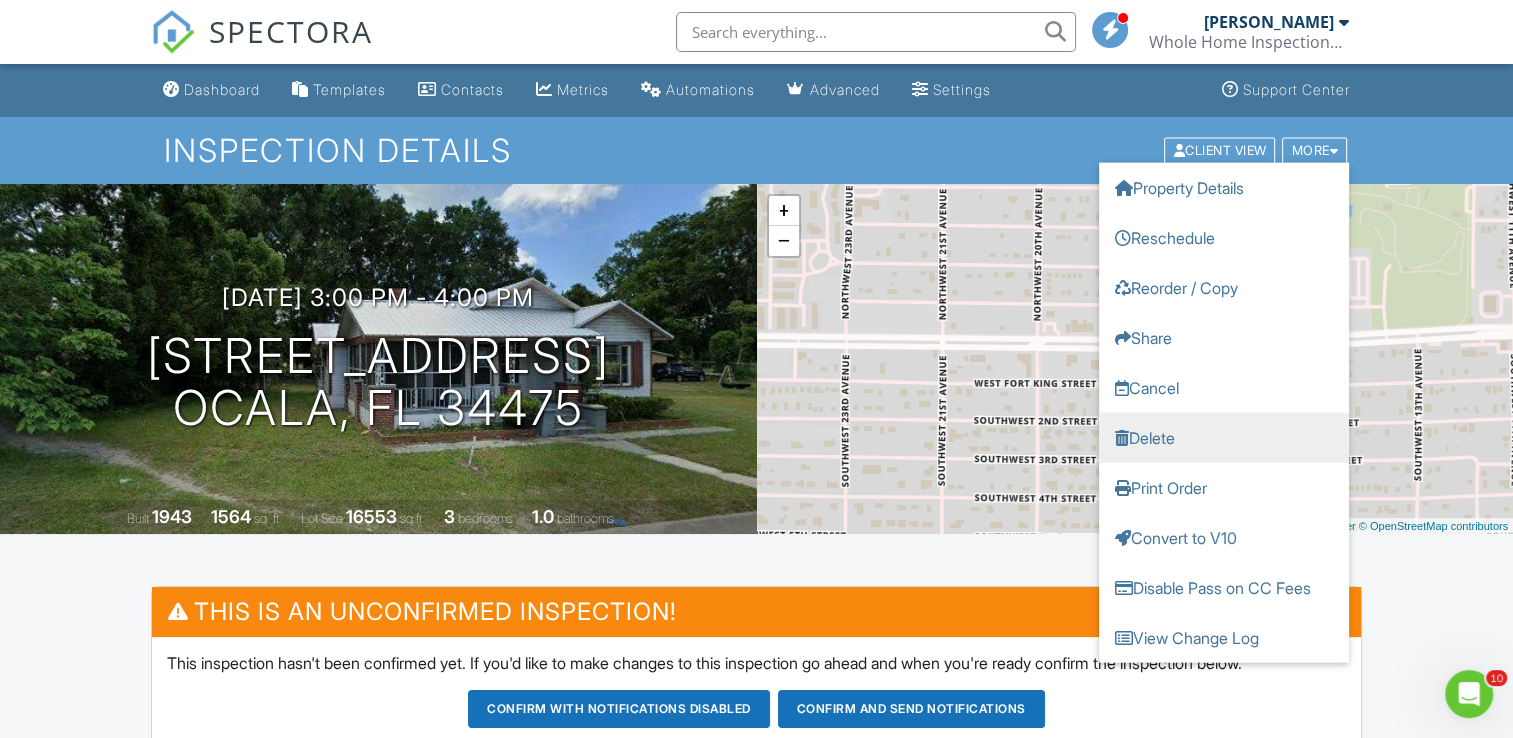 click on "Delete" at bounding box center (1224, 437) 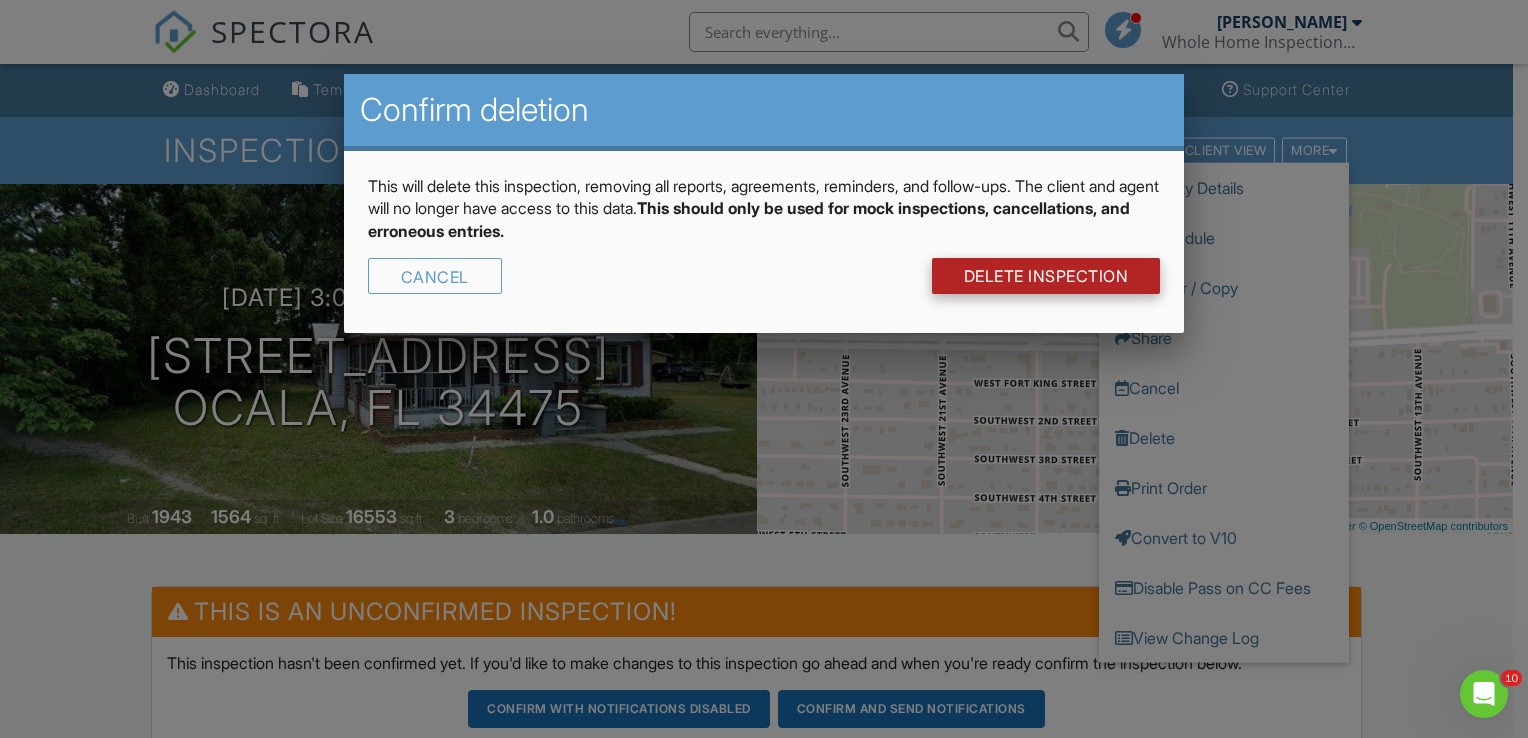 click on "DELETE Inspection" at bounding box center (1046, 276) 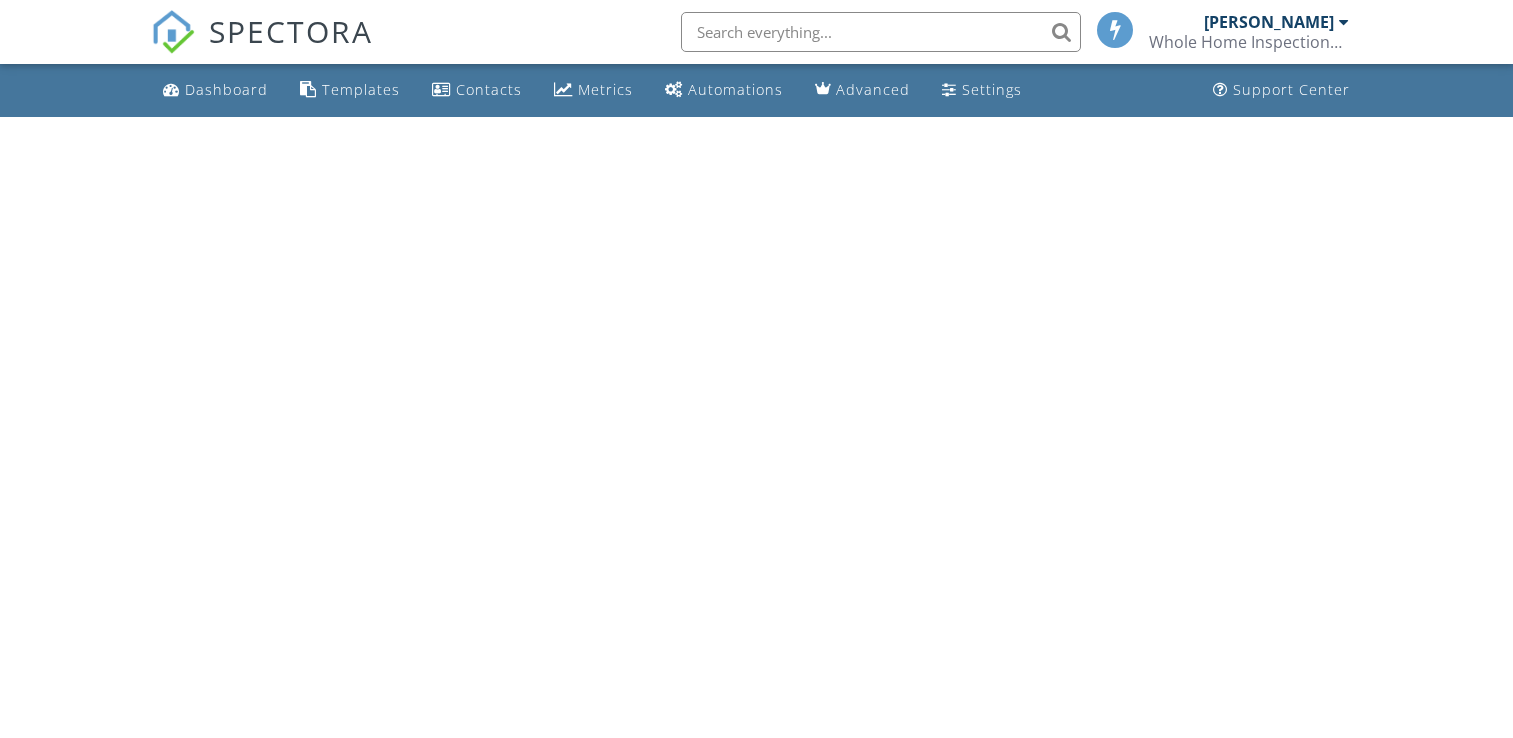 scroll, scrollTop: 0, scrollLeft: 0, axis: both 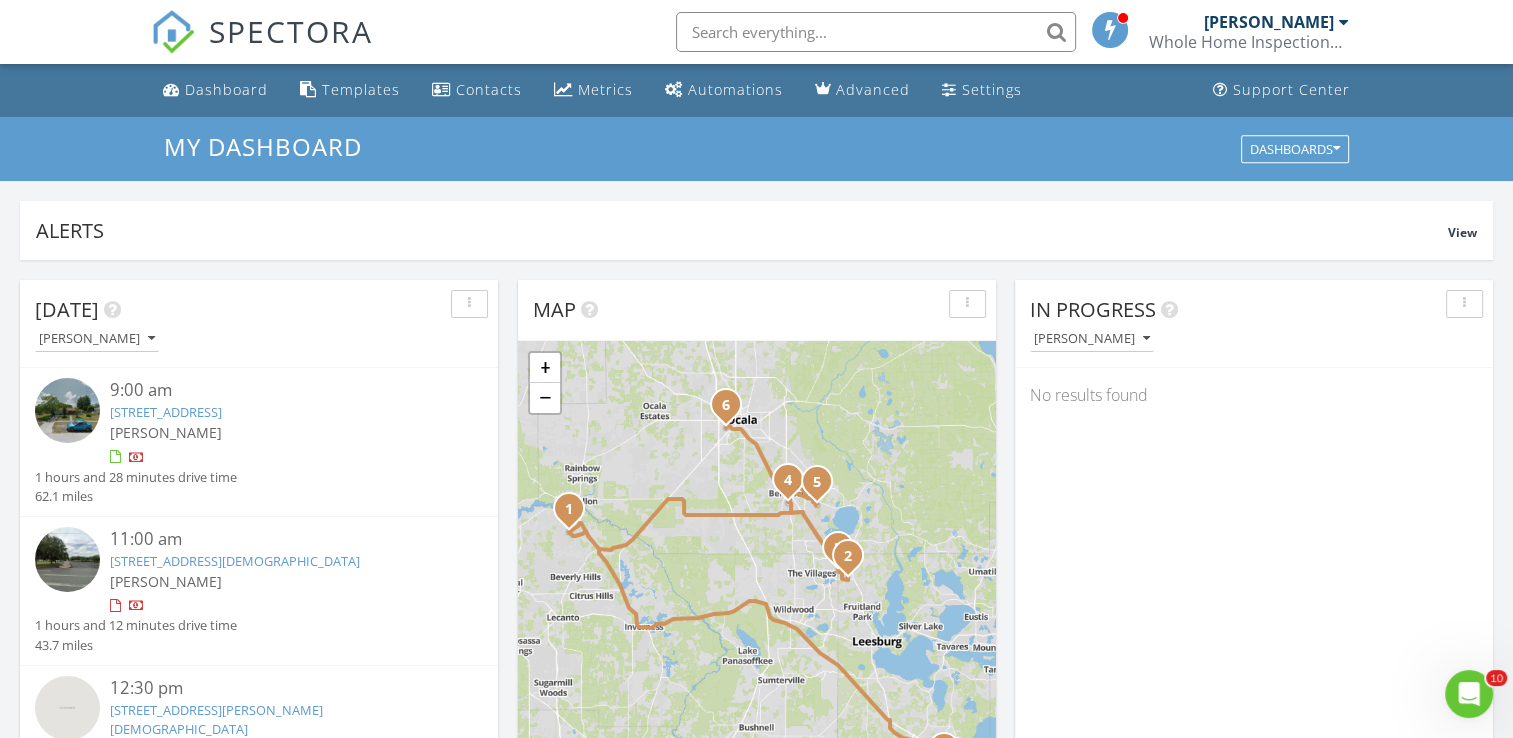 click on "Today
Carl Morrell
9:00 am
2430 W Nautilus Dr, Citrus Springs, FL 34434
Carl Morrell
1 hours and 28 minutes drive time   62.1 miles       11:00 am
609 Hwy 466 93, Lady Lake, FL 32159
Carl Morrell
1 hours and 12 minutes drive time   43.7 miles       12:30 pm
1235 Santos Pl, Lady Lake, FL 32159
Carl Morrell
6 minutes drive time   2.2 miles       1:00 pm
12106 SE 60th Avenue Rd, Belleview, FL 34420
Carl Morrell
22 minutes drive time   11.8 miles       2:30 pm
9465 SE 124th Loop, SUMMERFIELD, FL 34491
Carl Morrell
15 minutes drive time   5.9 miles       3:00 pm" at bounding box center (756, 1170) 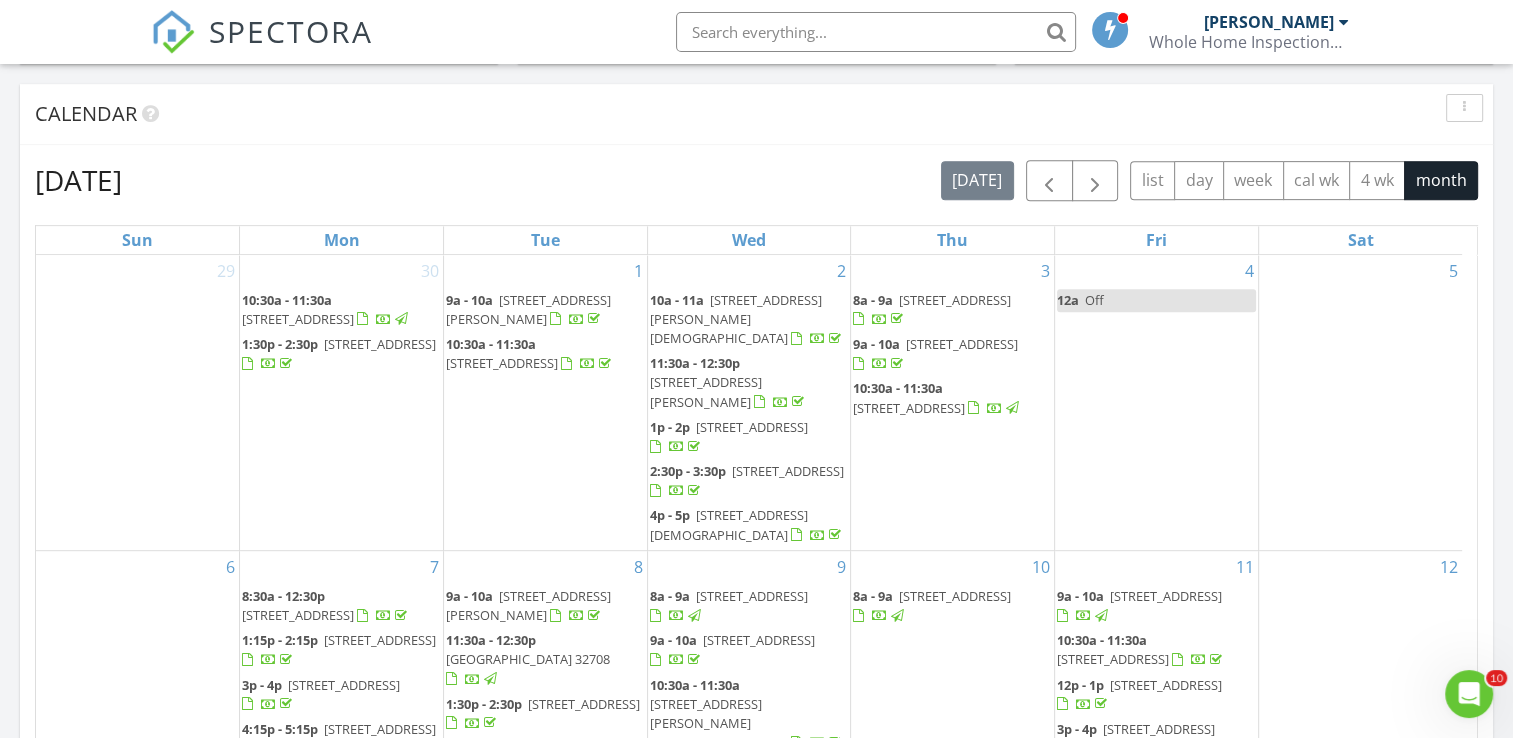 scroll, scrollTop: 800, scrollLeft: 0, axis: vertical 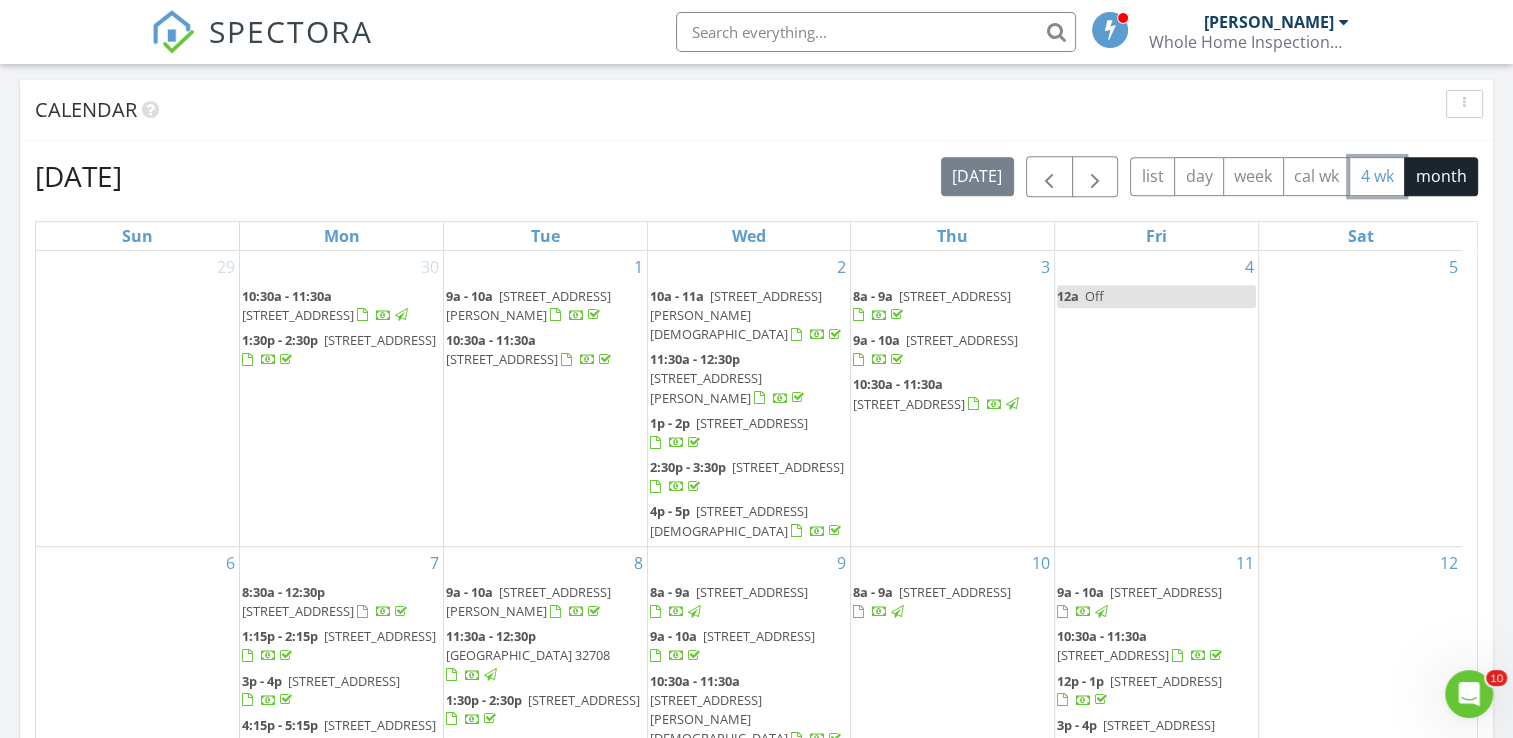 click on "4 wk" at bounding box center [1377, 176] 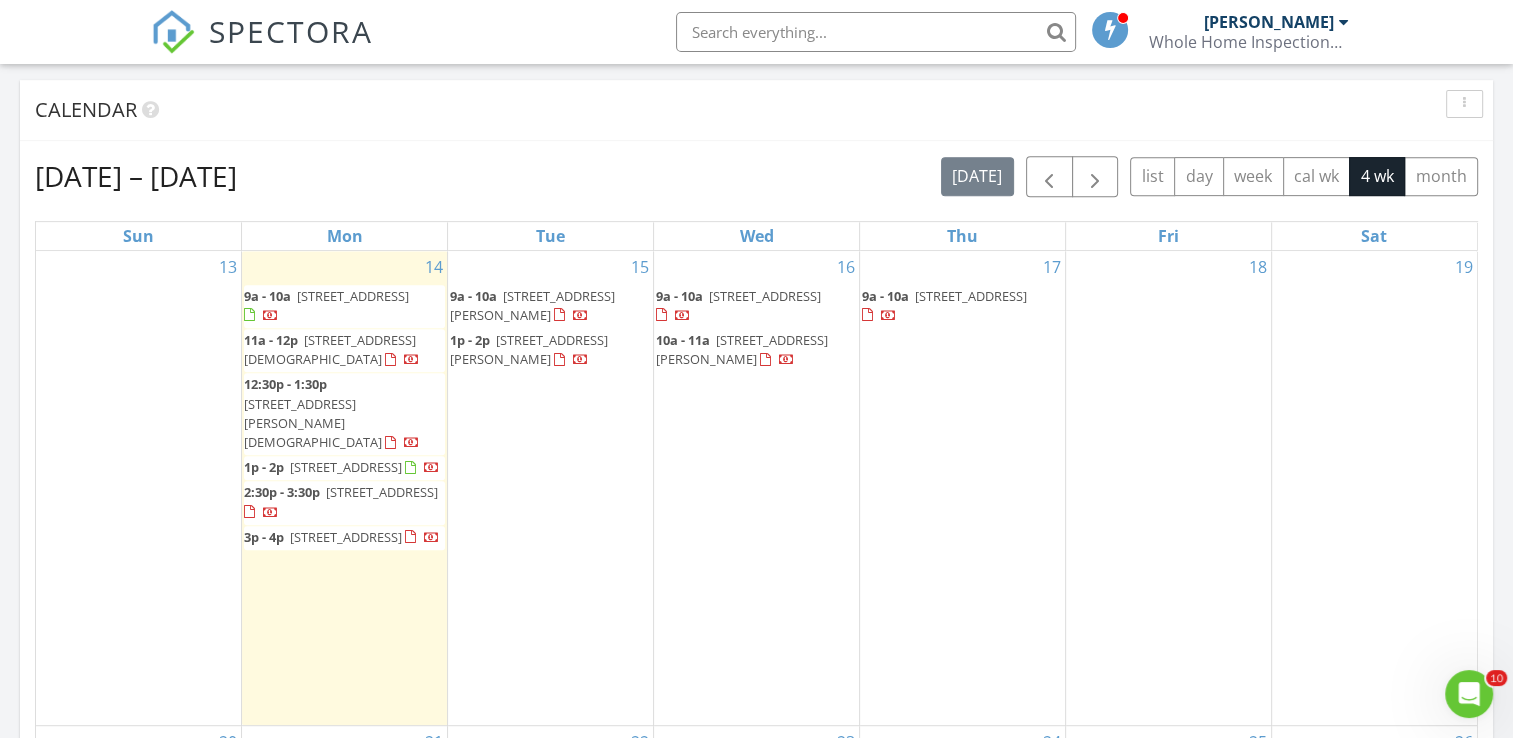 click on "Calendar" at bounding box center (756, 110) 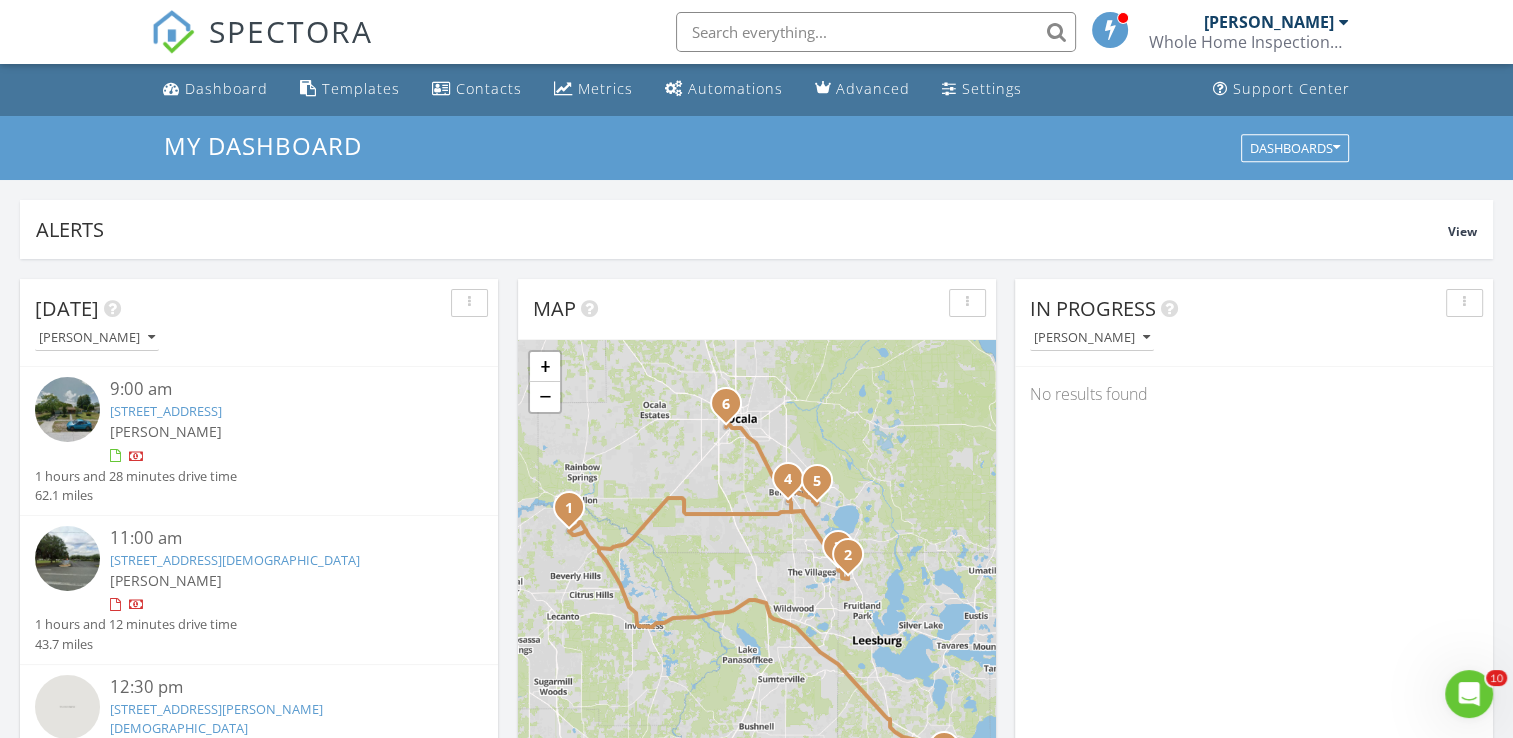 scroll, scrollTop: 0, scrollLeft: 0, axis: both 